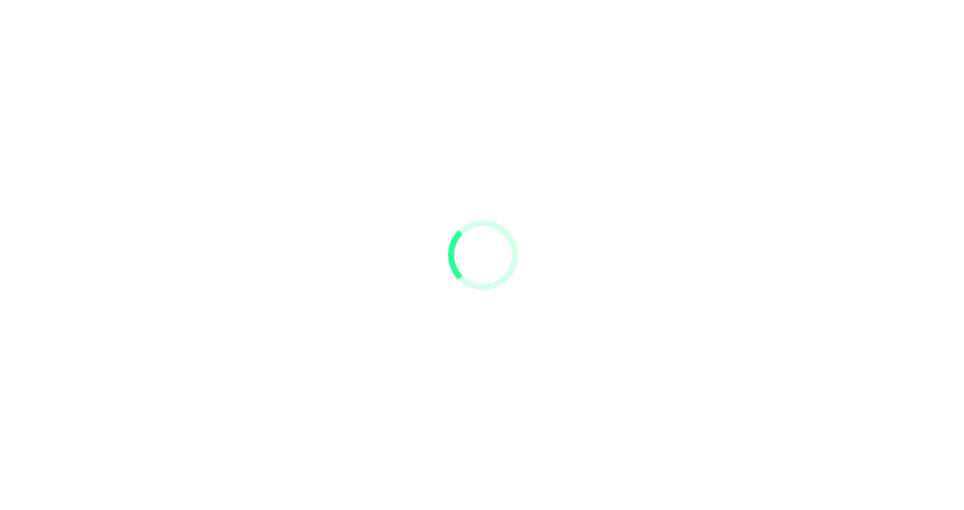 scroll, scrollTop: 0, scrollLeft: 0, axis: both 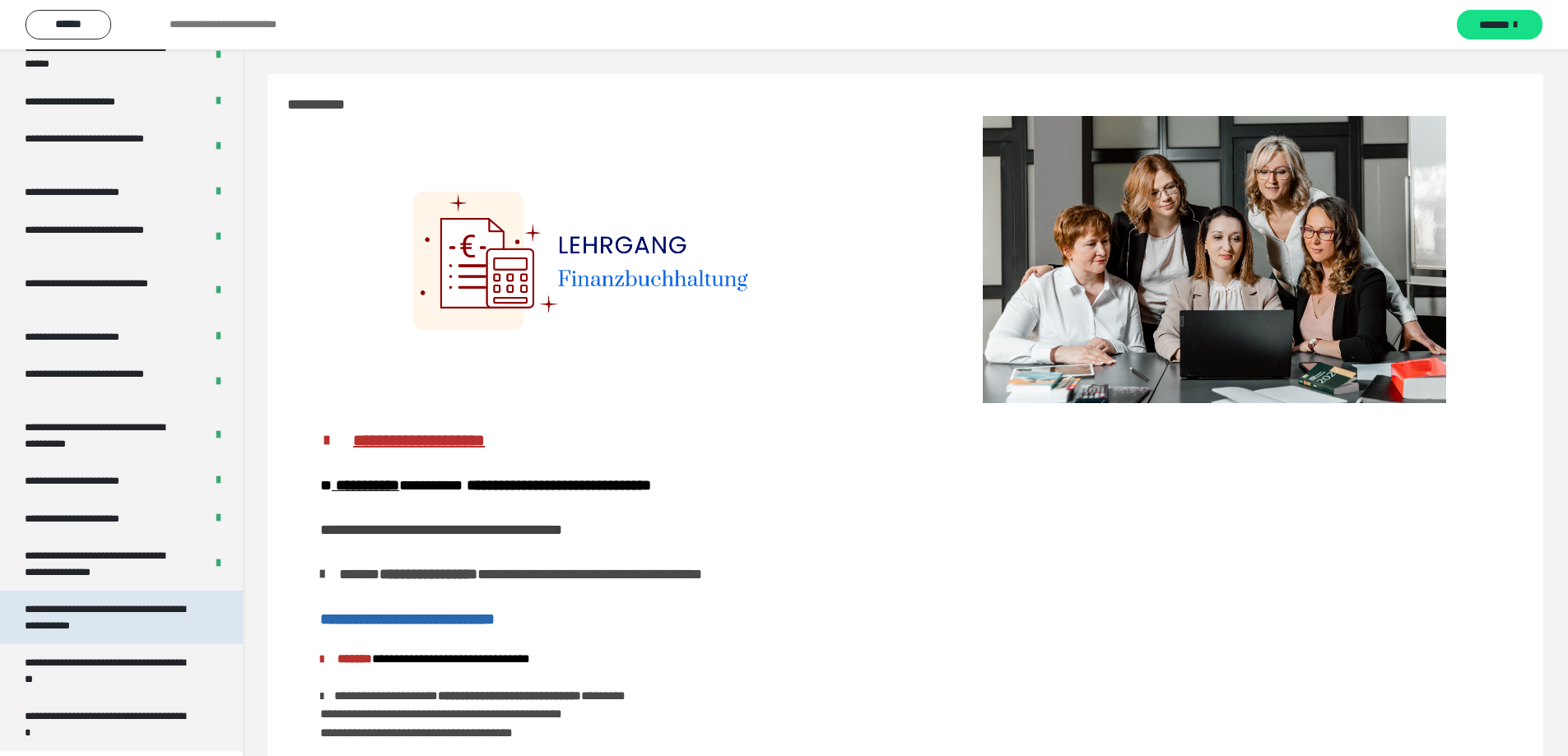 click on "**********" at bounding box center (109, 617) 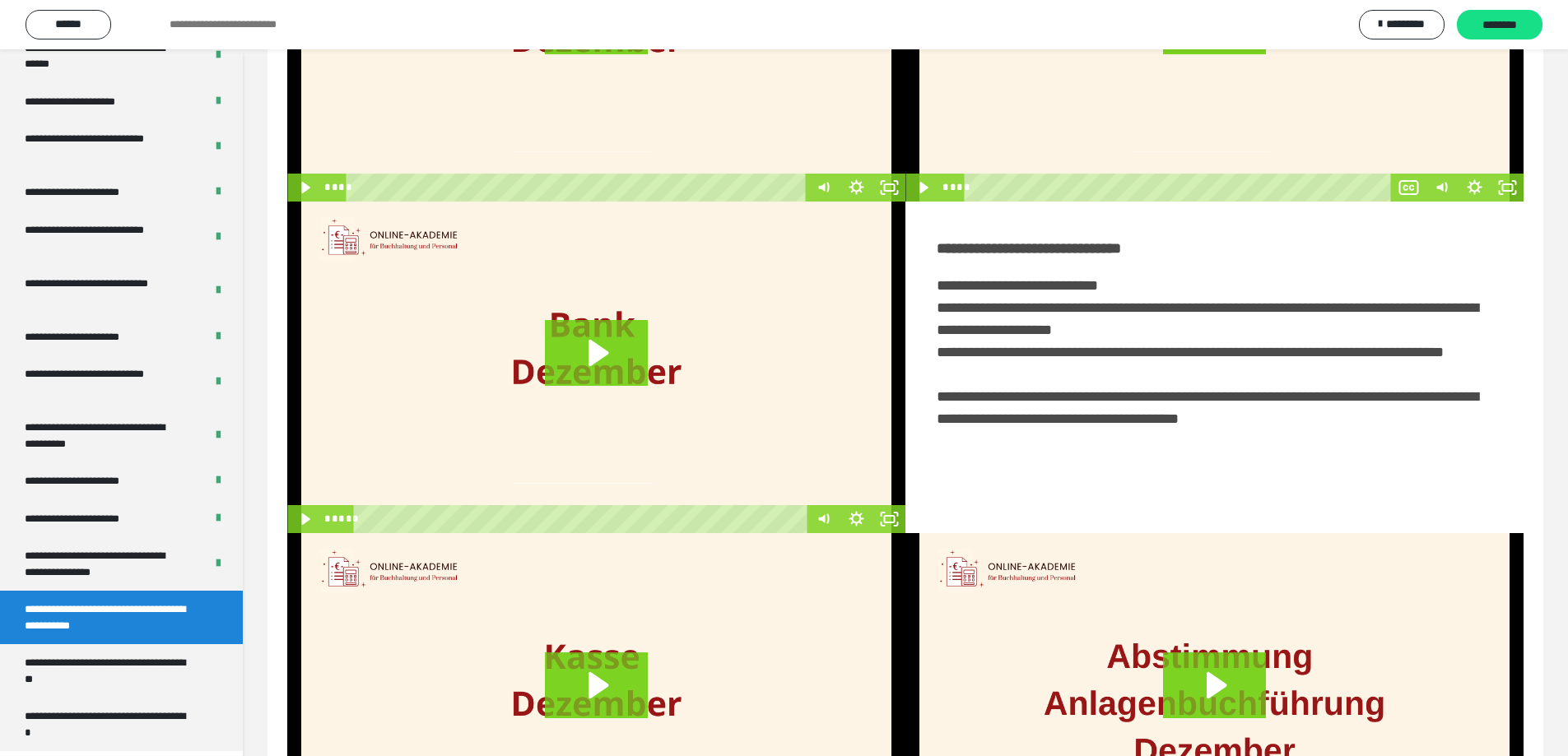 scroll, scrollTop: 401, scrollLeft: 0, axis: vertical 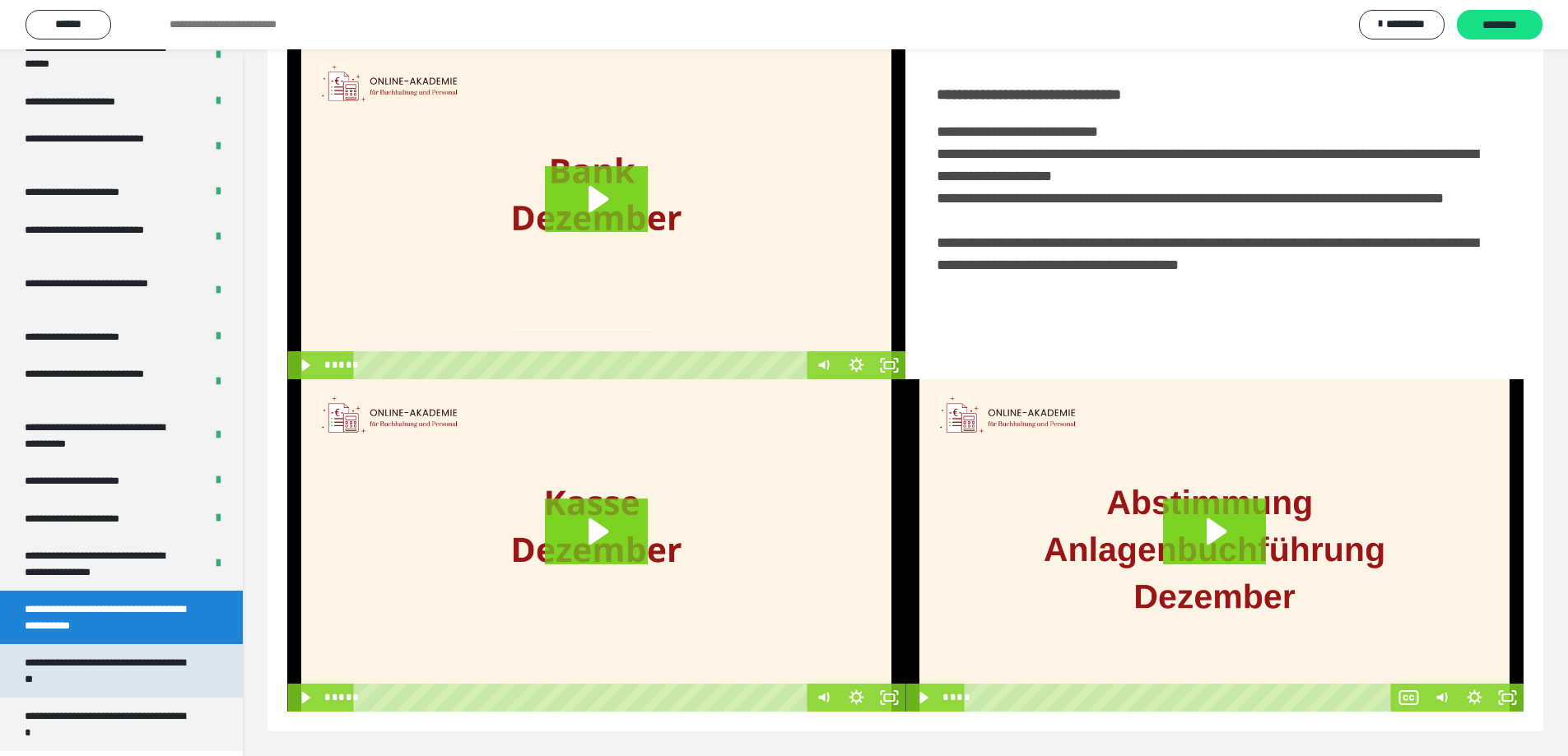 click on "**********" at bounding box center (109, 670) 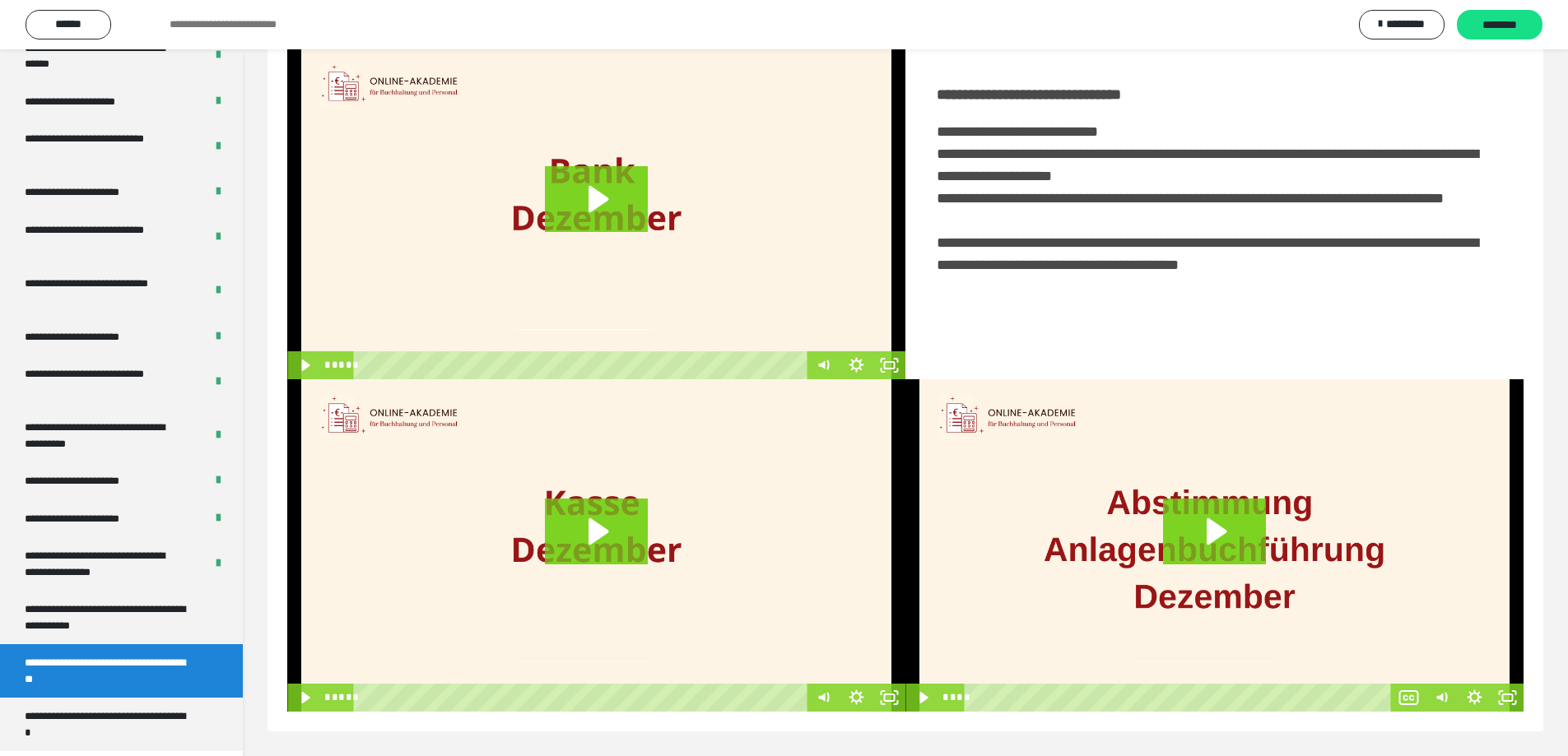 scroll, scrollTop: 49, scrollLeft: 0, axis: vertical 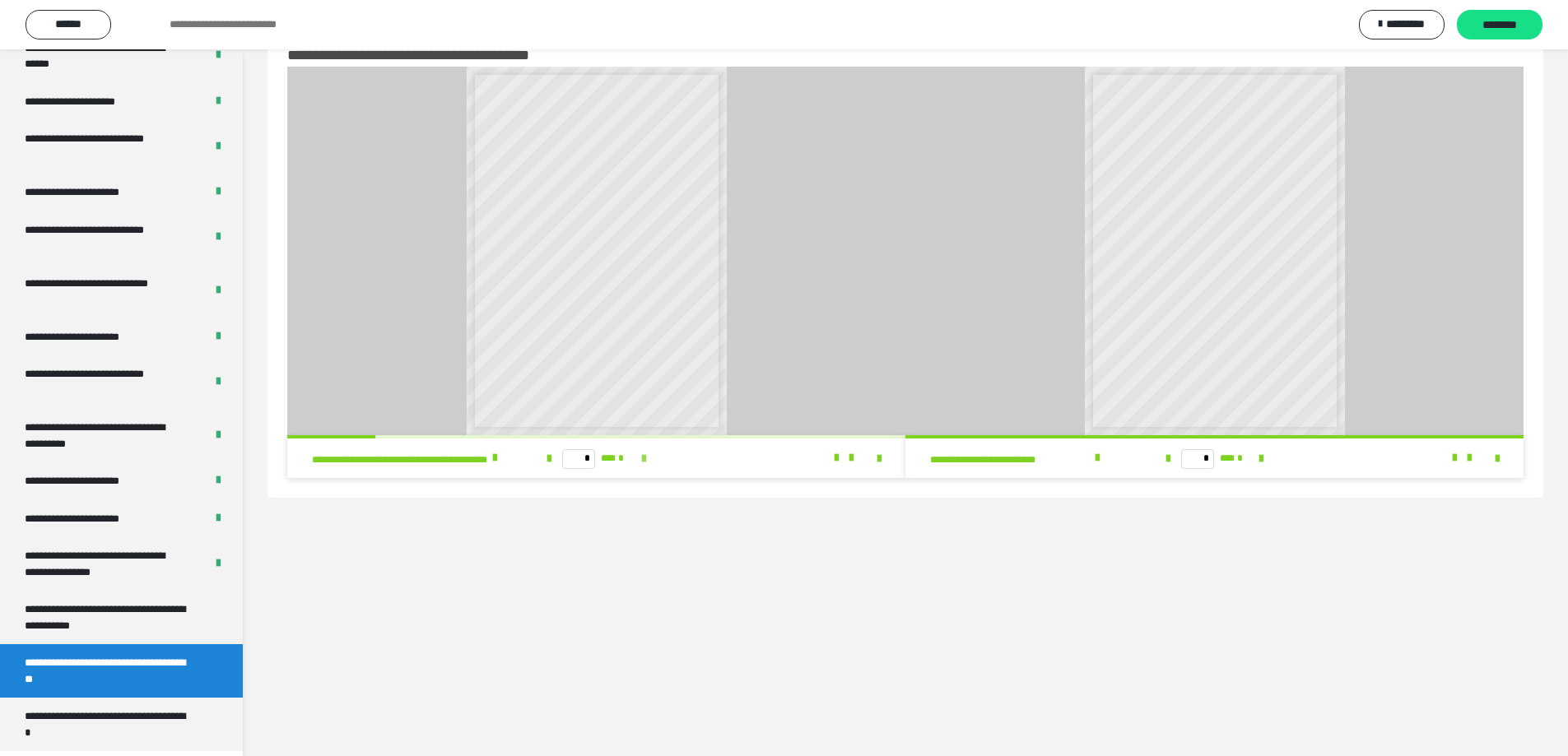click at bounding box center [644, 459] 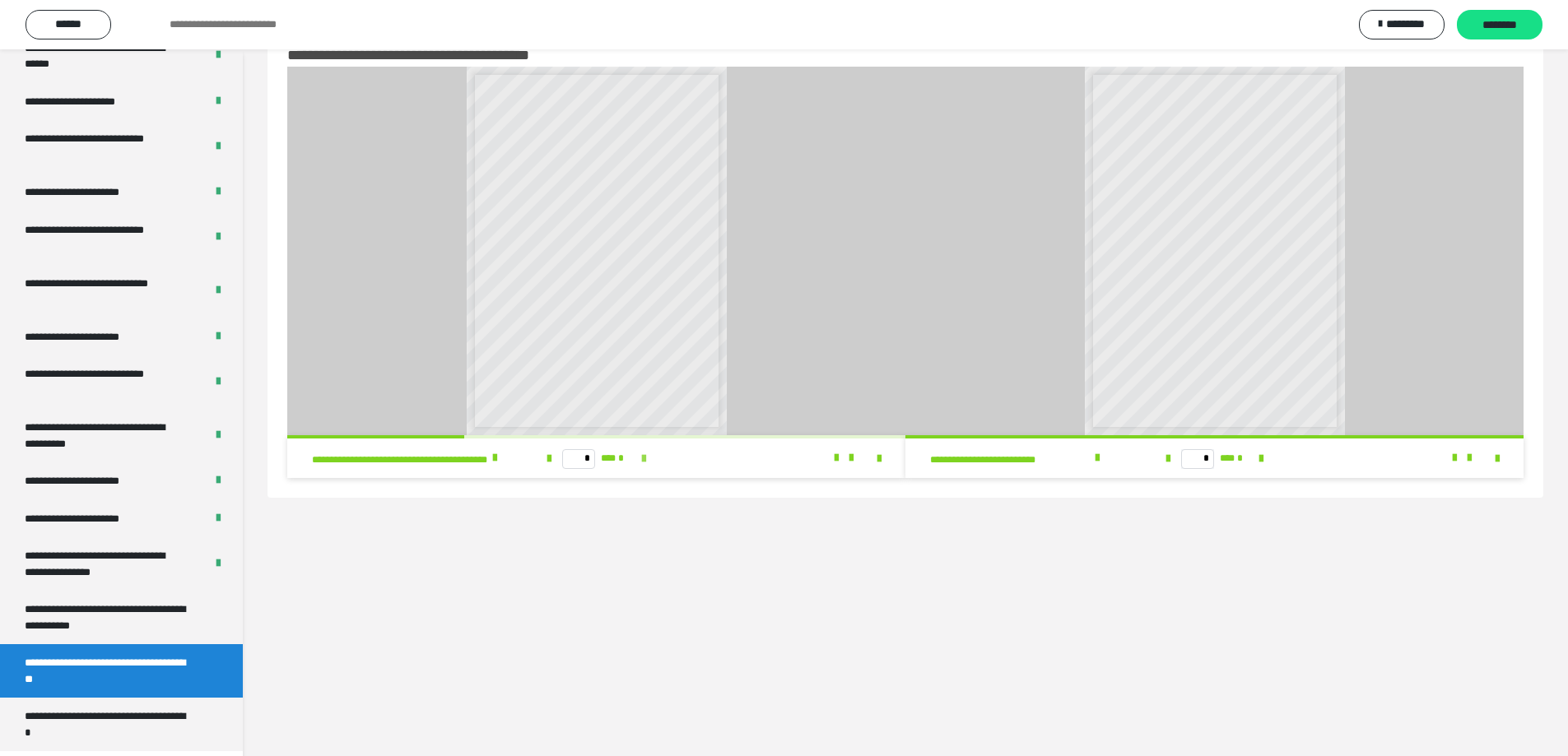 click at bounding box center (644, 459) 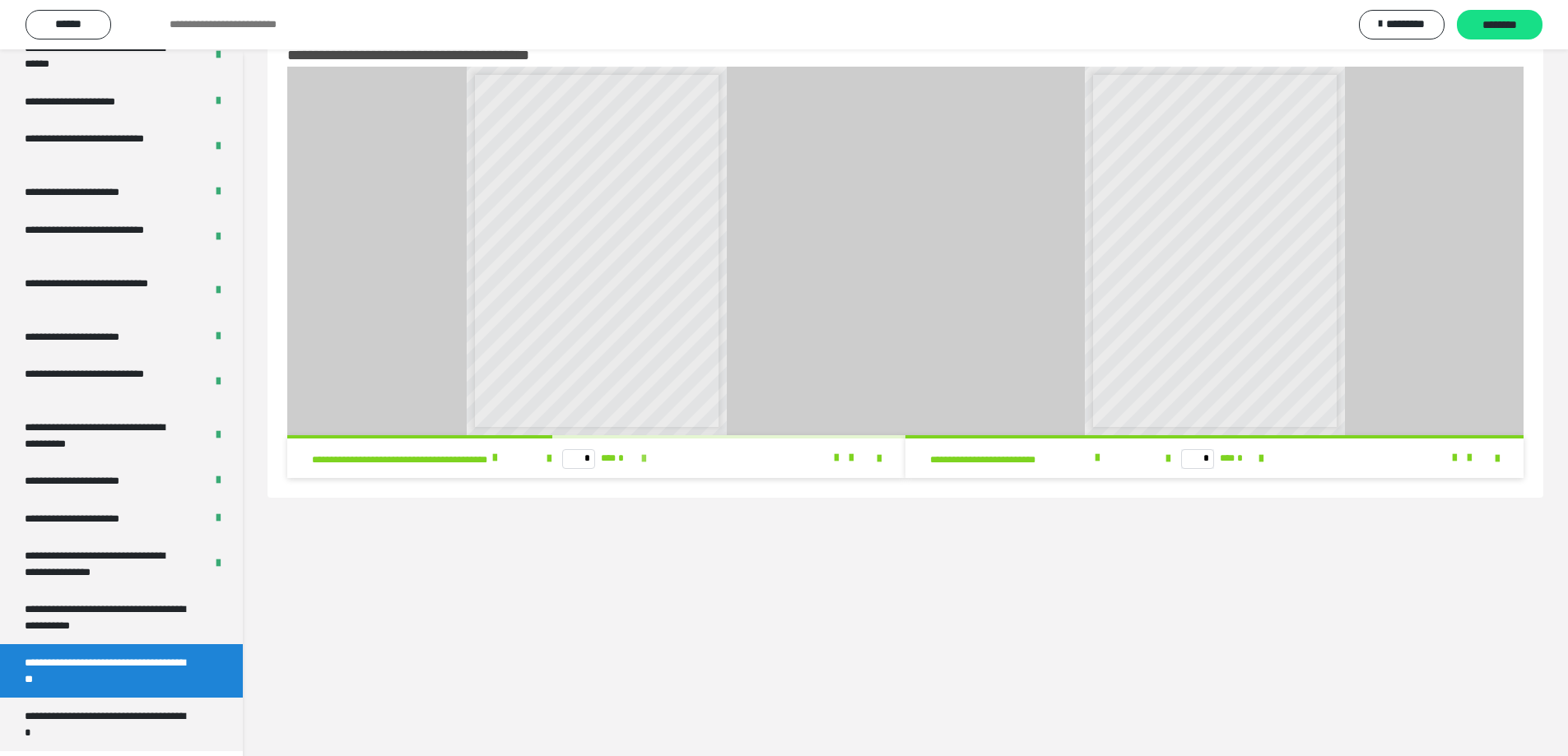 click at bounding box center (644, 459) 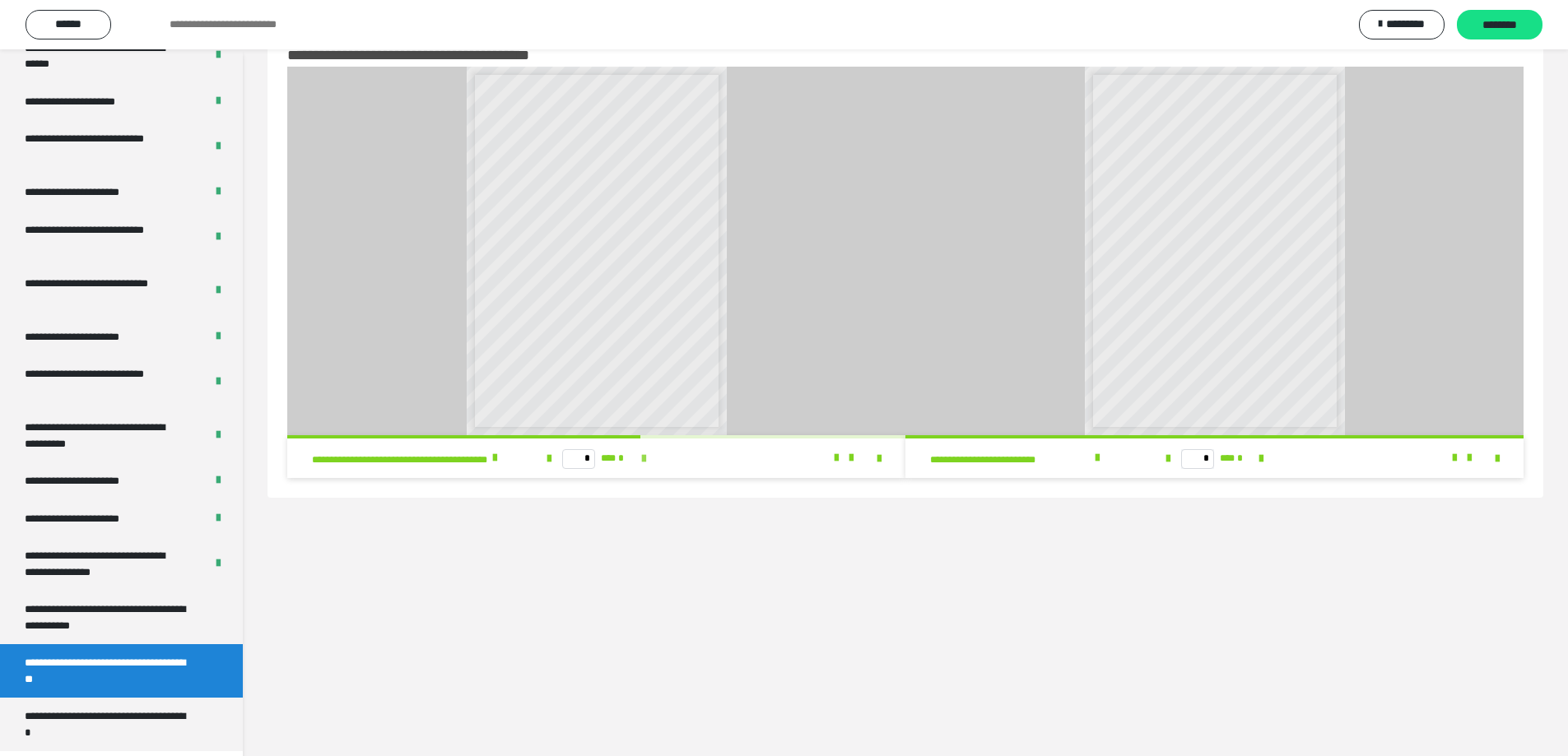 click at bounding box center [644, 459] 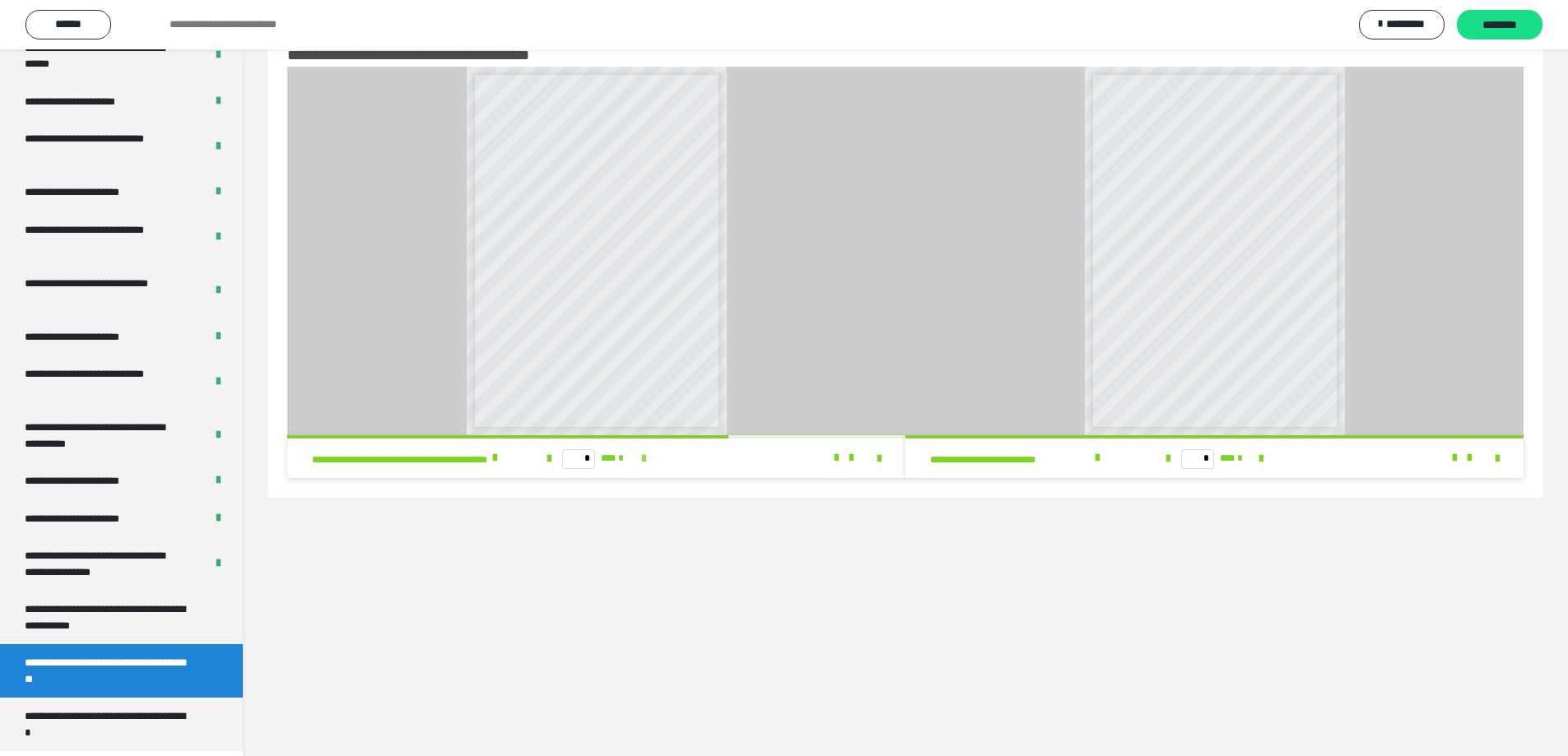 click at bounding box center [644, 459] 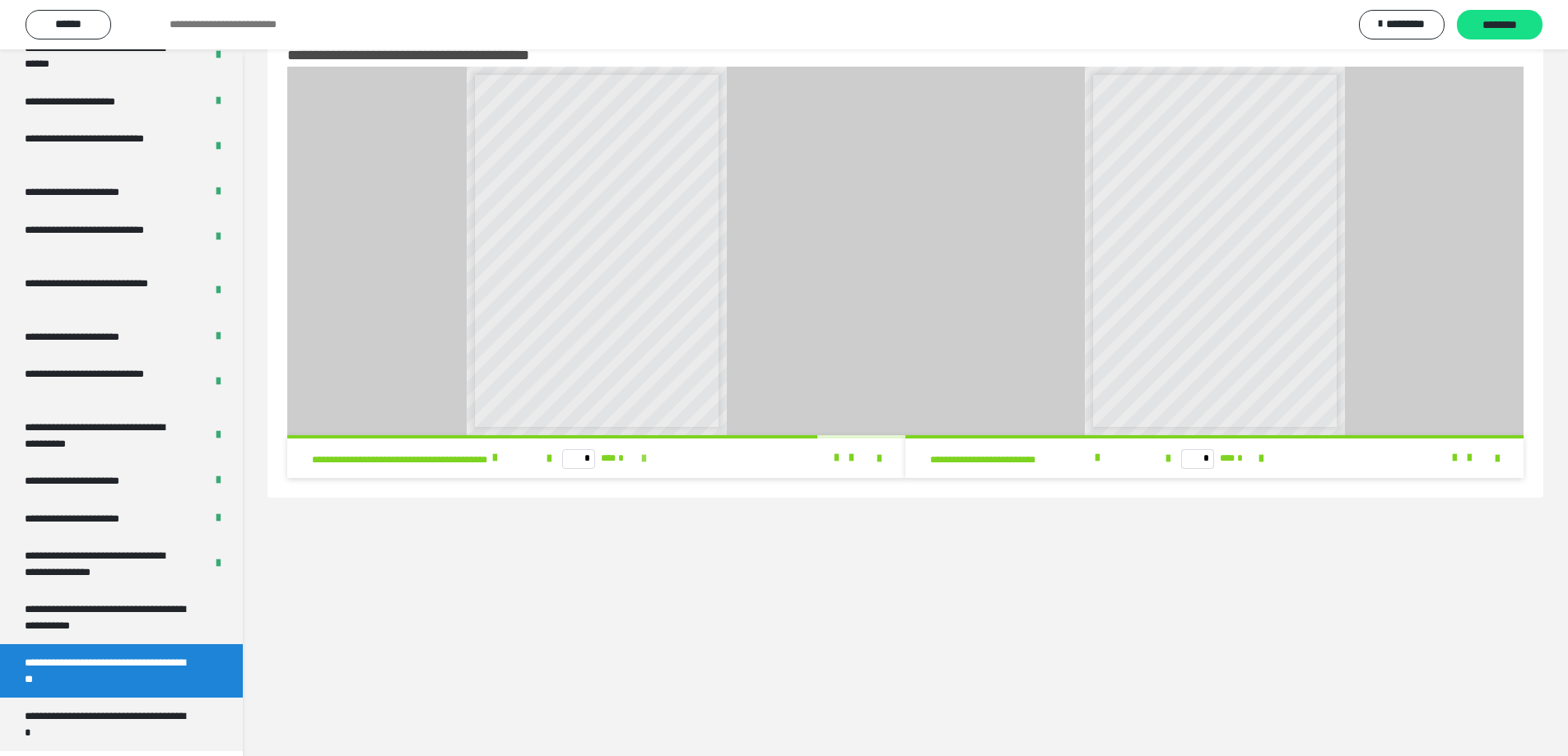 click at bounding box center (644, 459) 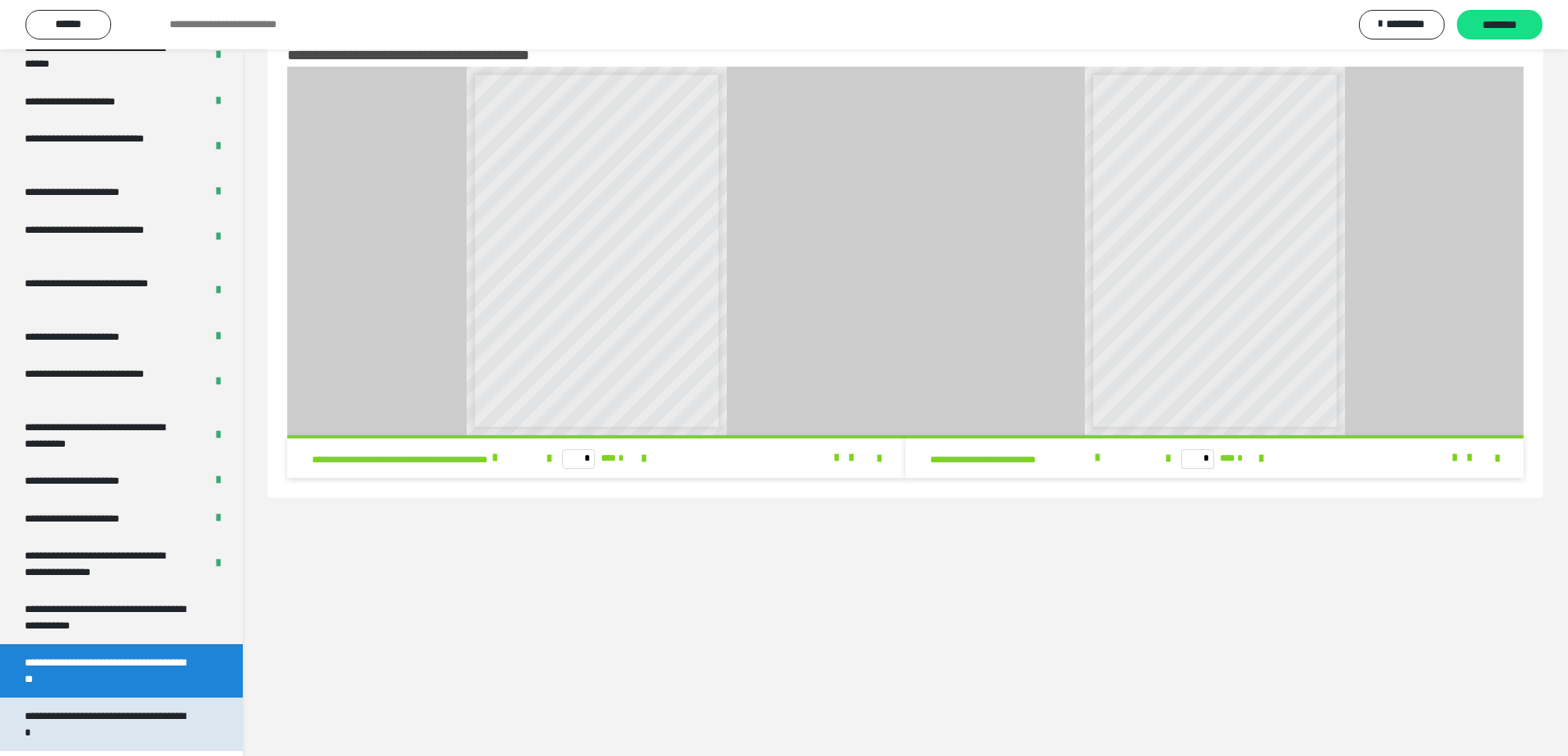 click on "**********" at bounding box center [109, 724] 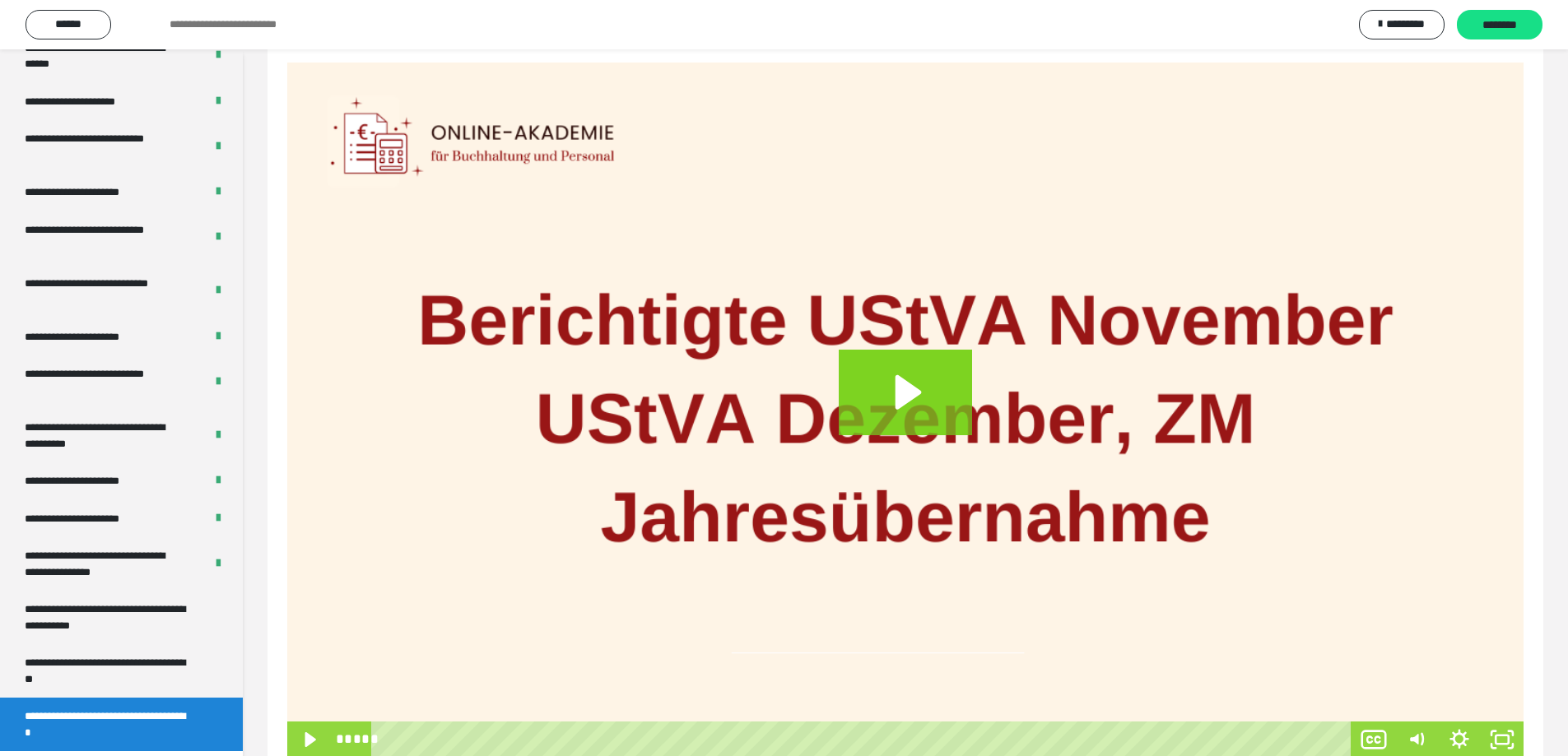 scroll, scrollTop: 310, scrollLeft: 0, axis: vertical 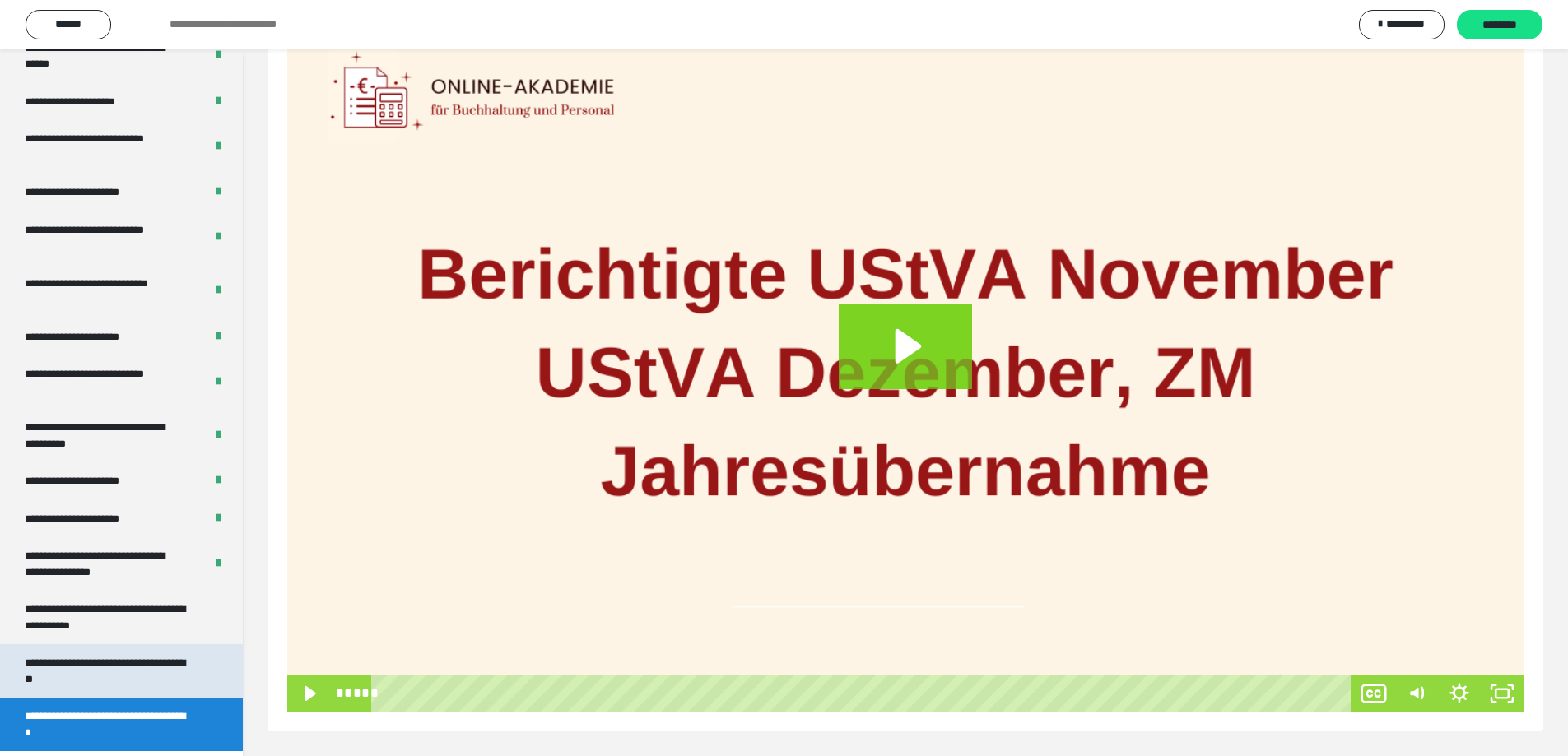 click on "**********" at bounding box center (109, 670) 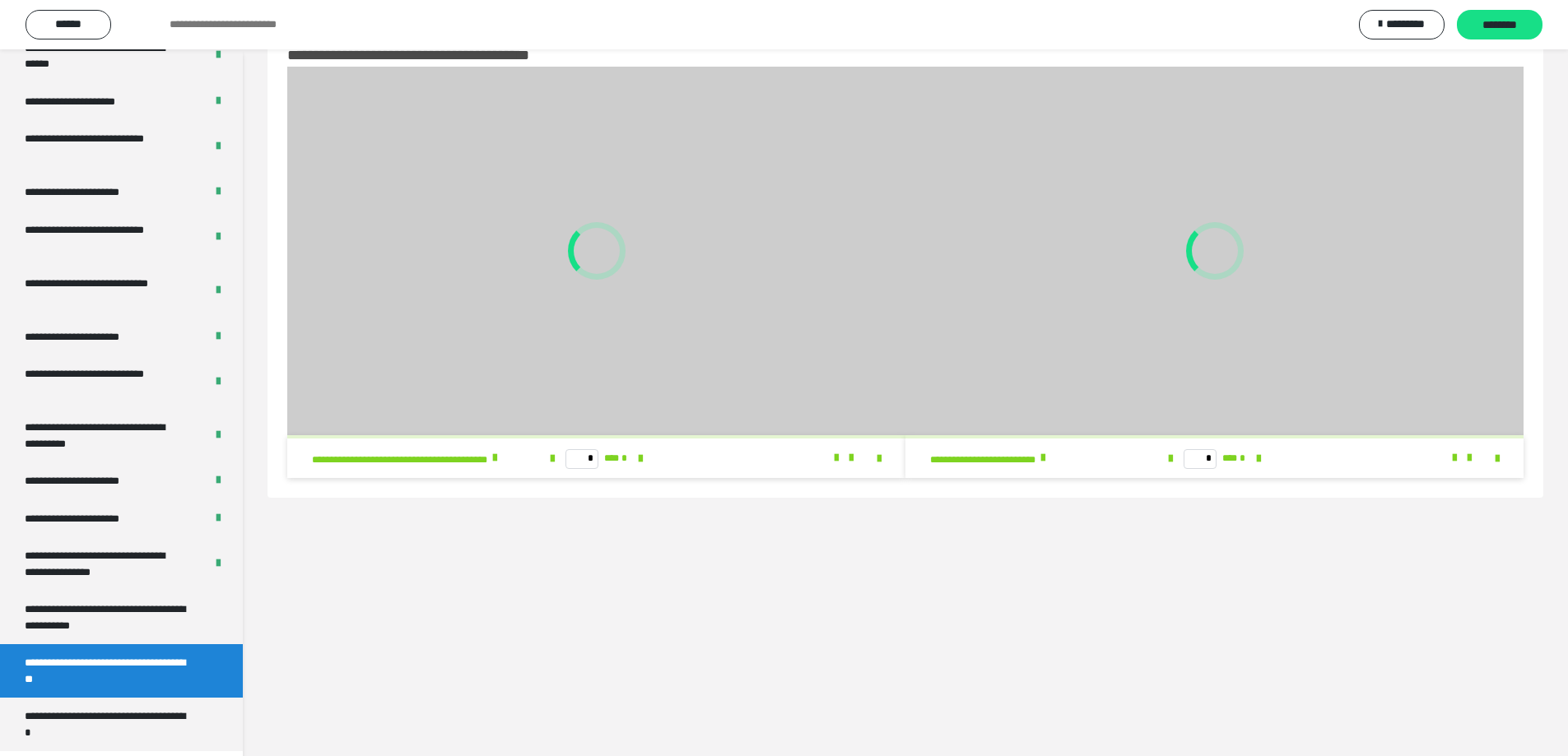 scroll, scrollTop: 49, scrollLeft: 0, axis: vertical 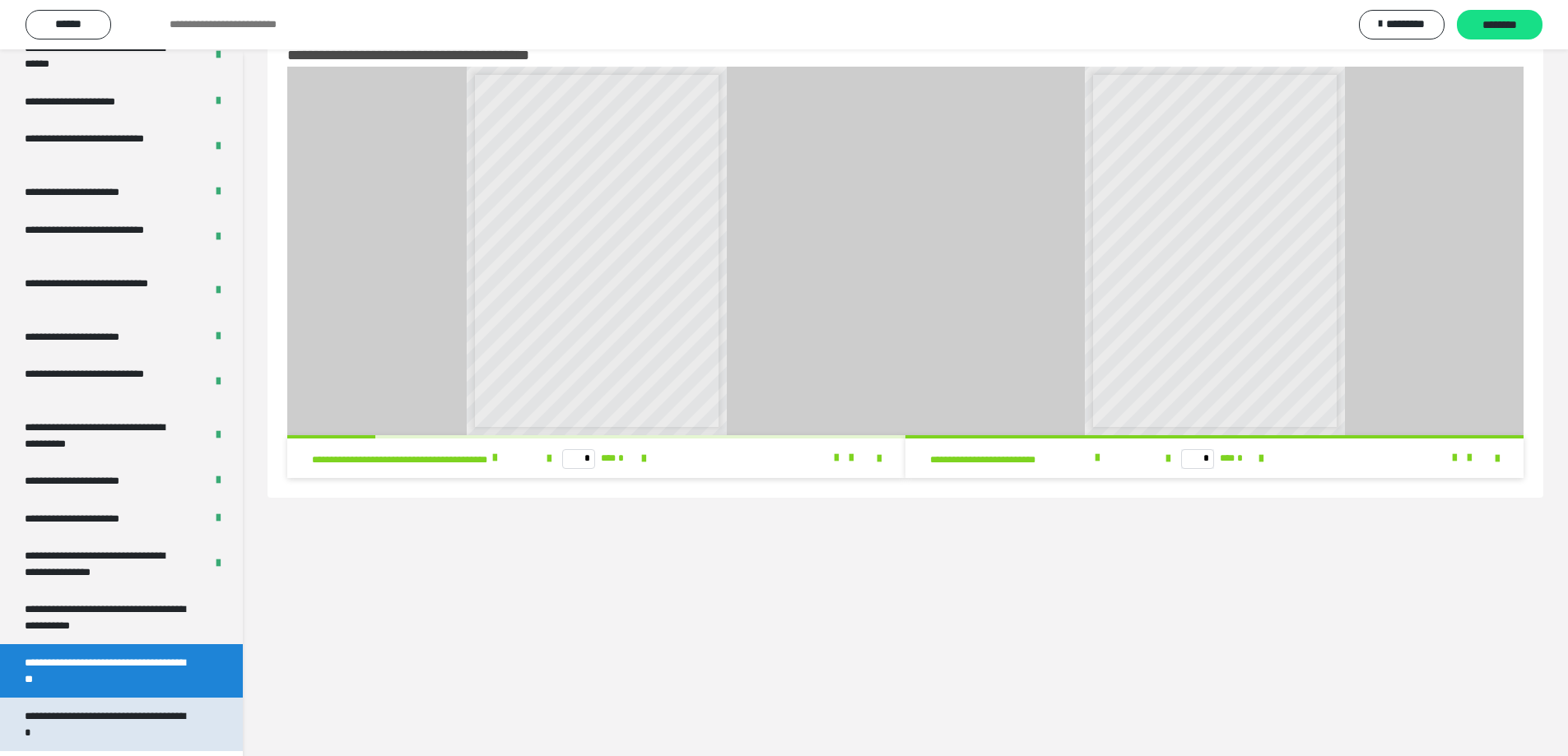 click on "**********" at bounding box center (109, 724) 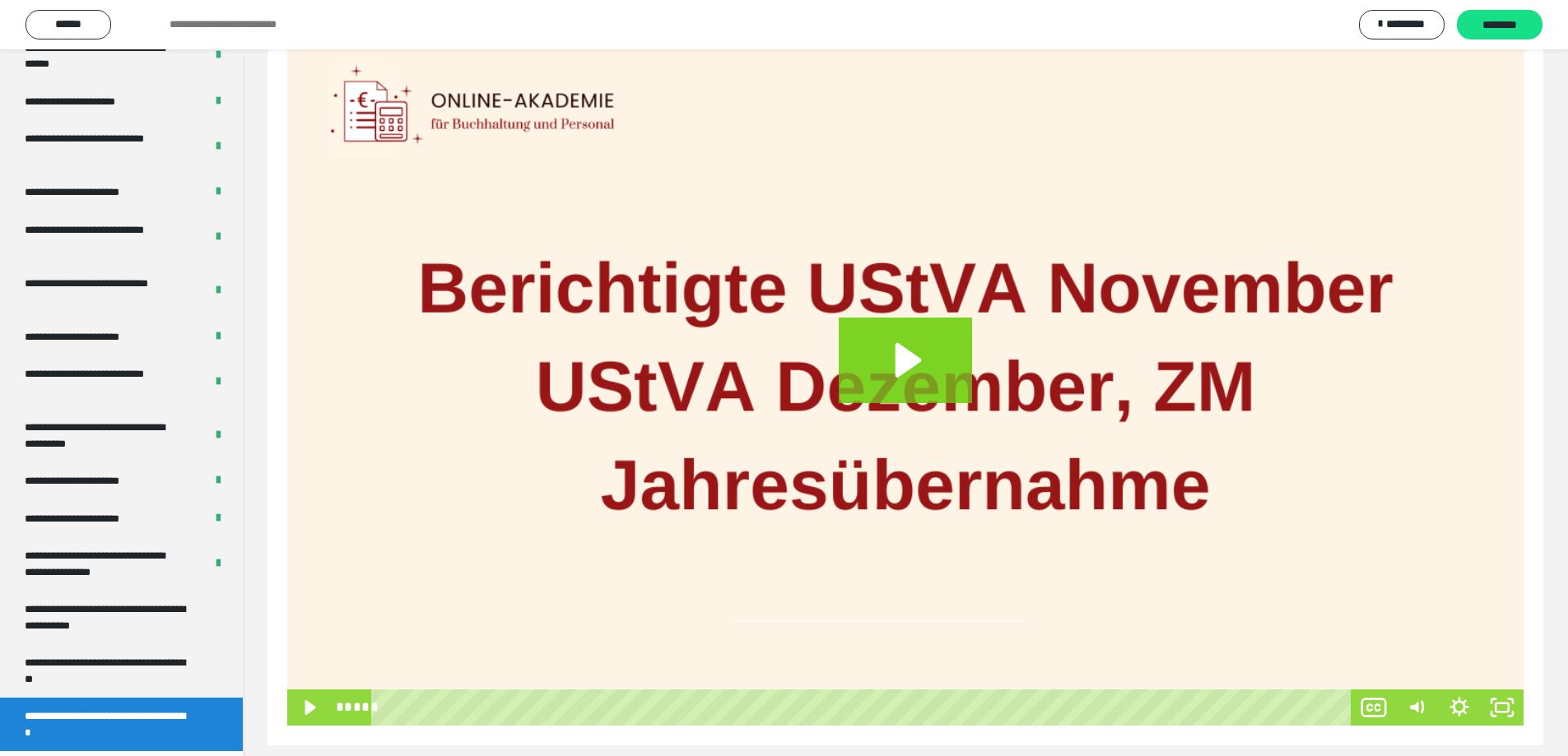 scroll, scrollTop: 310, scrollLeft: 0, axis: vertical 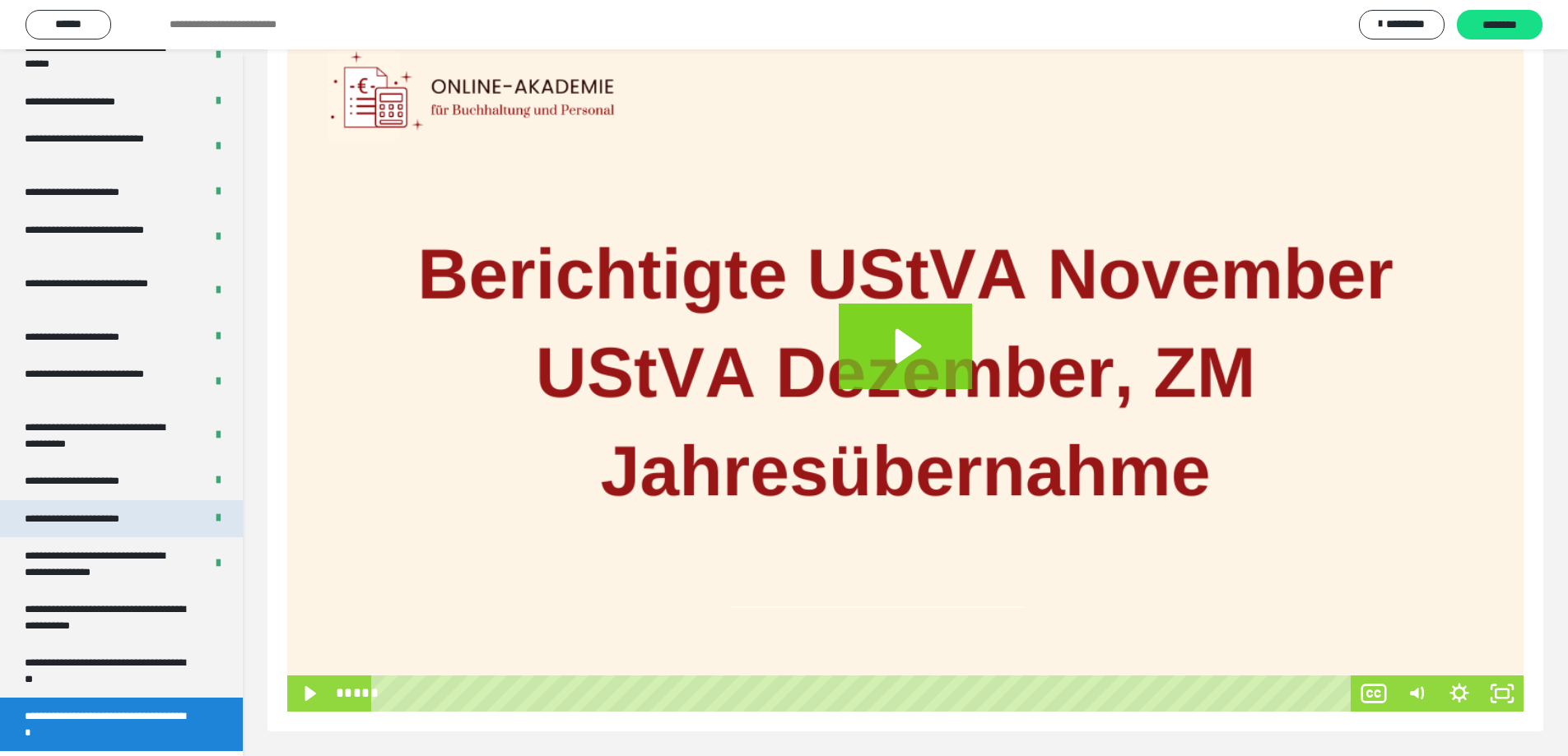 click on "**********" at bounding box center (91, 519) 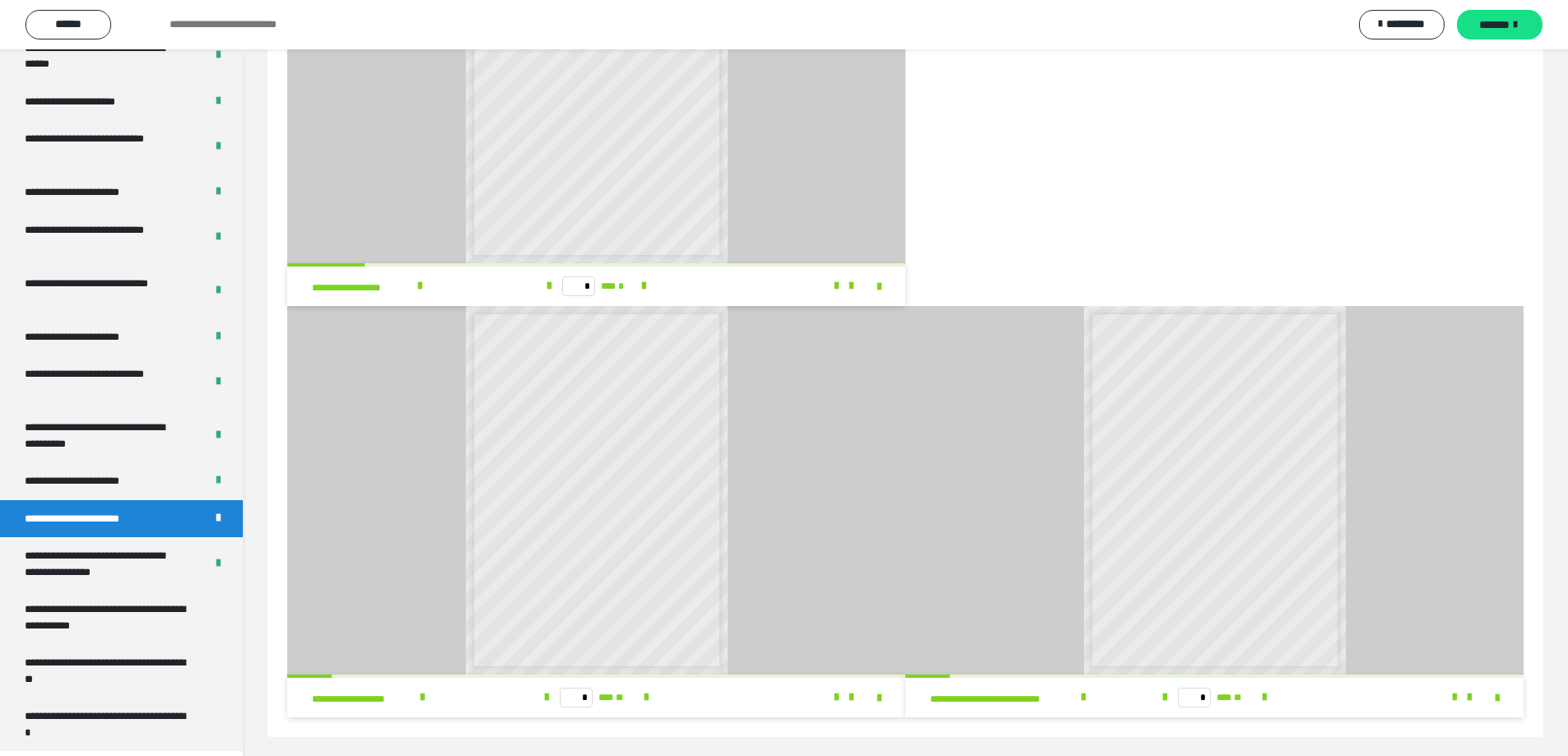 scroll, scrollTop: 1631, scrollLeft: 0, axis: vertical 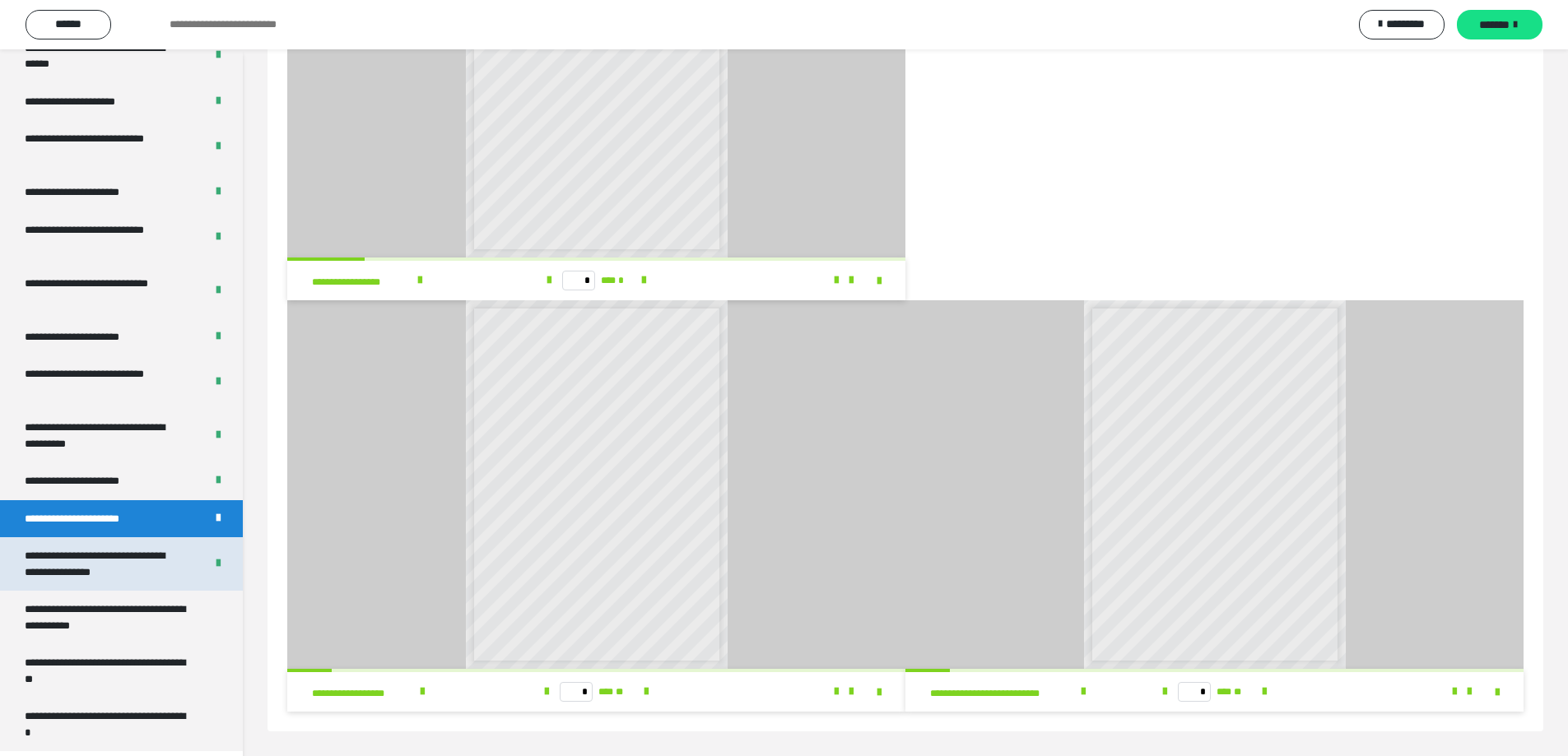 click on "**********" at bounding box center [102, 564] 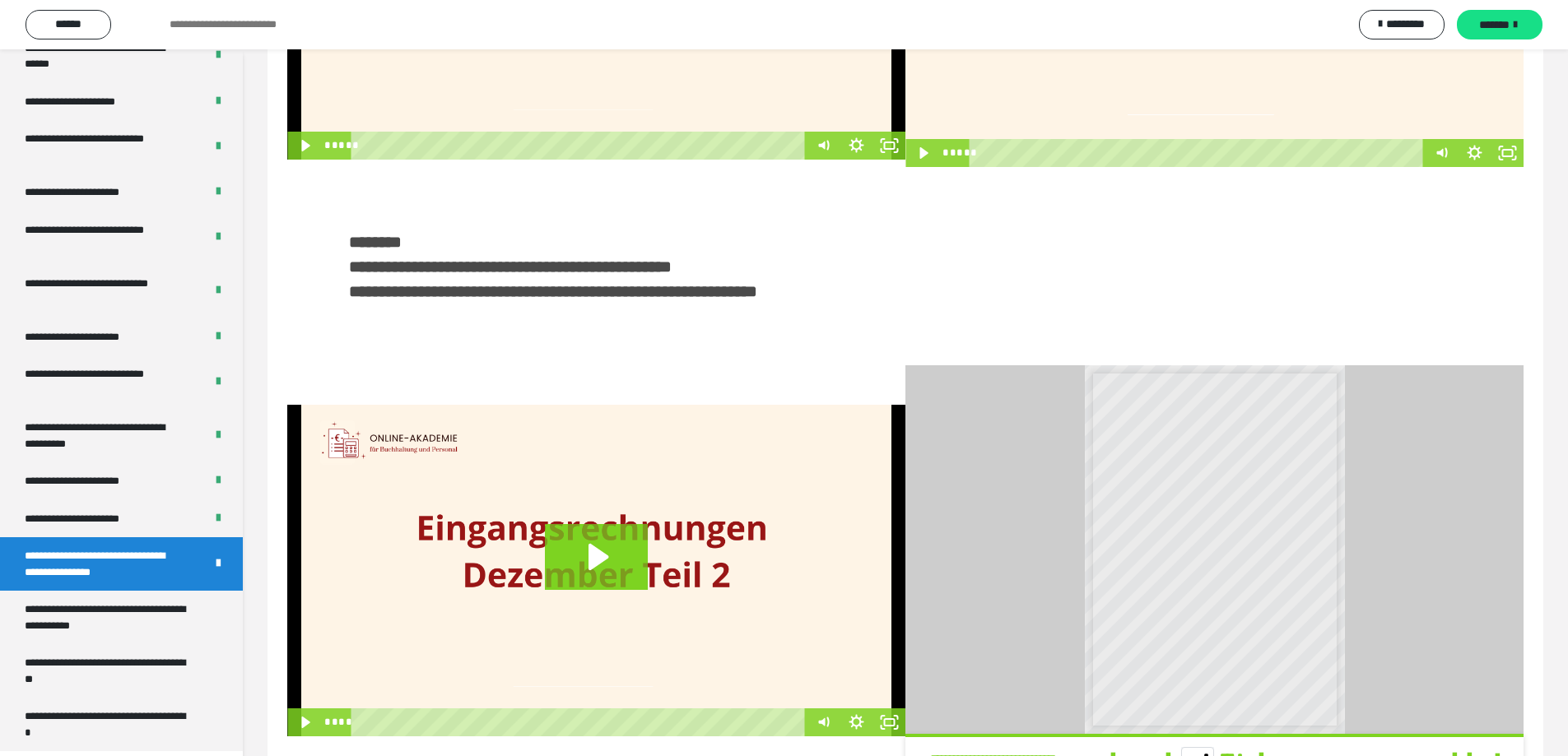 scroll, scrollTop: 361, scrollLeft: 0, axis: vertical 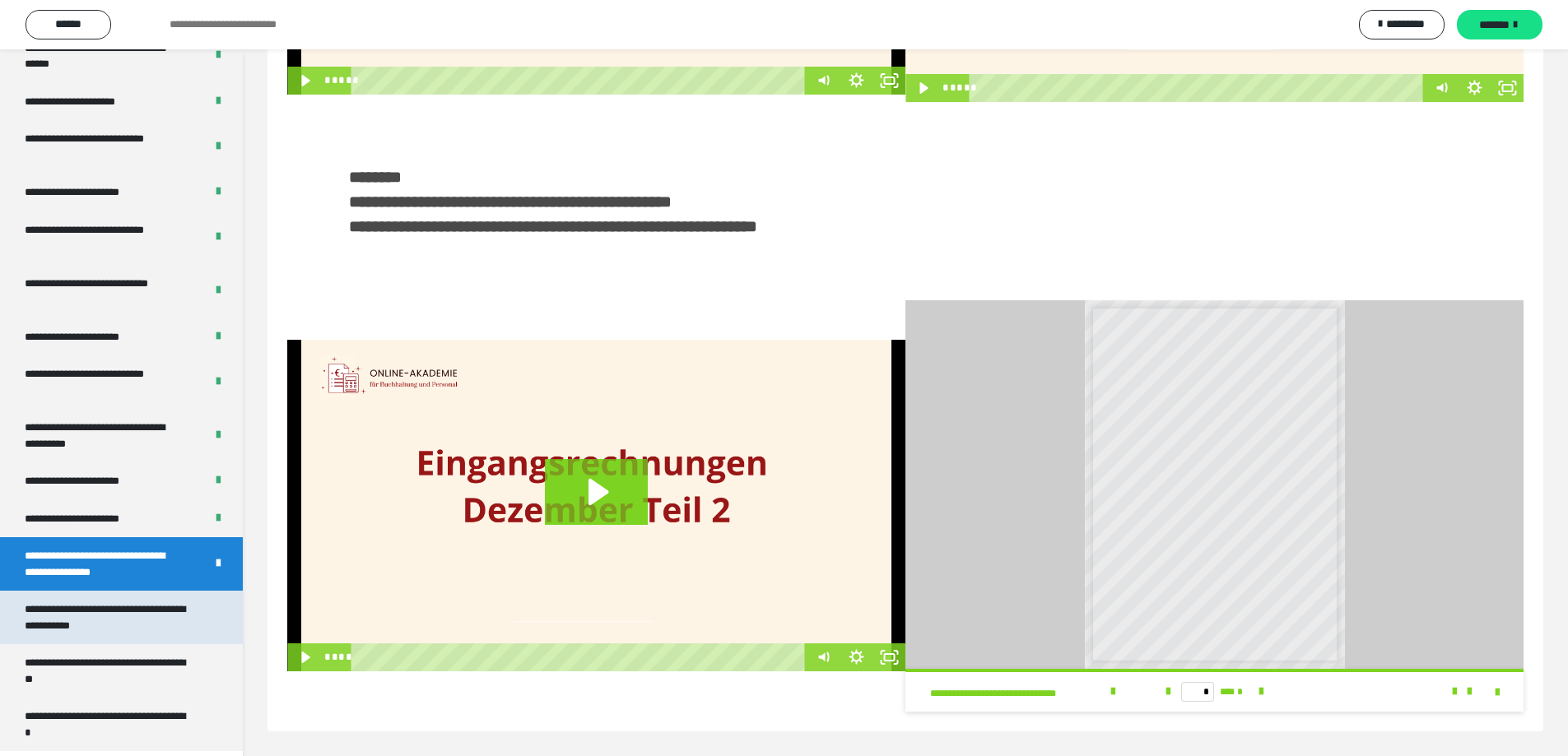 click on "**********" at bounding box center (109, 617) 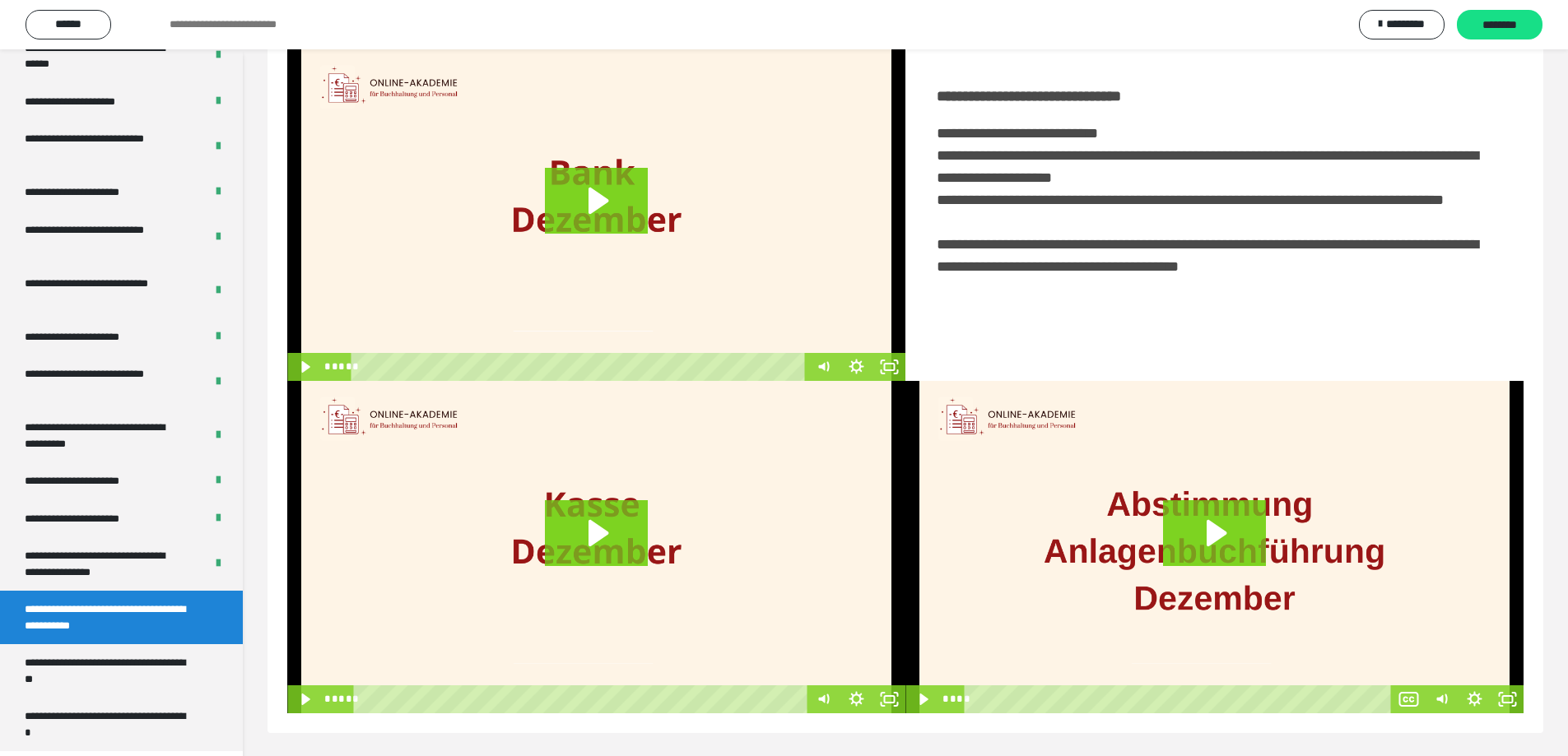scroll, scrollTop: 401, scrollLeft: 0, axis: vertical 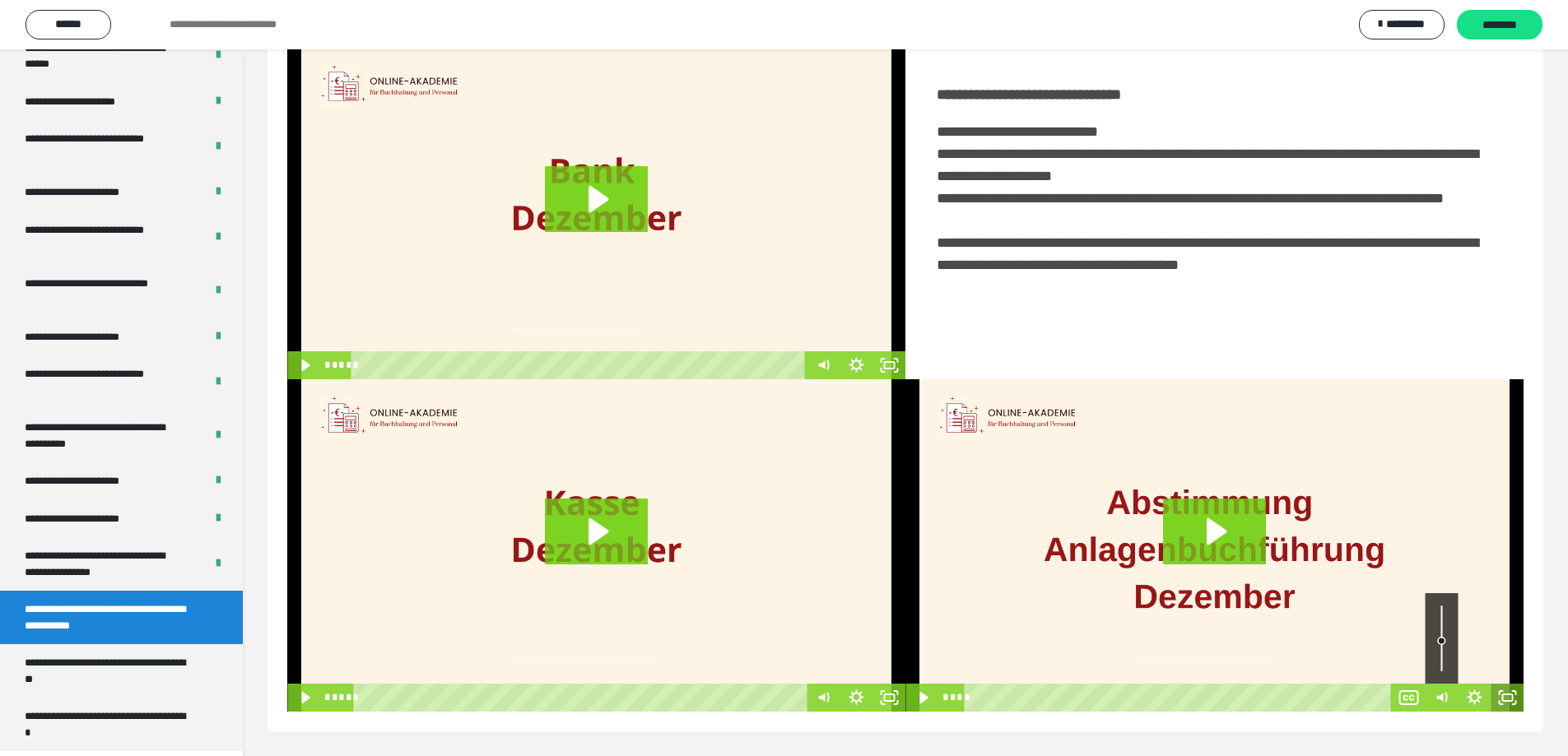 click 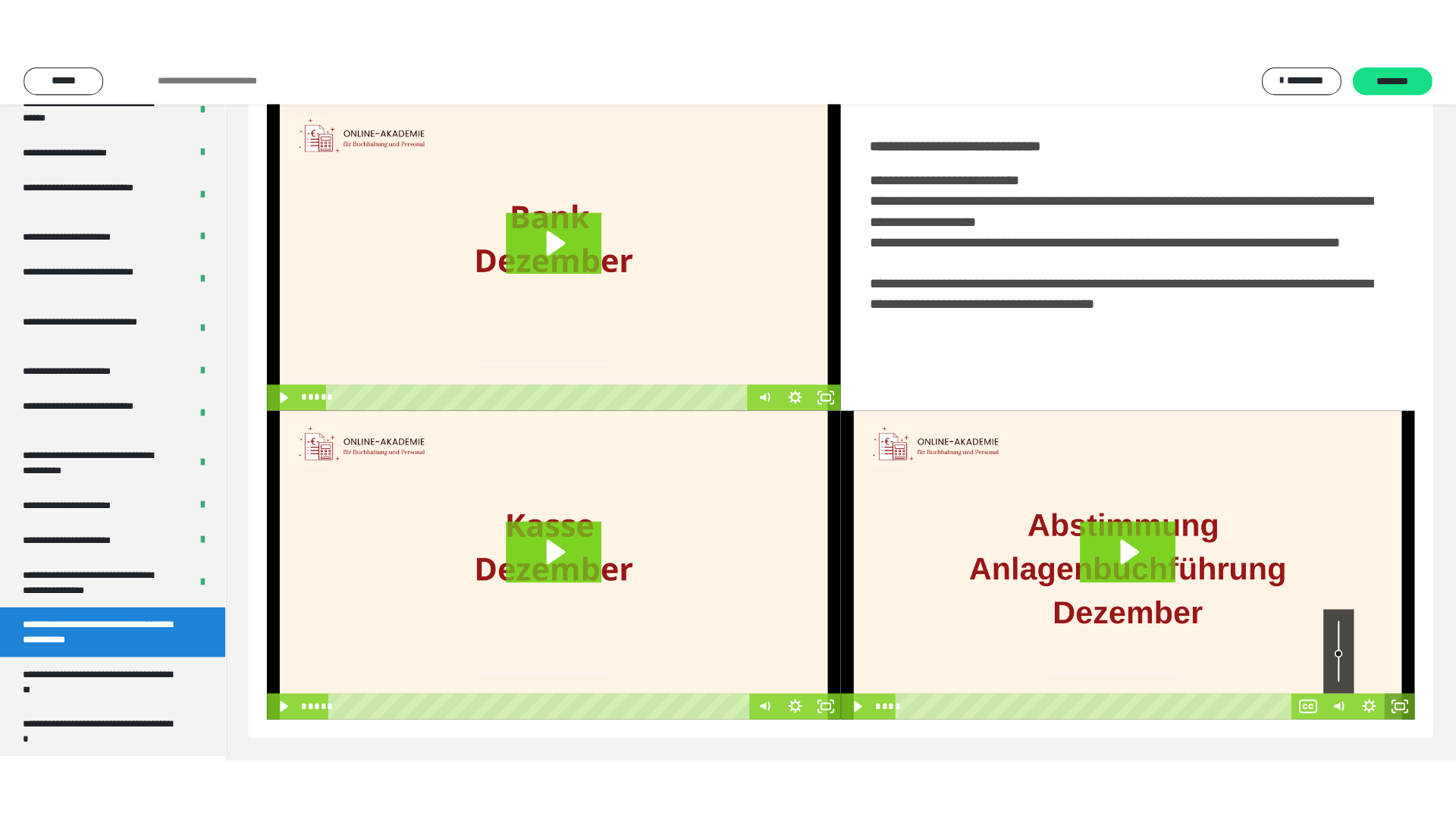 scroll, scrollTop: 256, scrollLeft: 0, axis: vertical 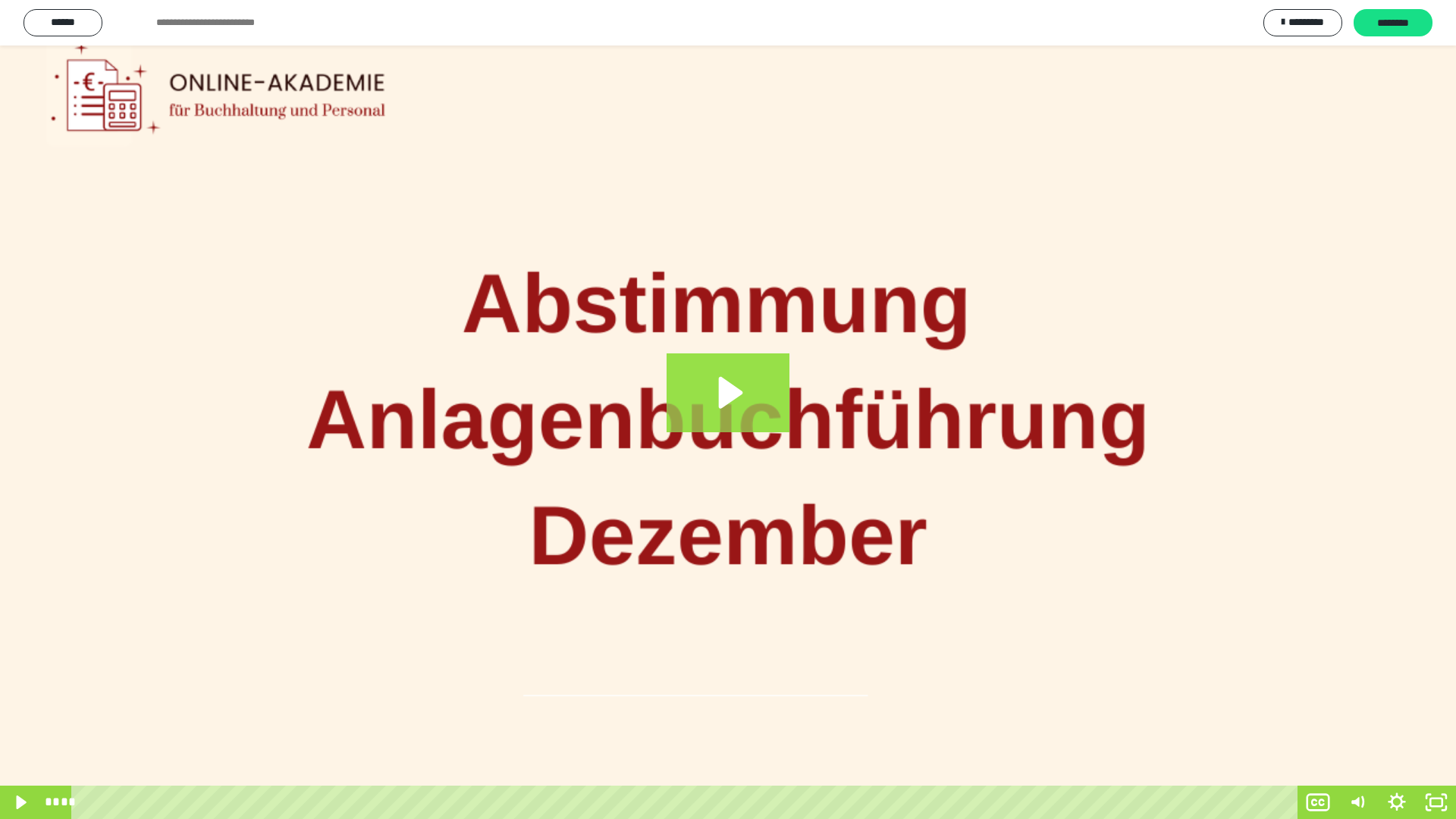 click 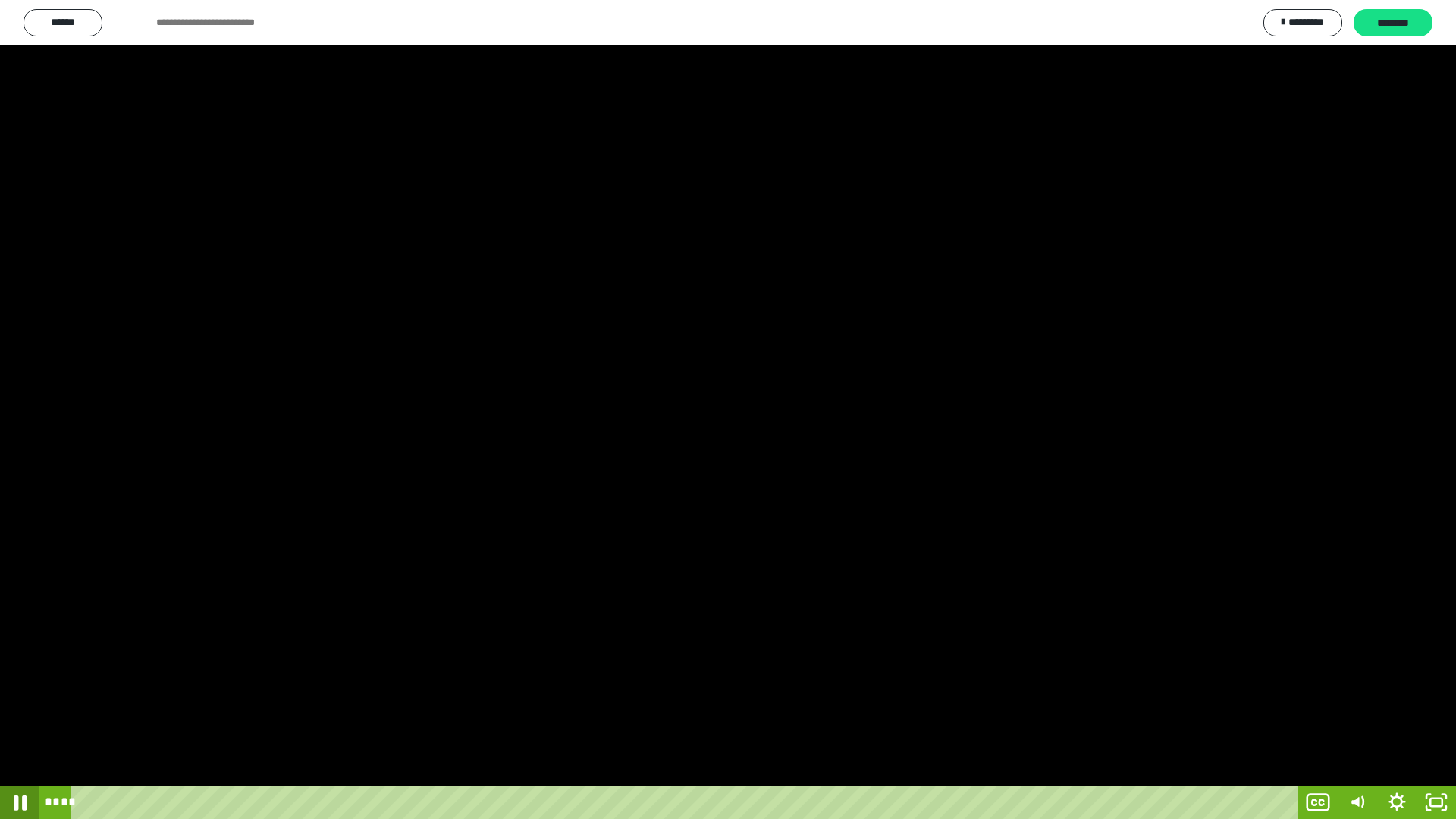 click 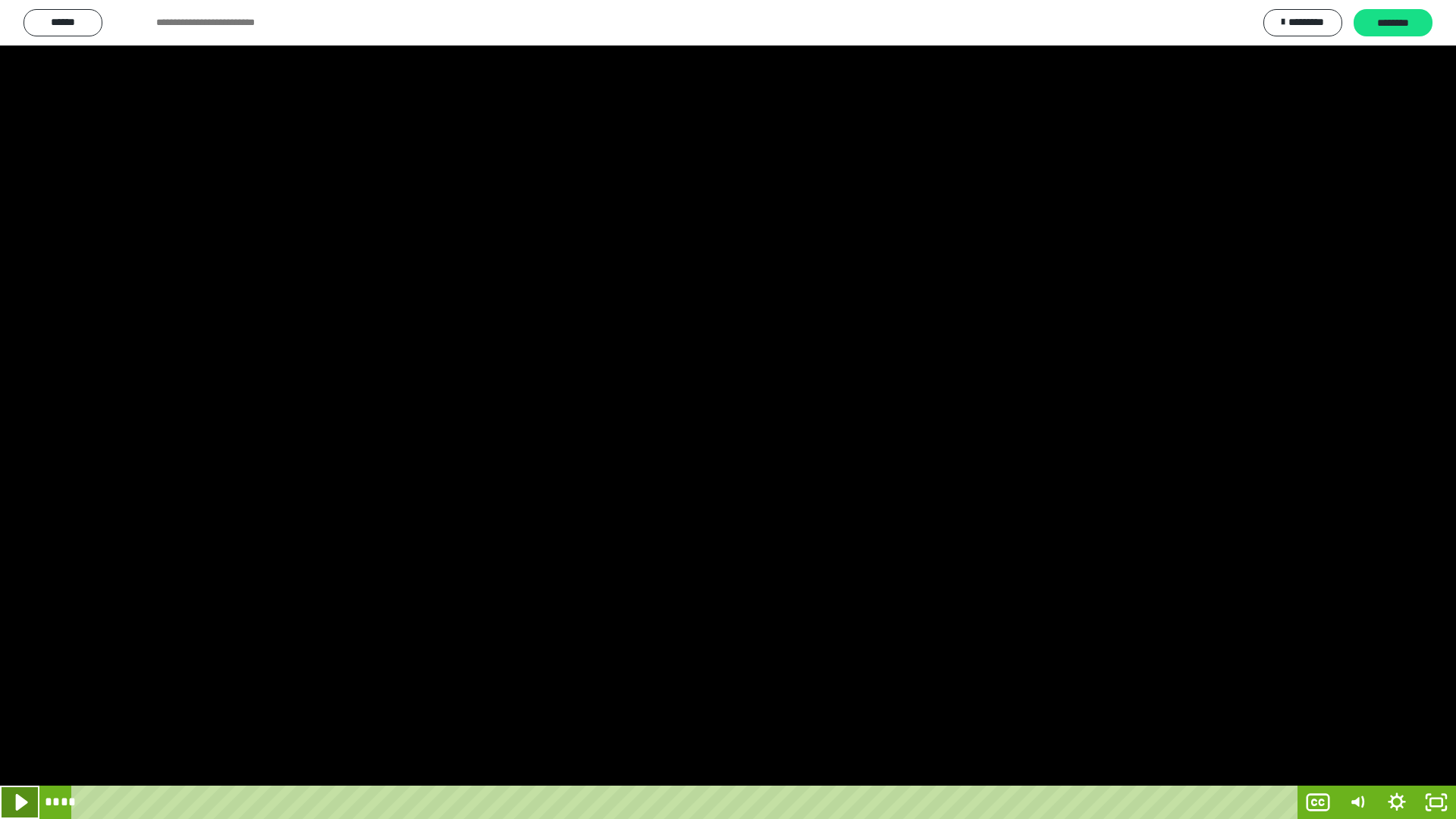 click 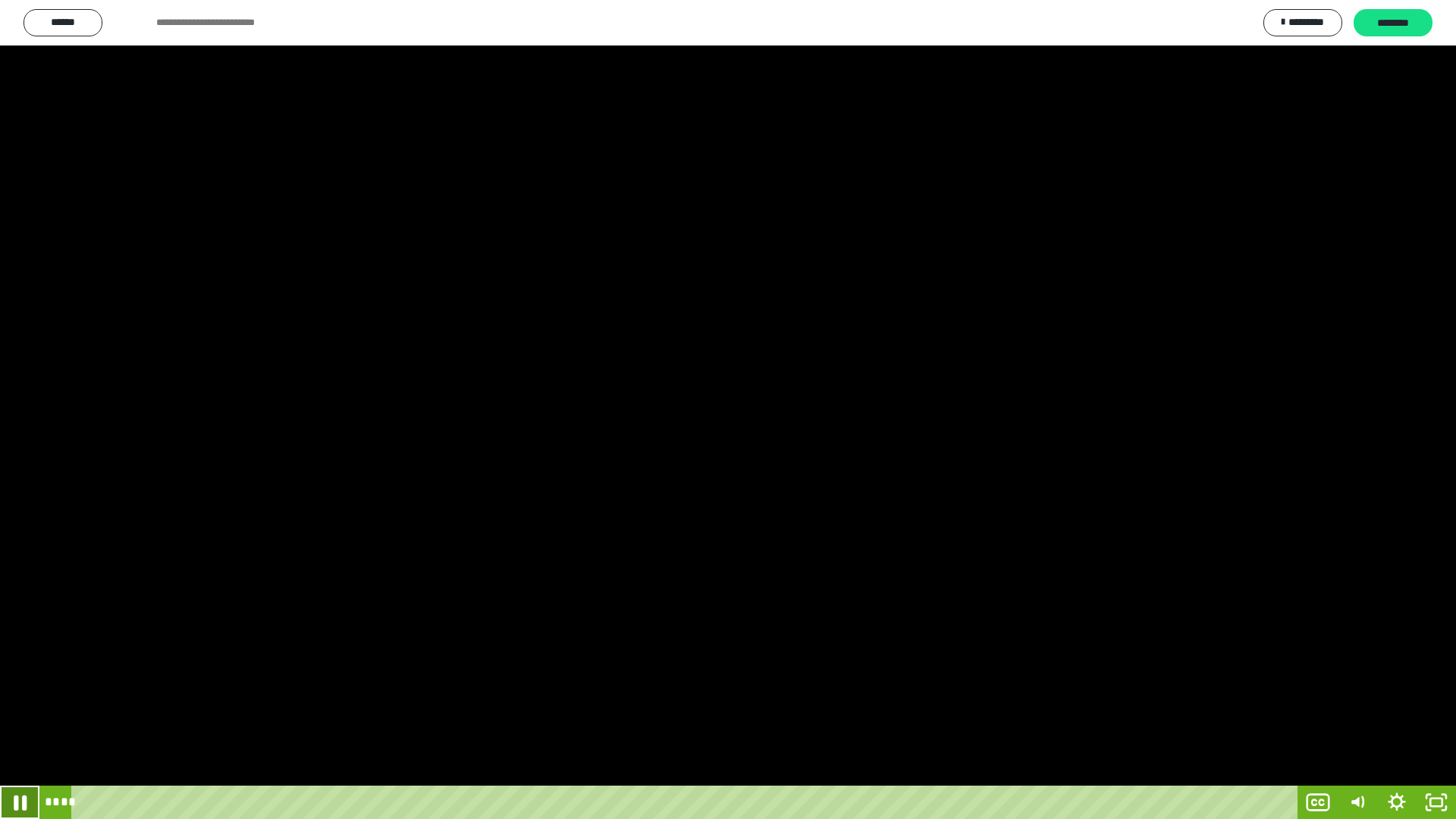 click 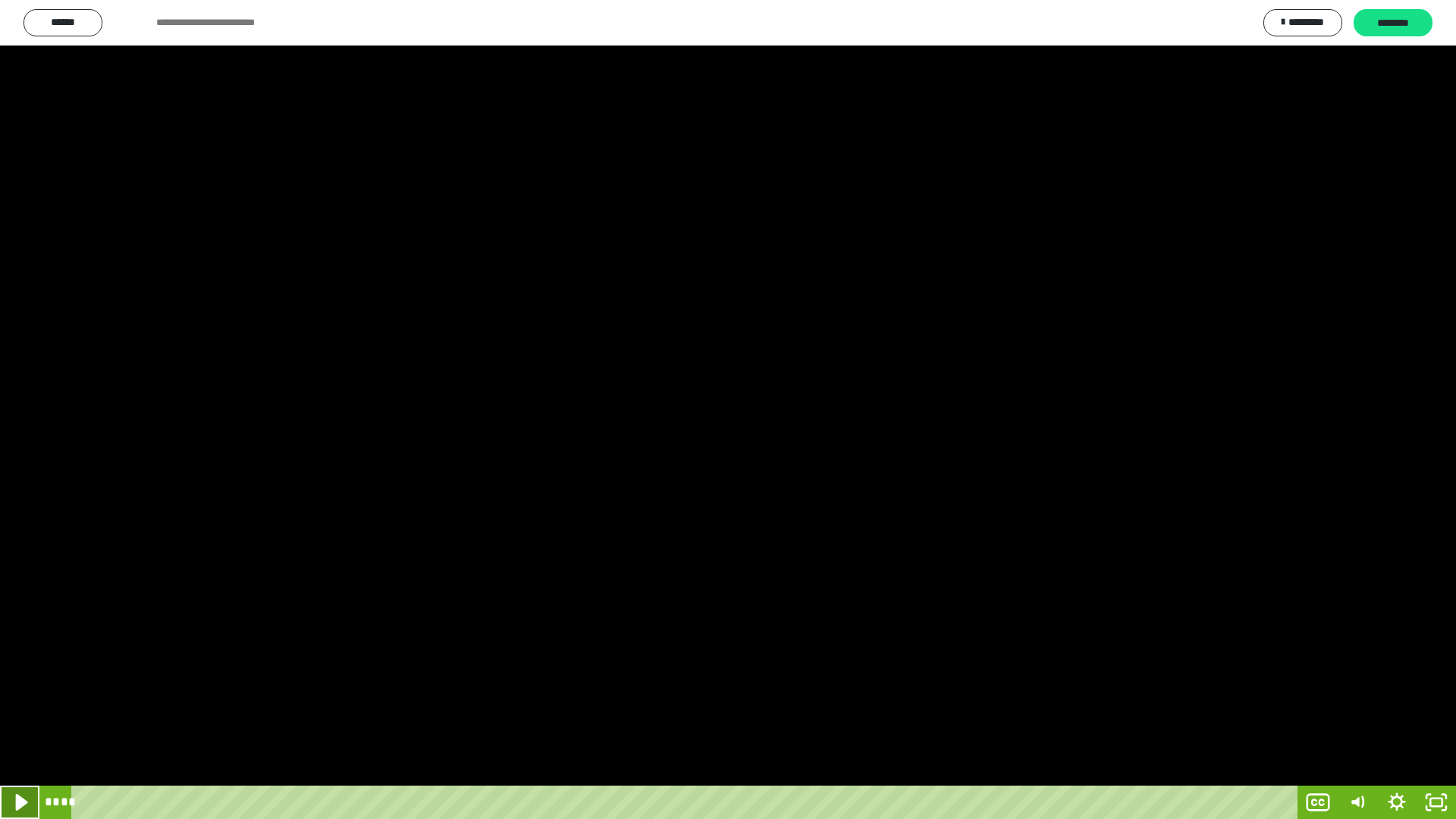 click 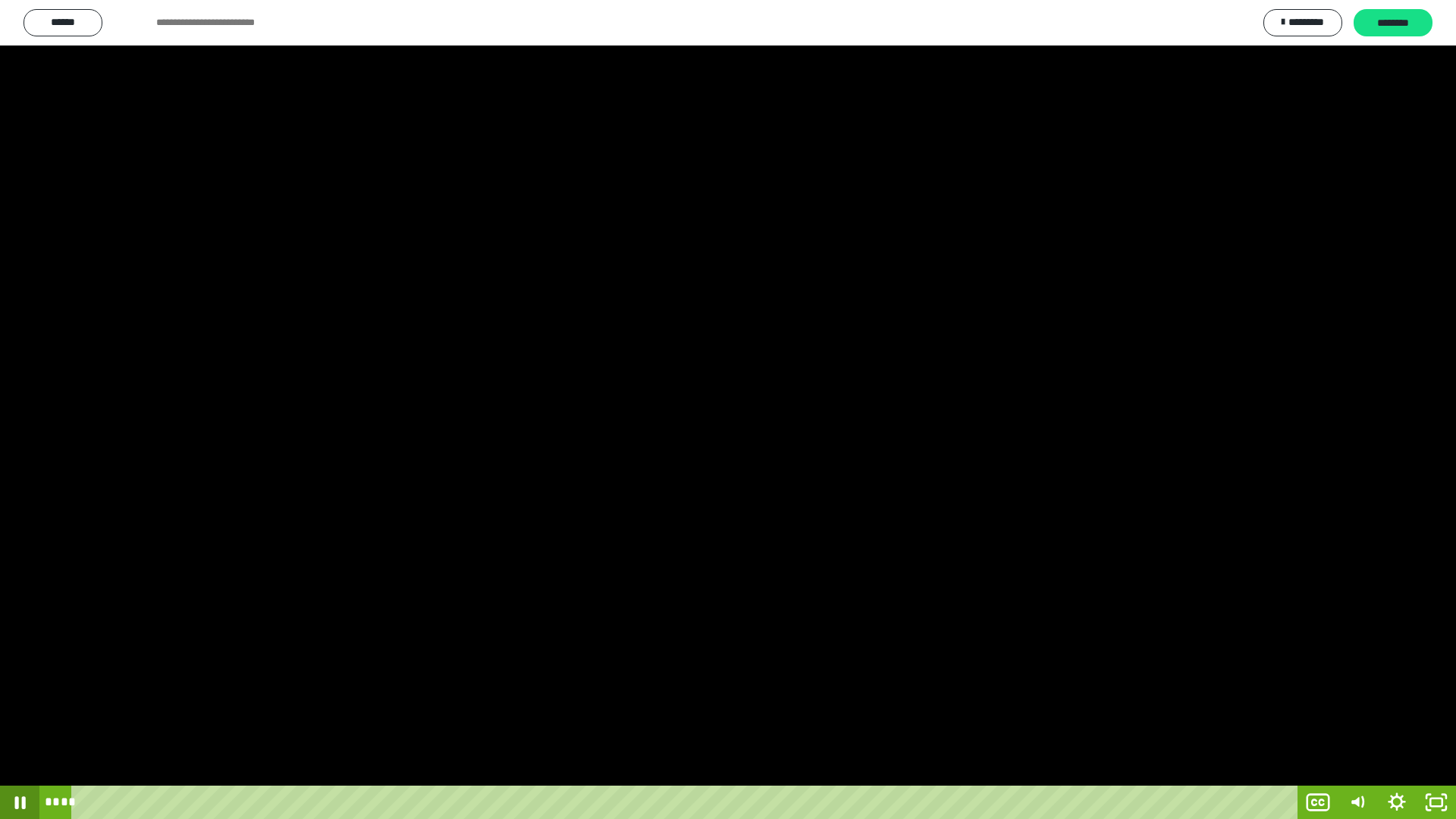 click 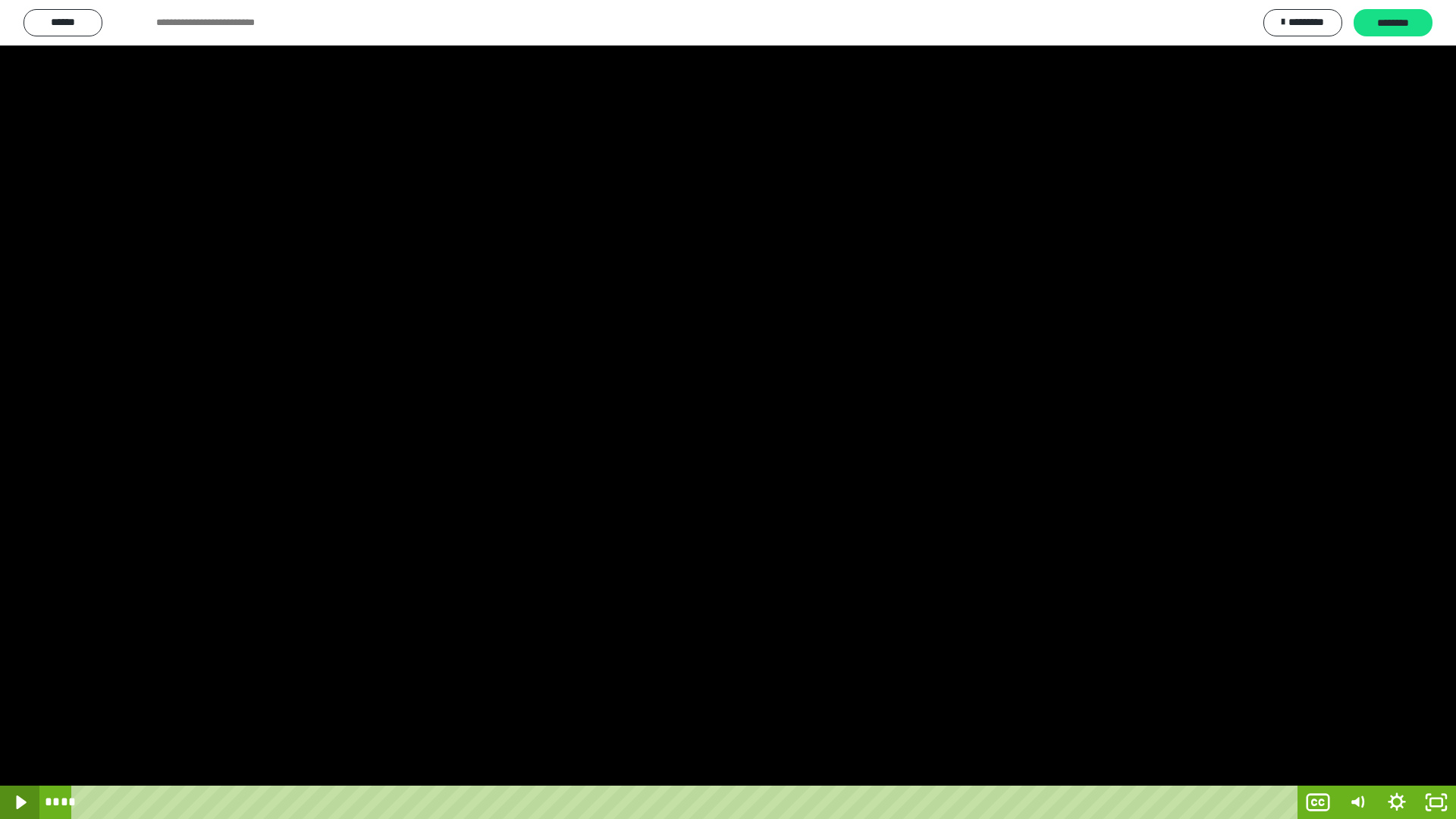 click 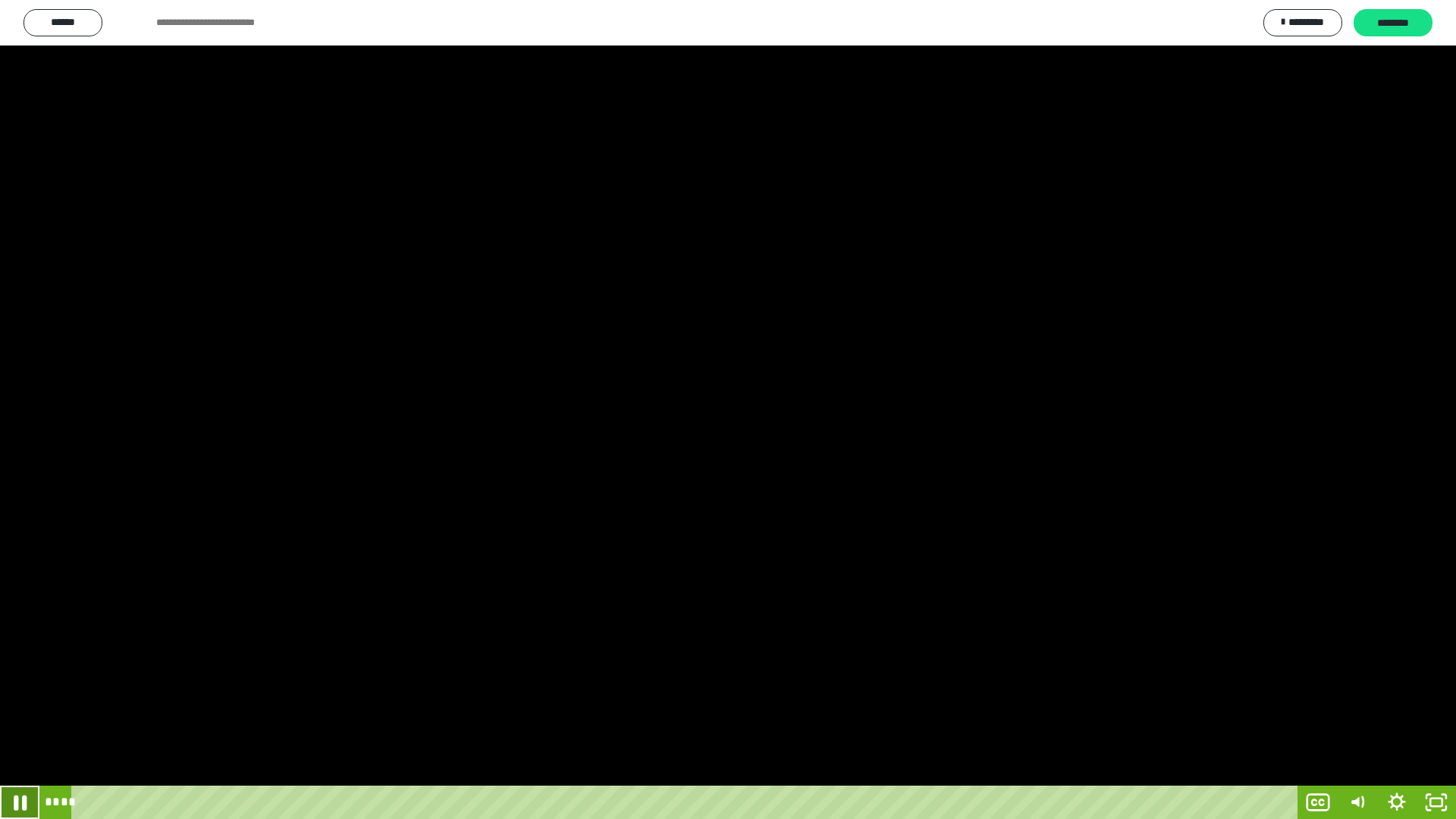 click 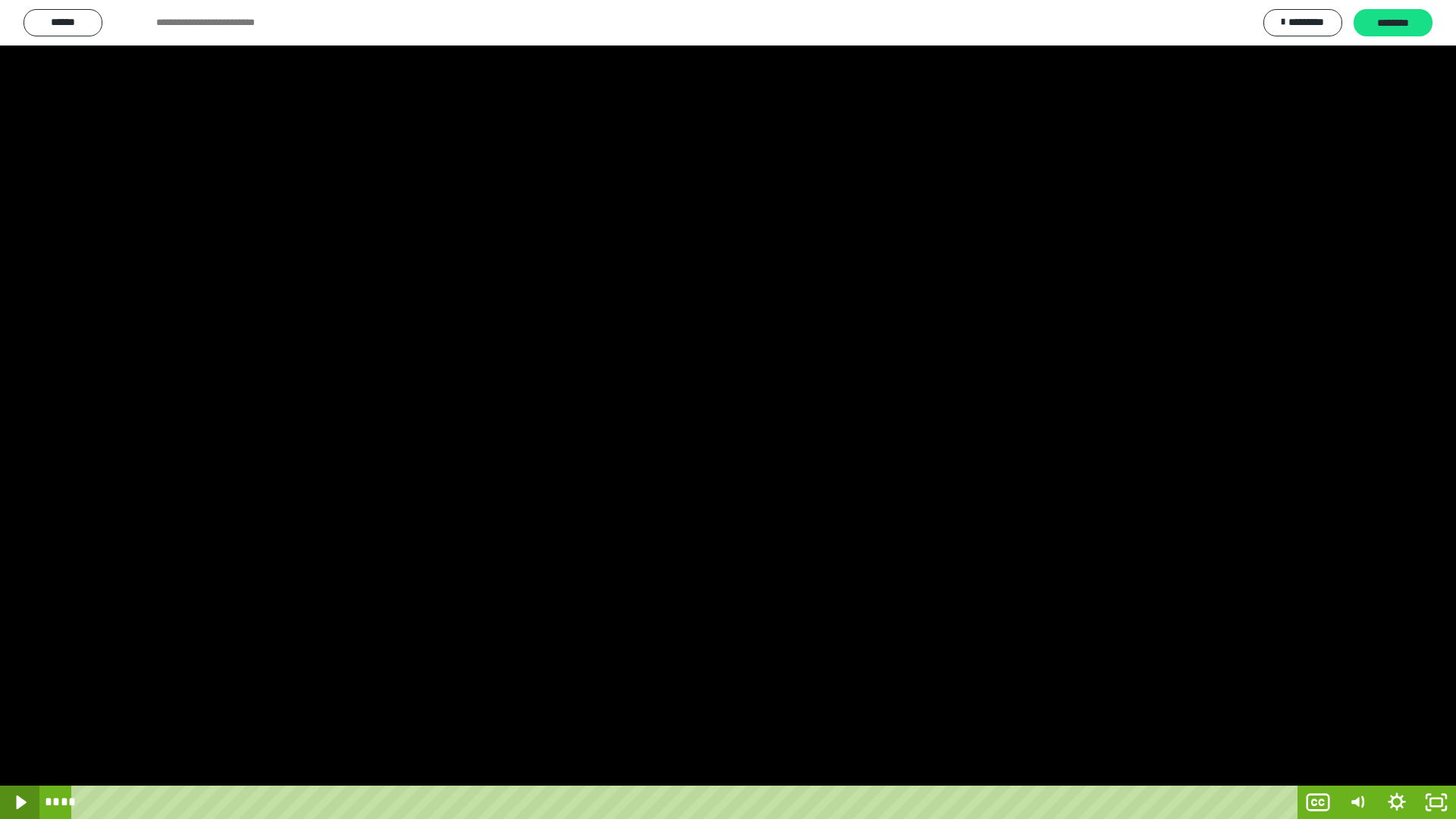click 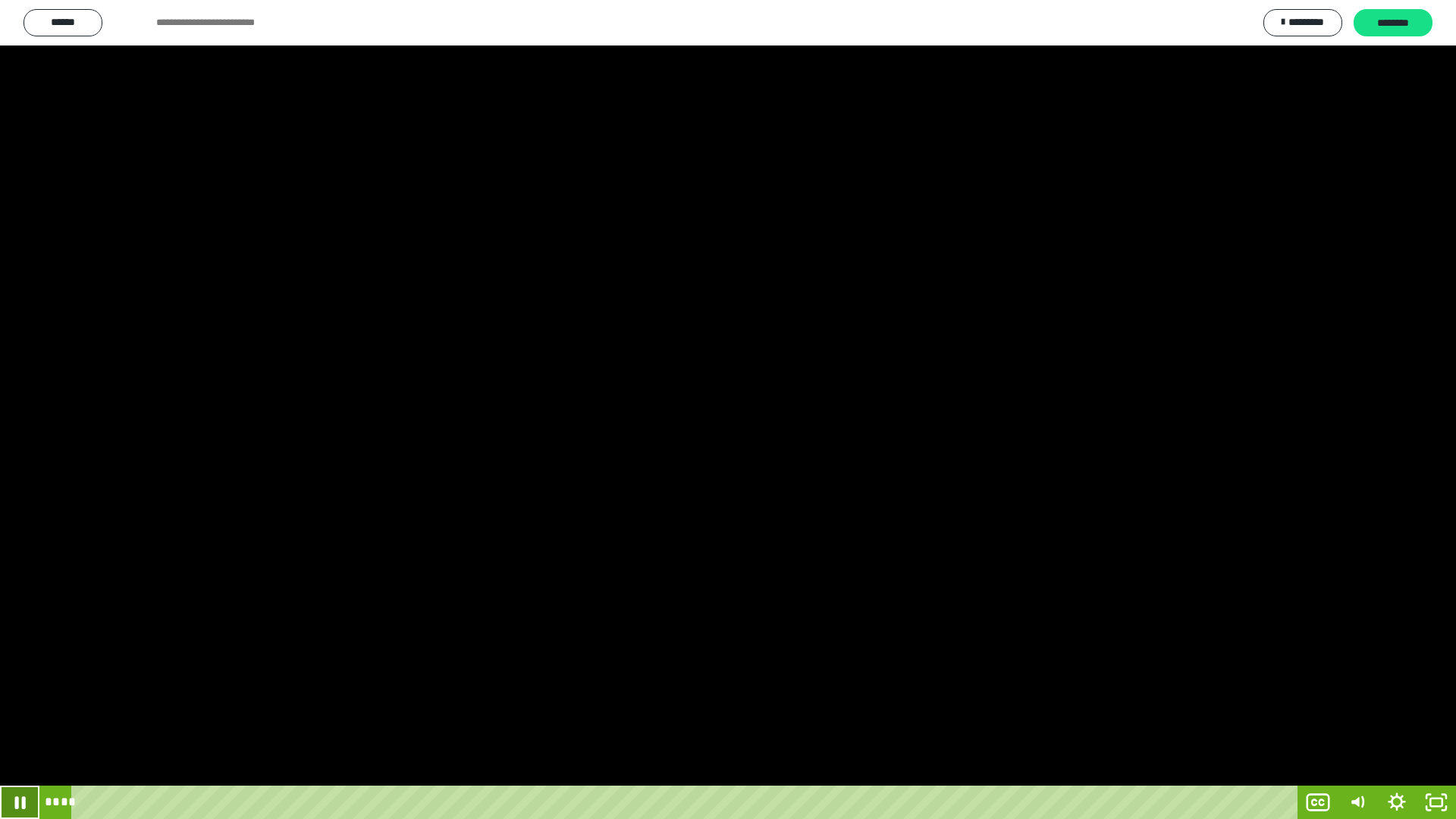click 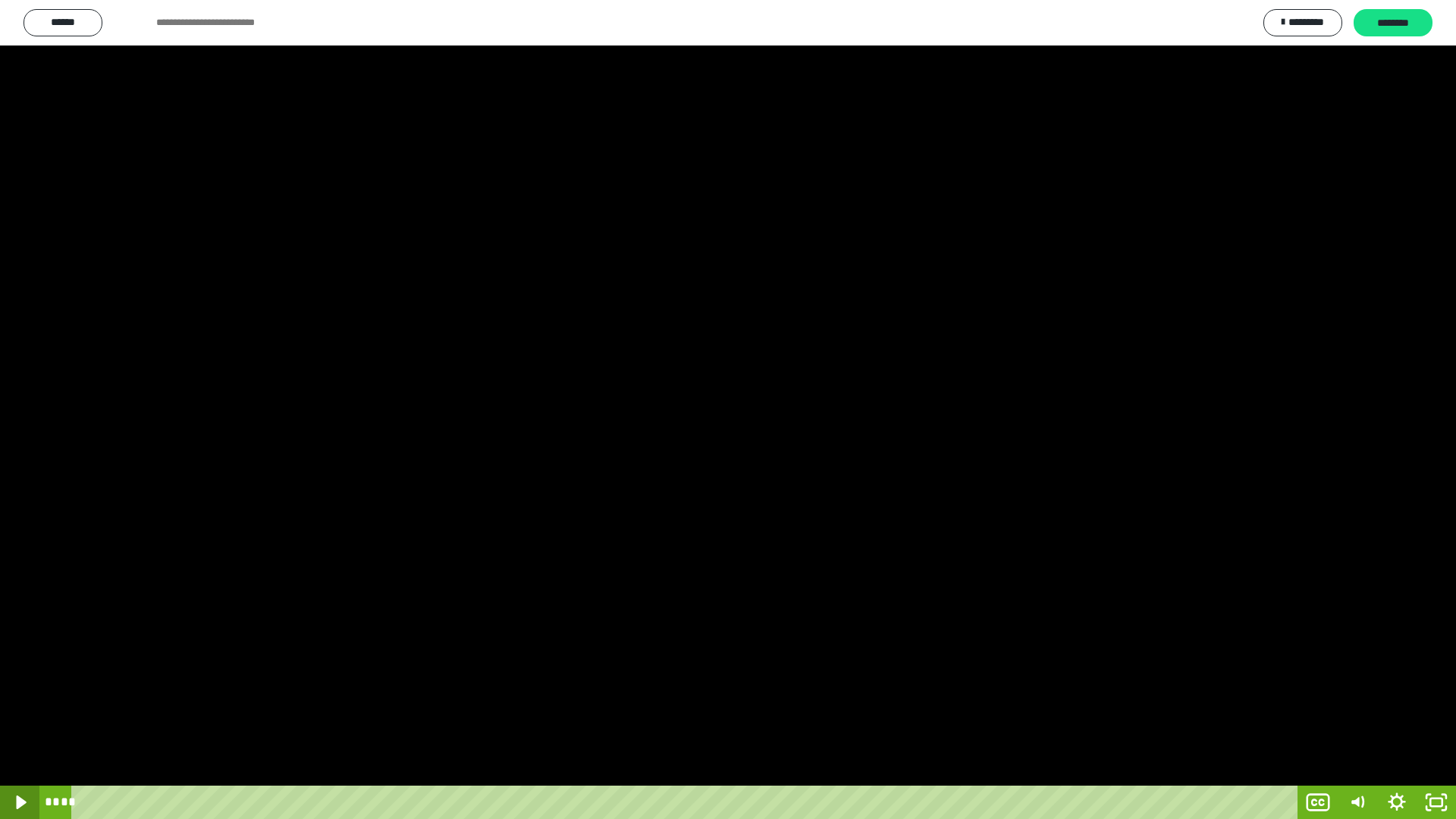 click 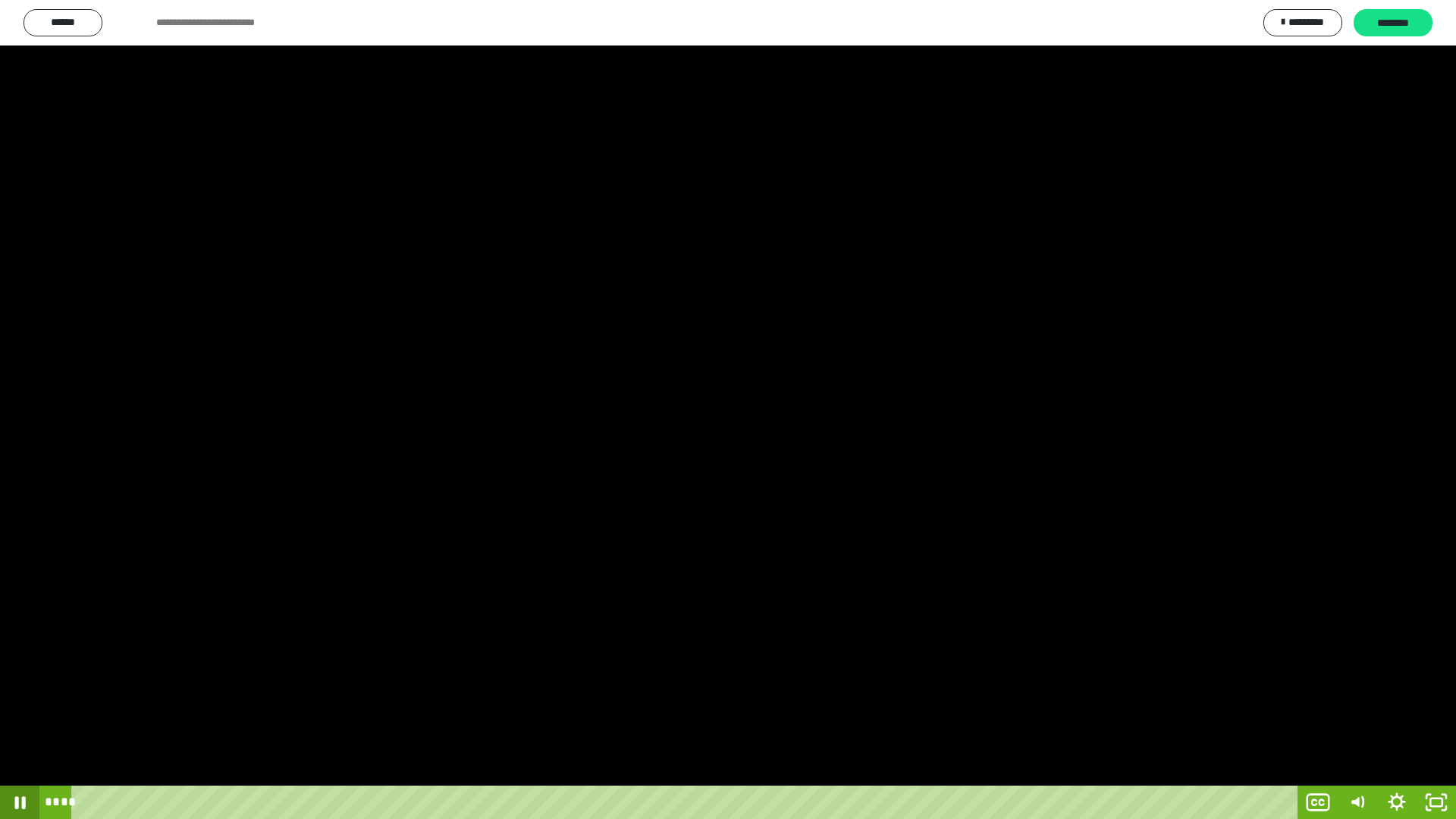 click 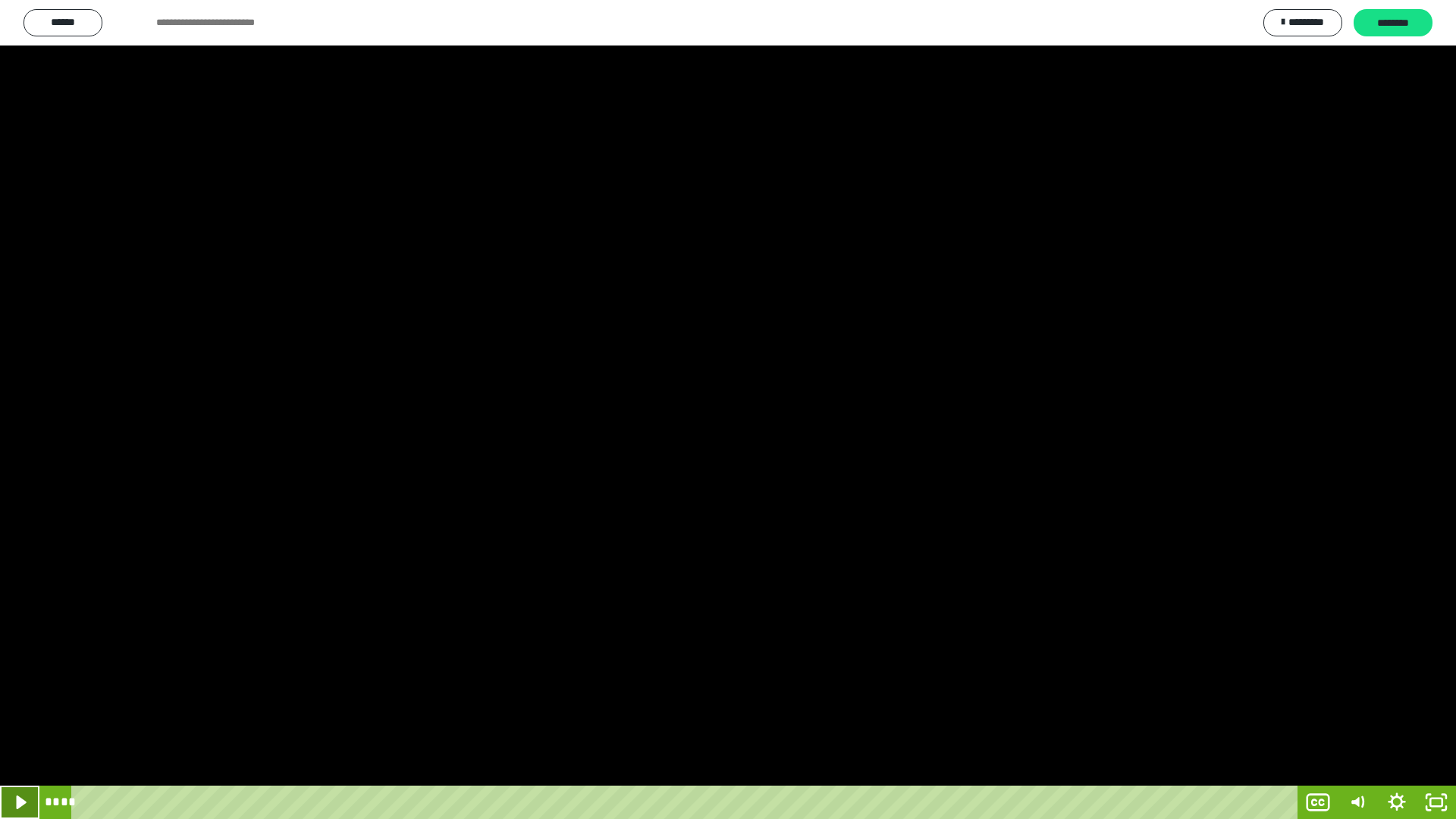 click 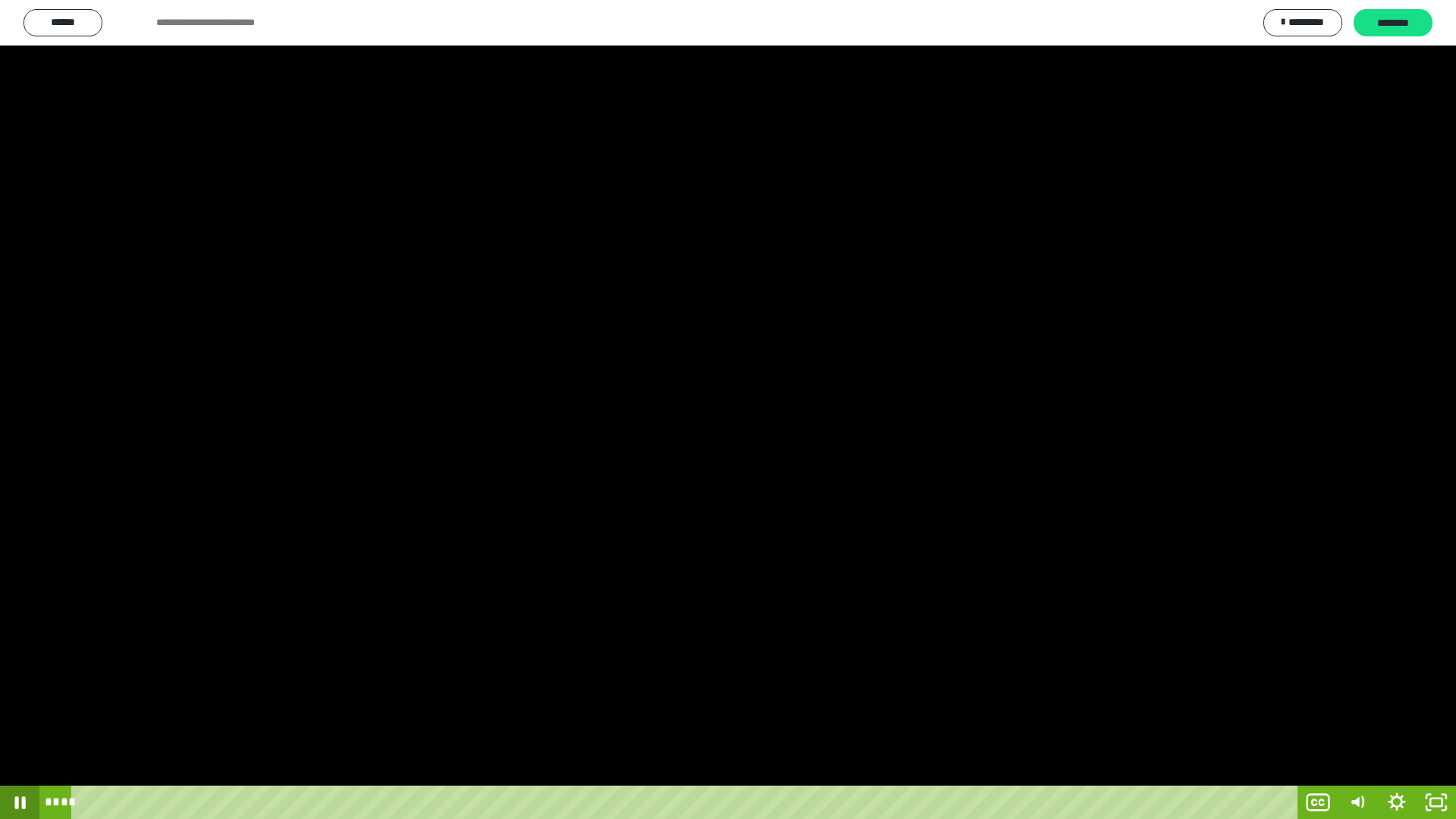 click 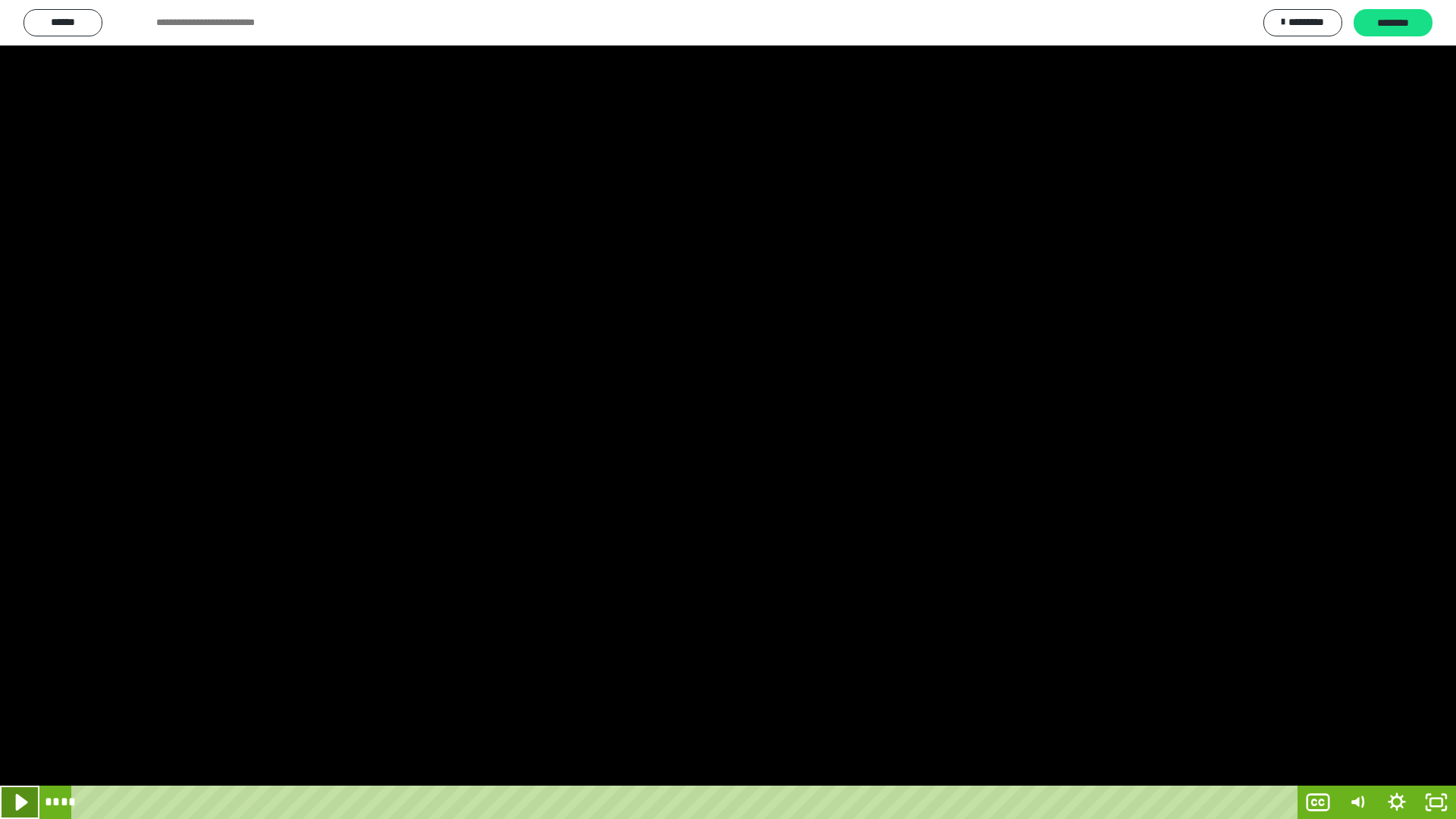click 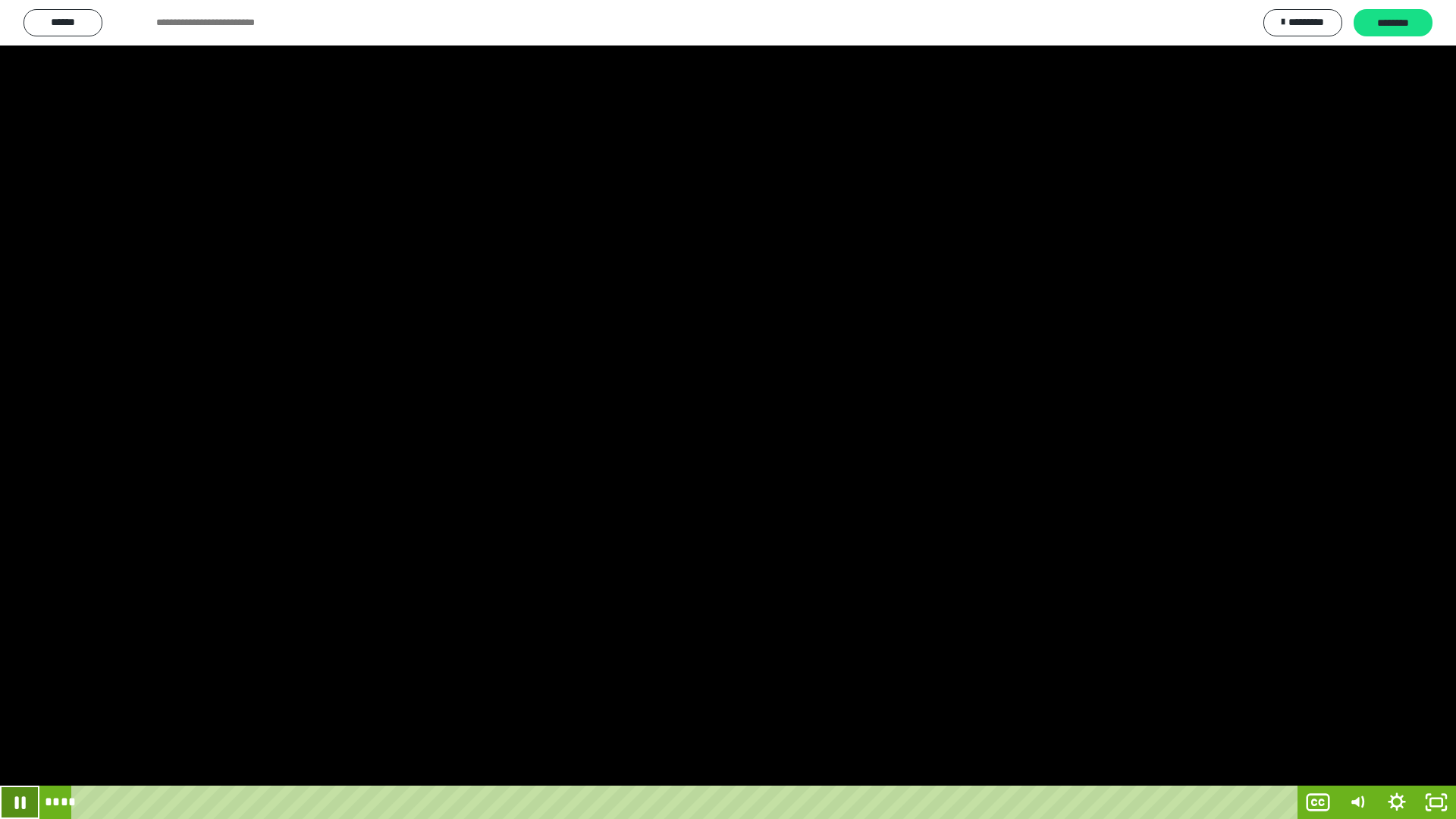 click 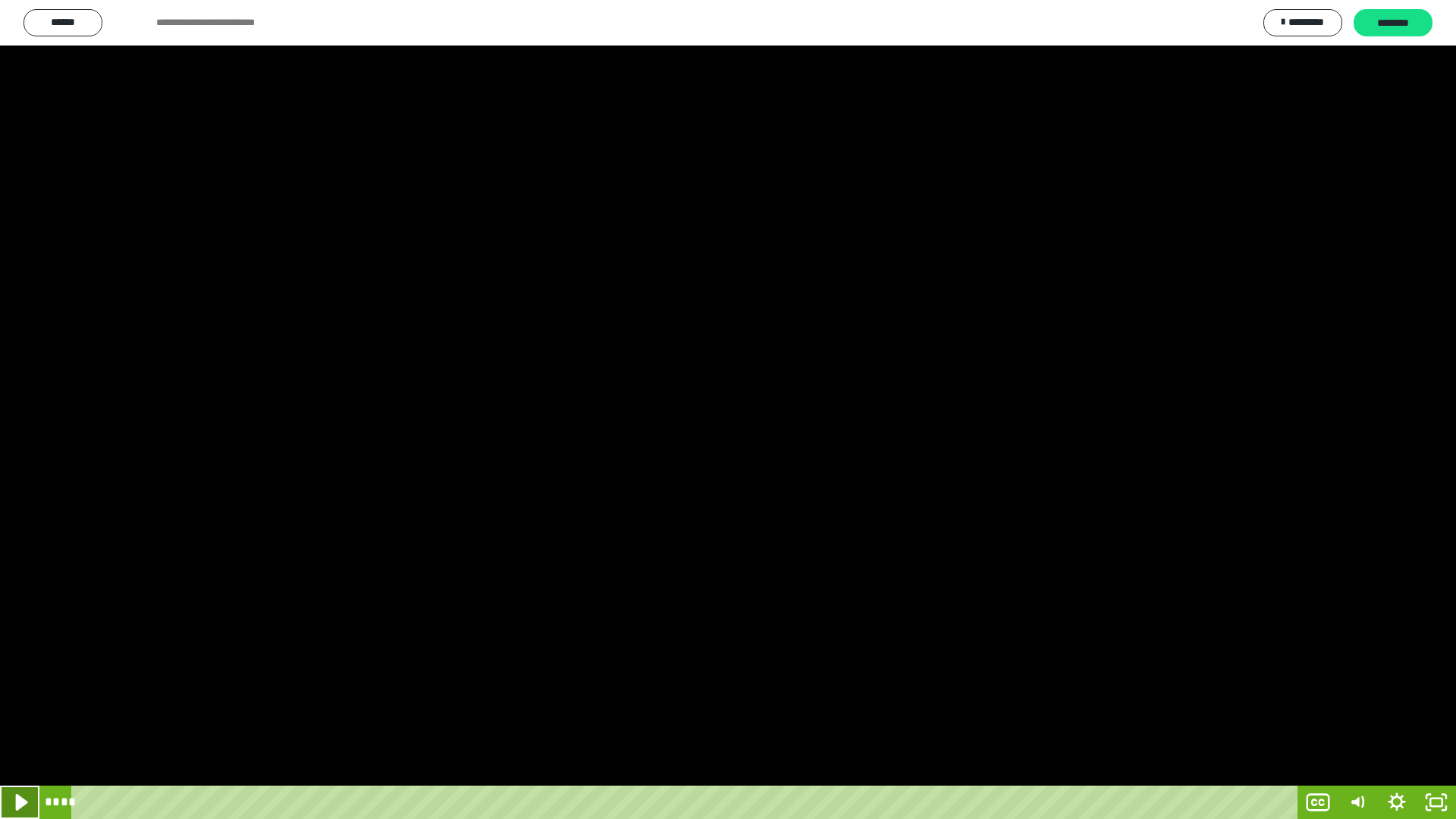 click 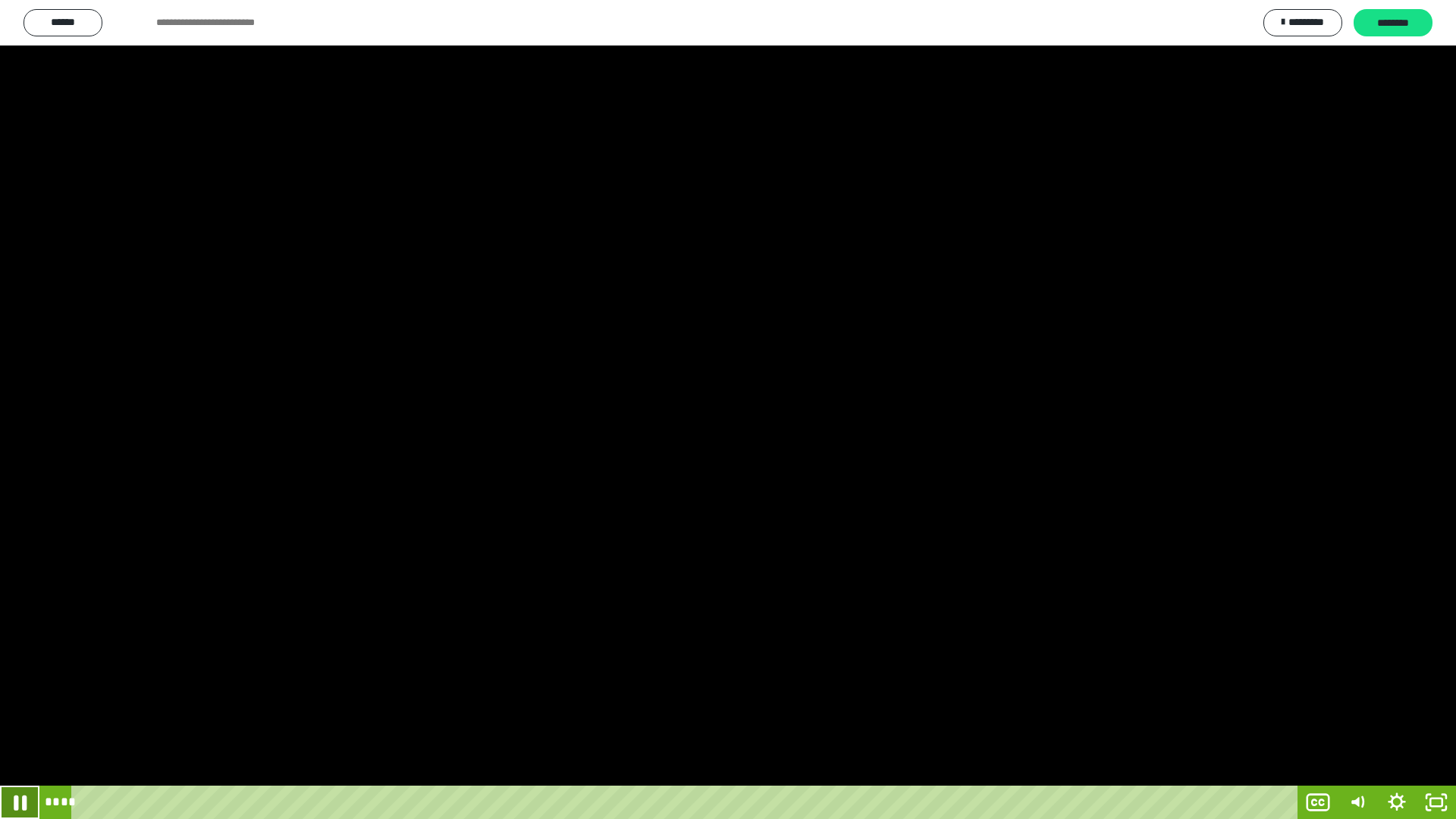 click 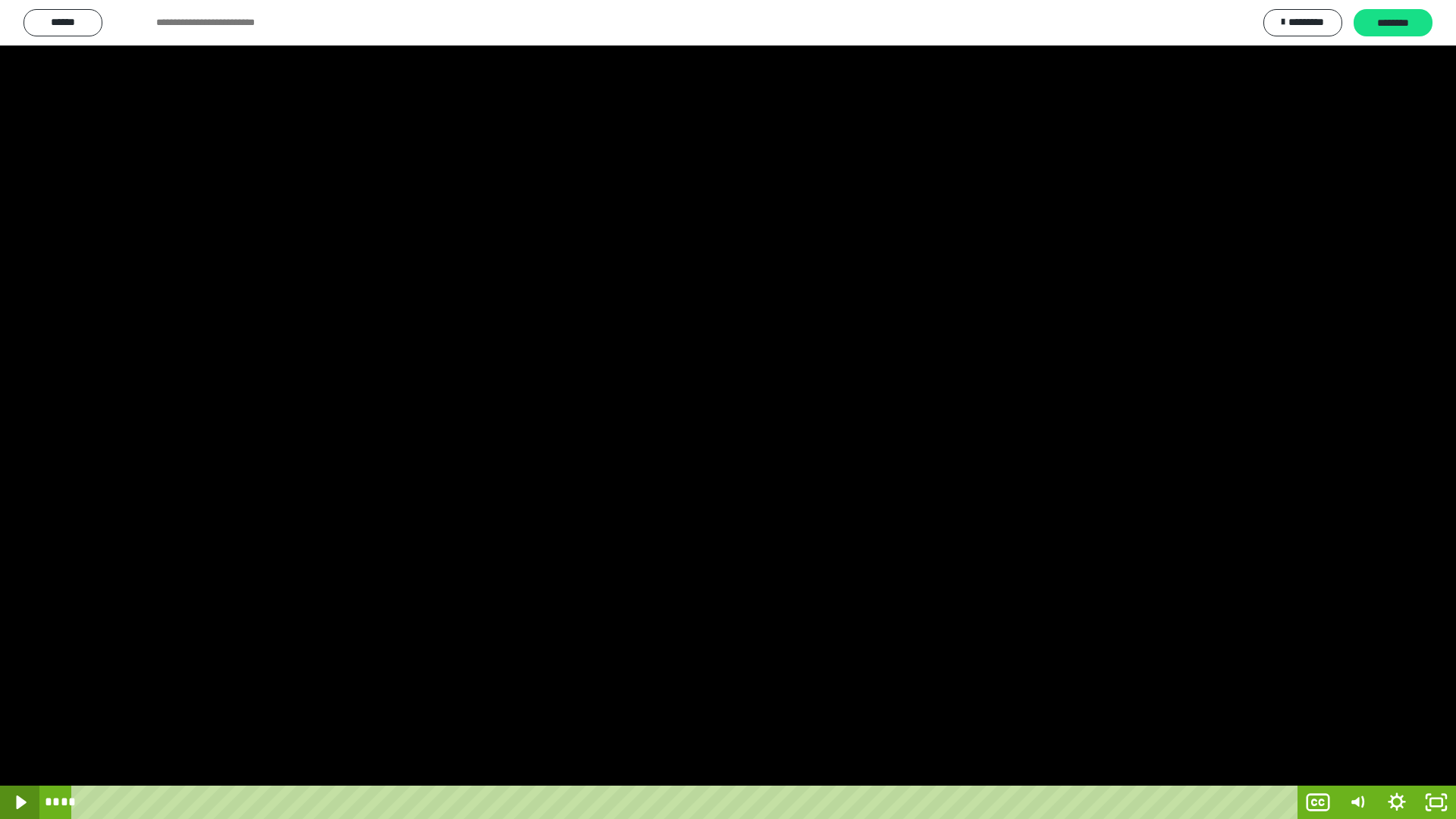 click 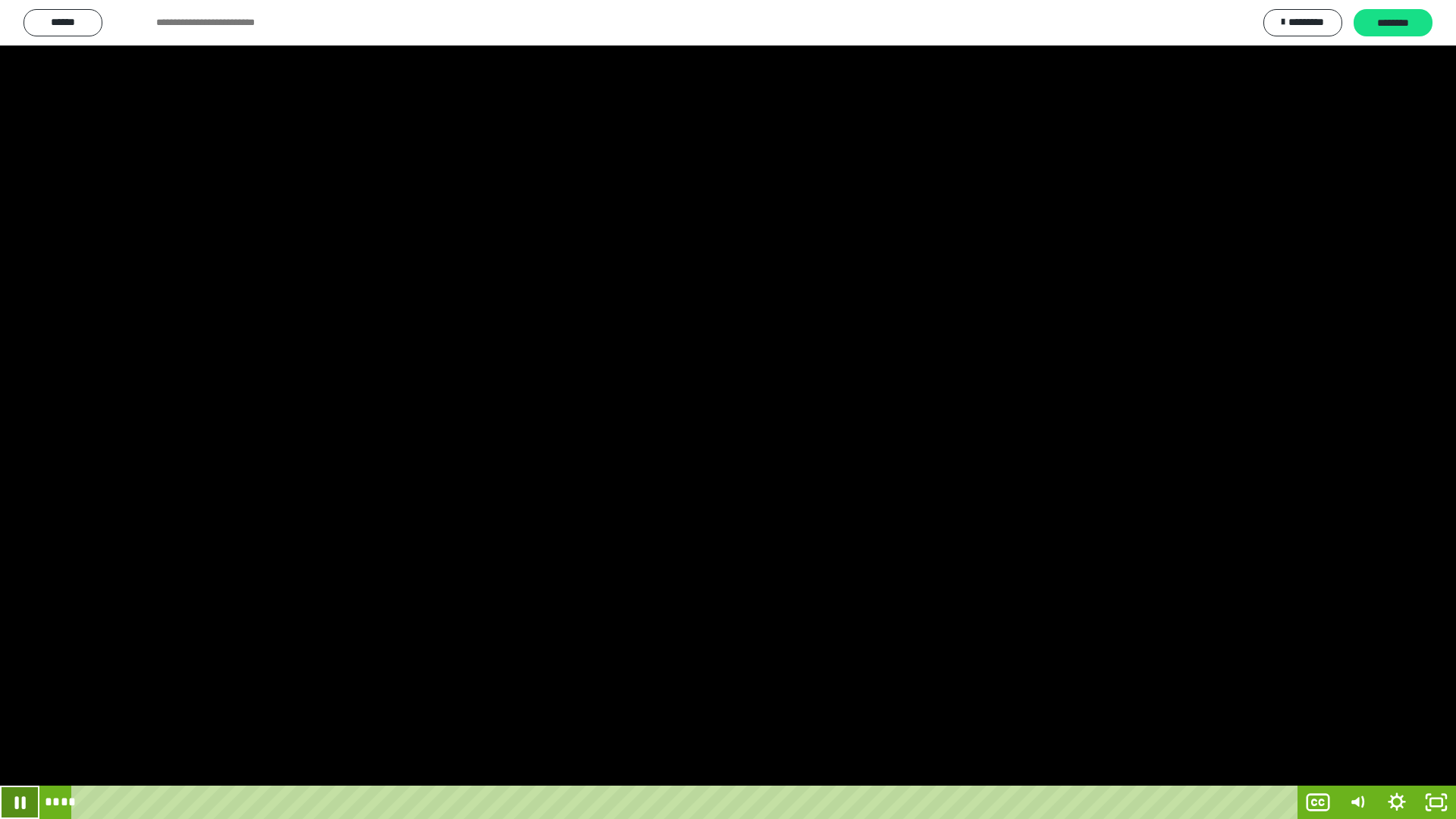 click 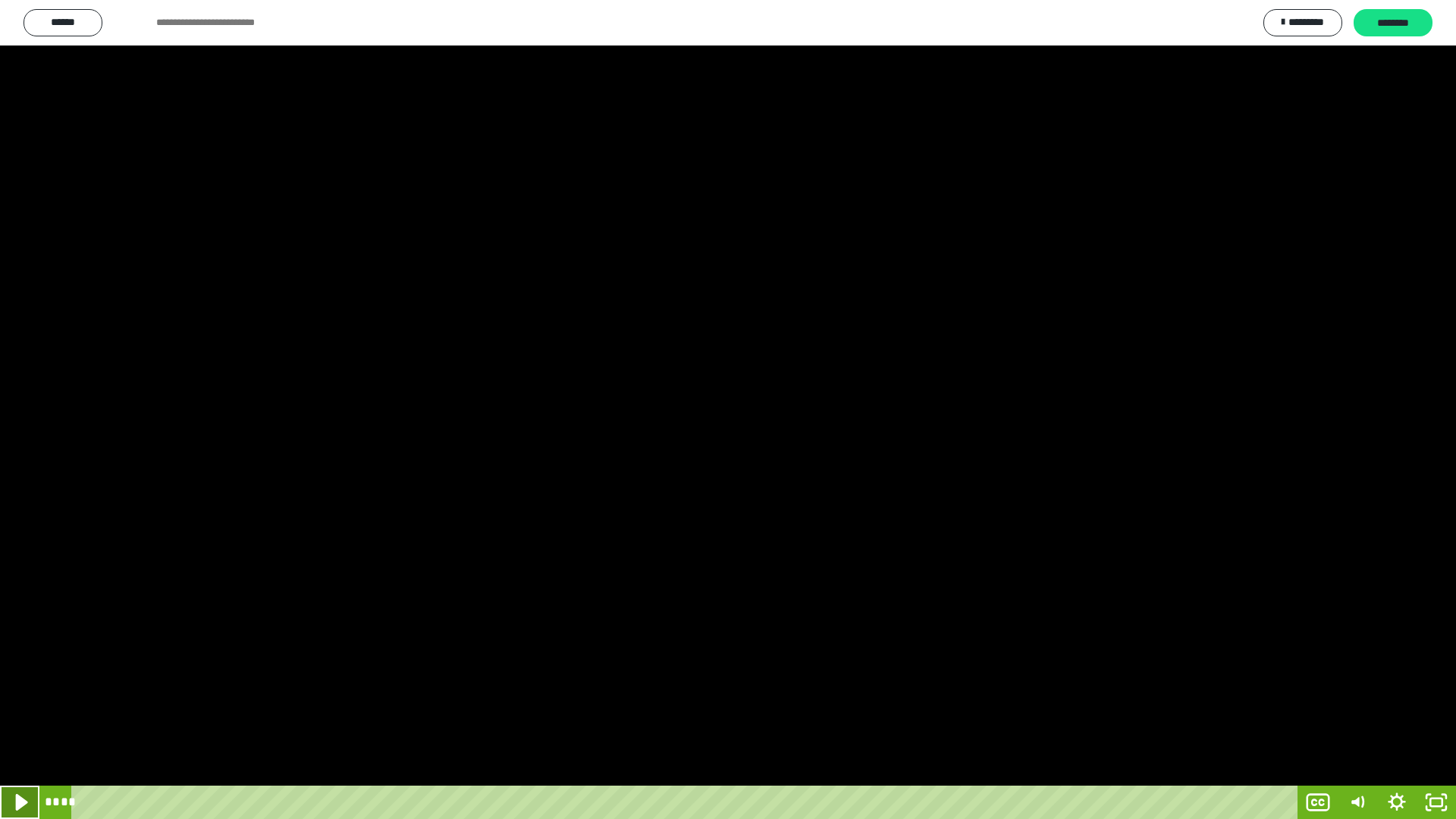 click 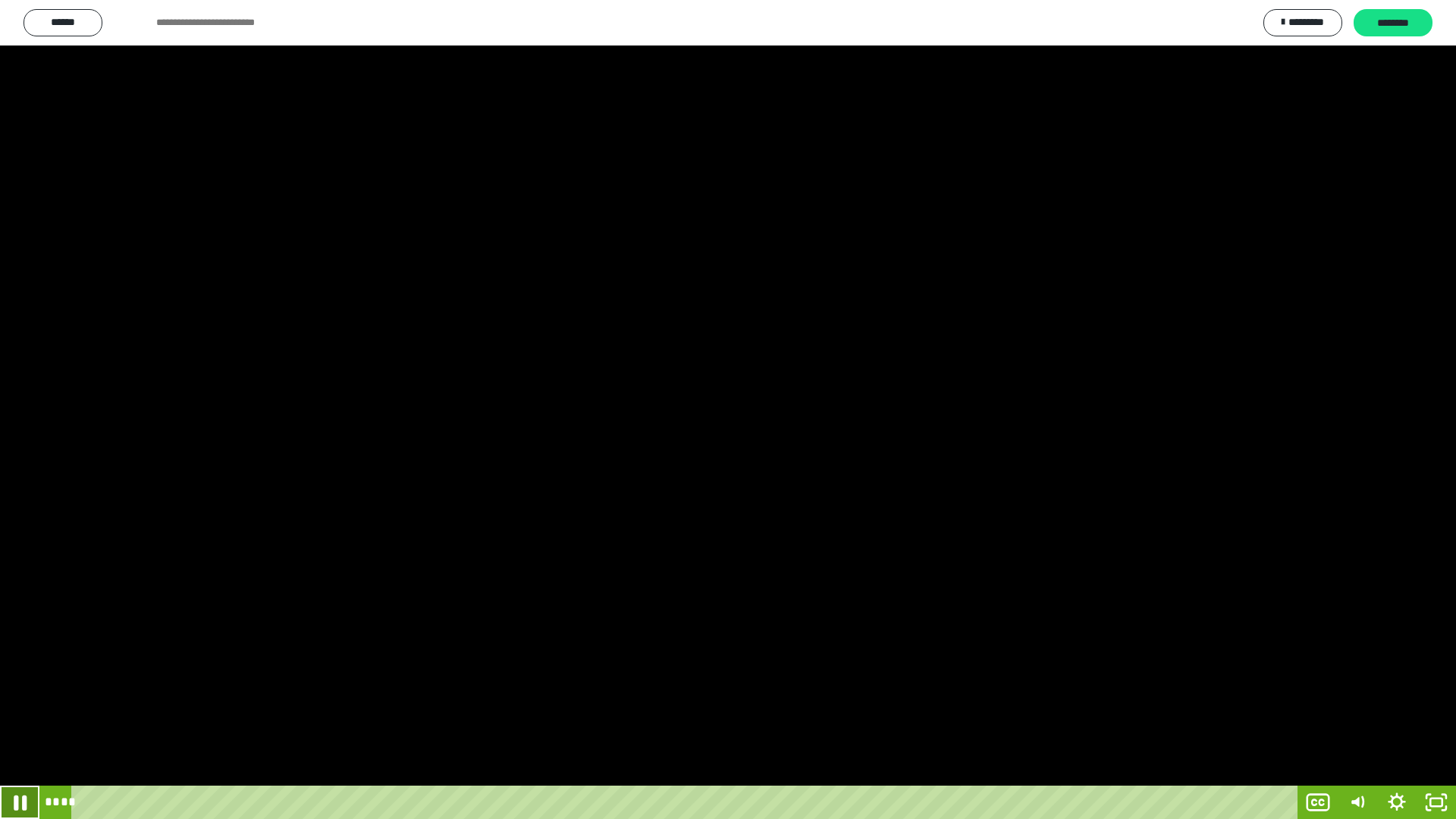 click 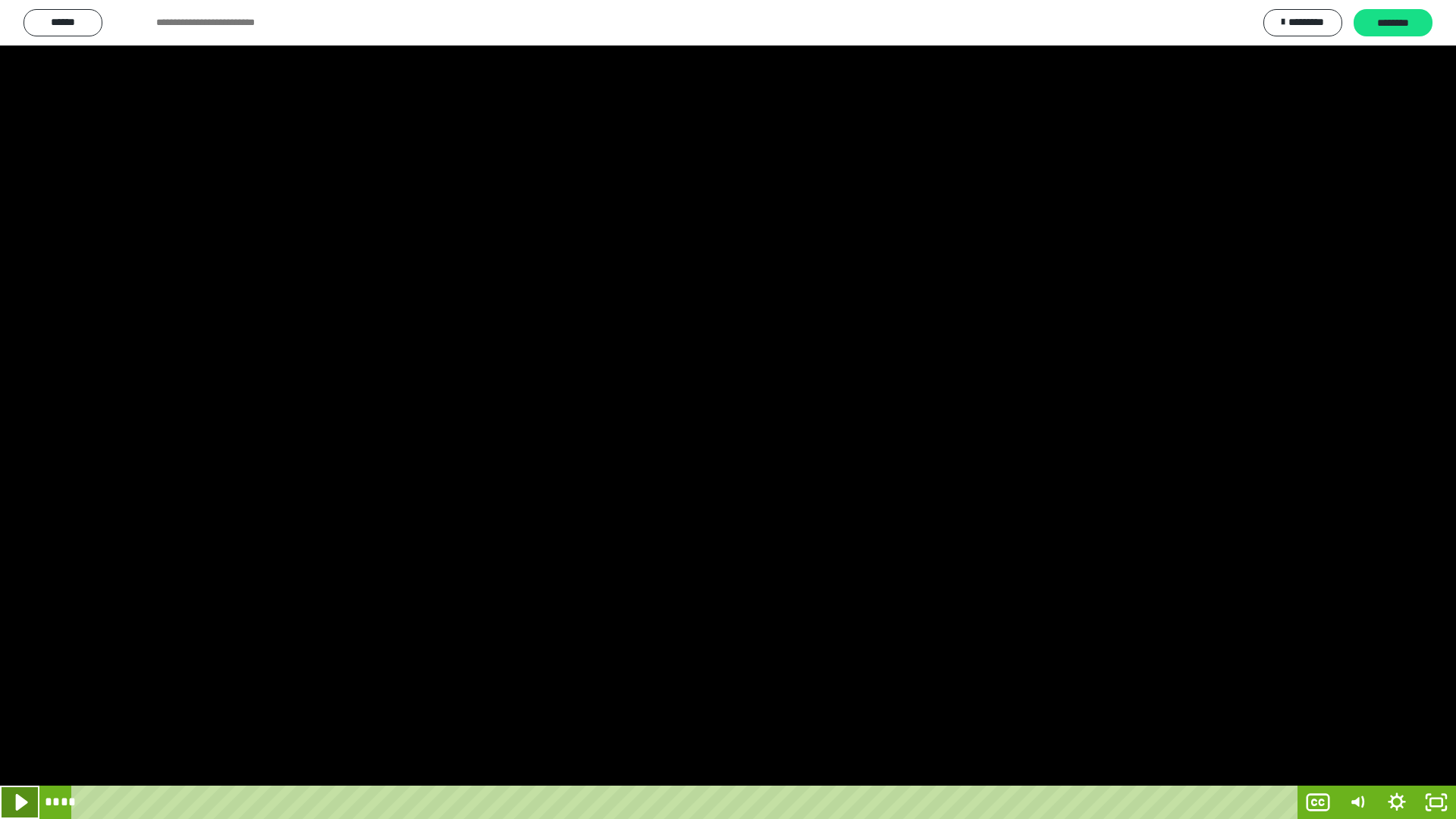 click 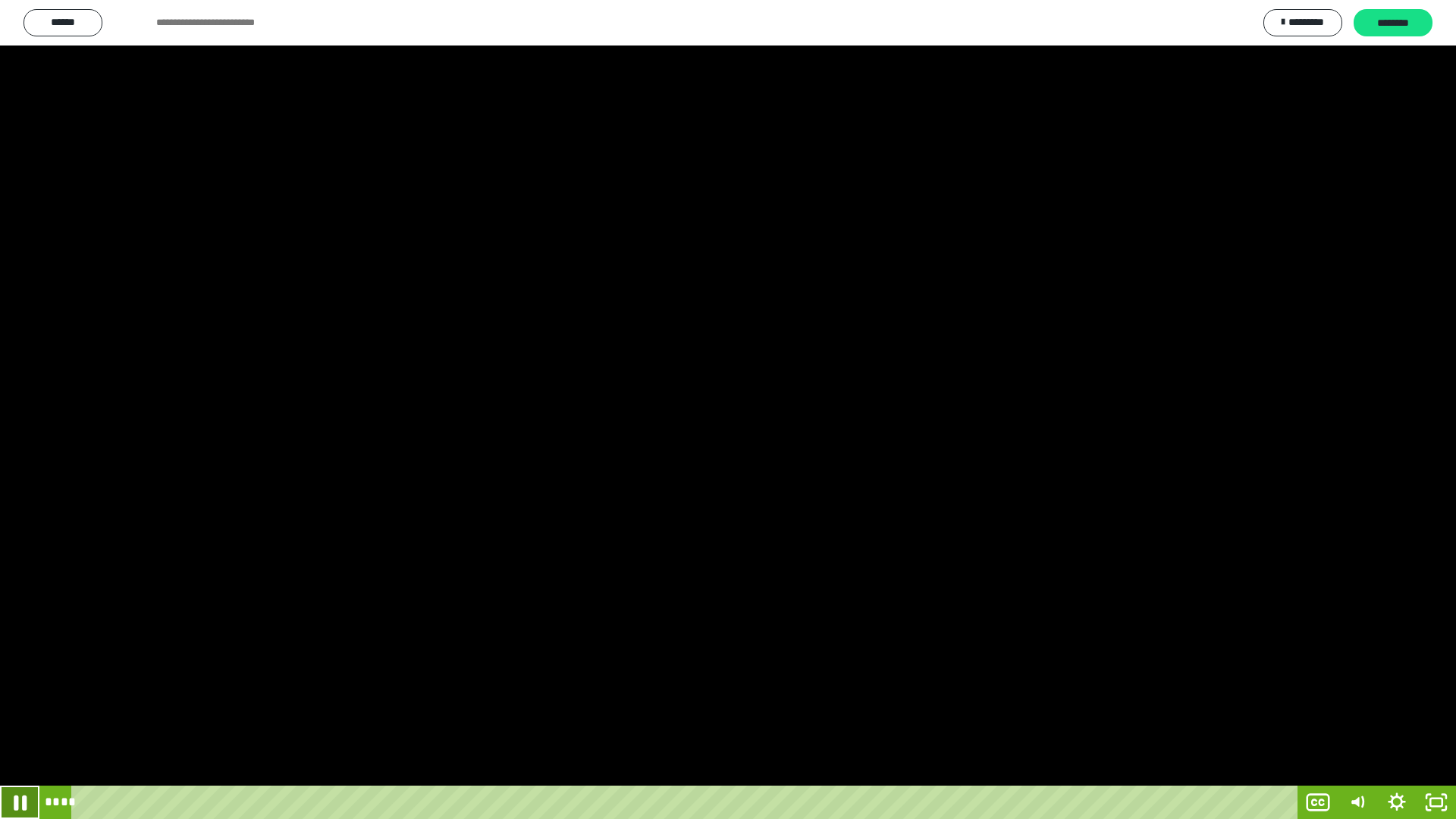 click 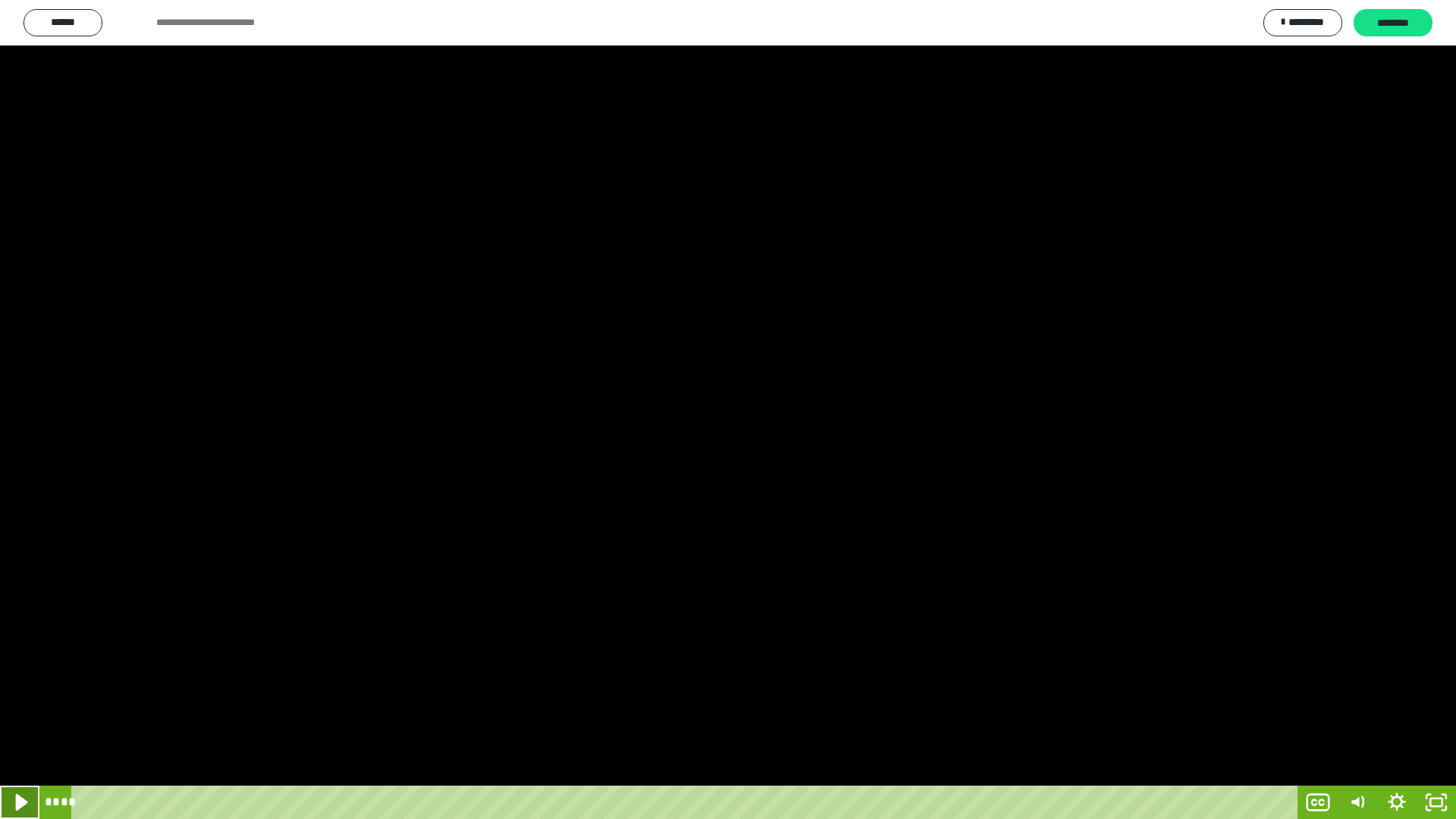 click 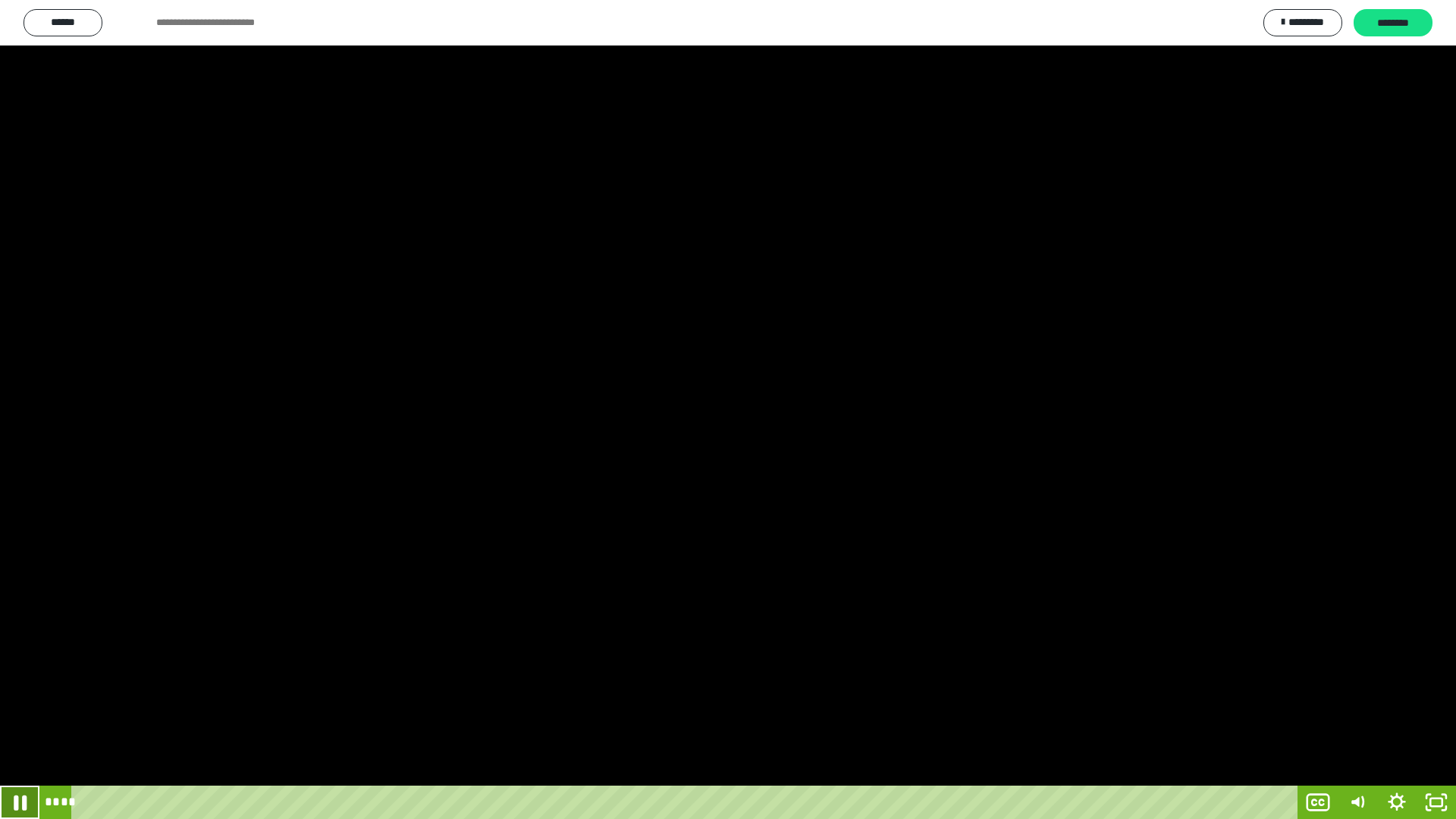 click 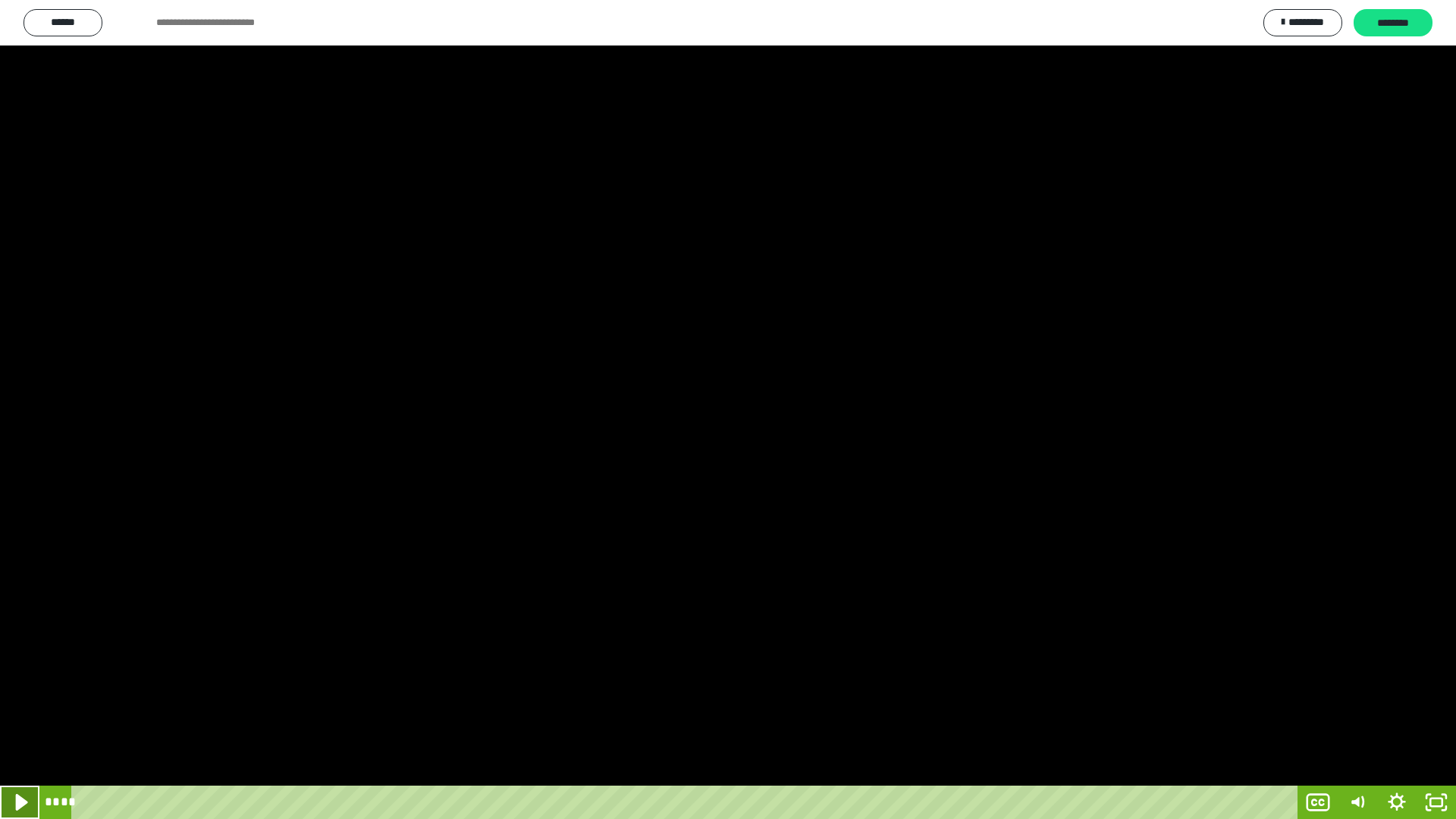 click 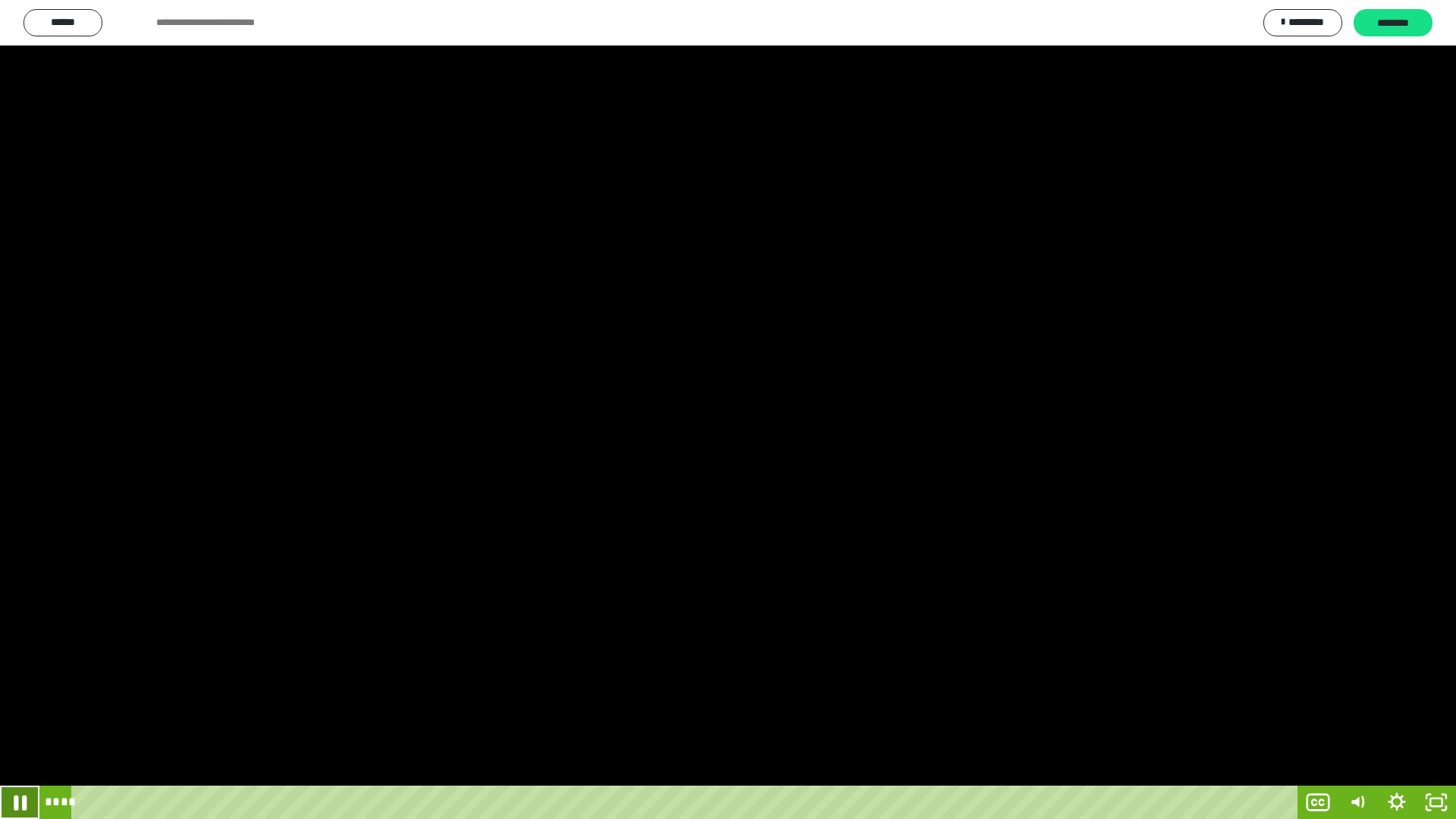 click 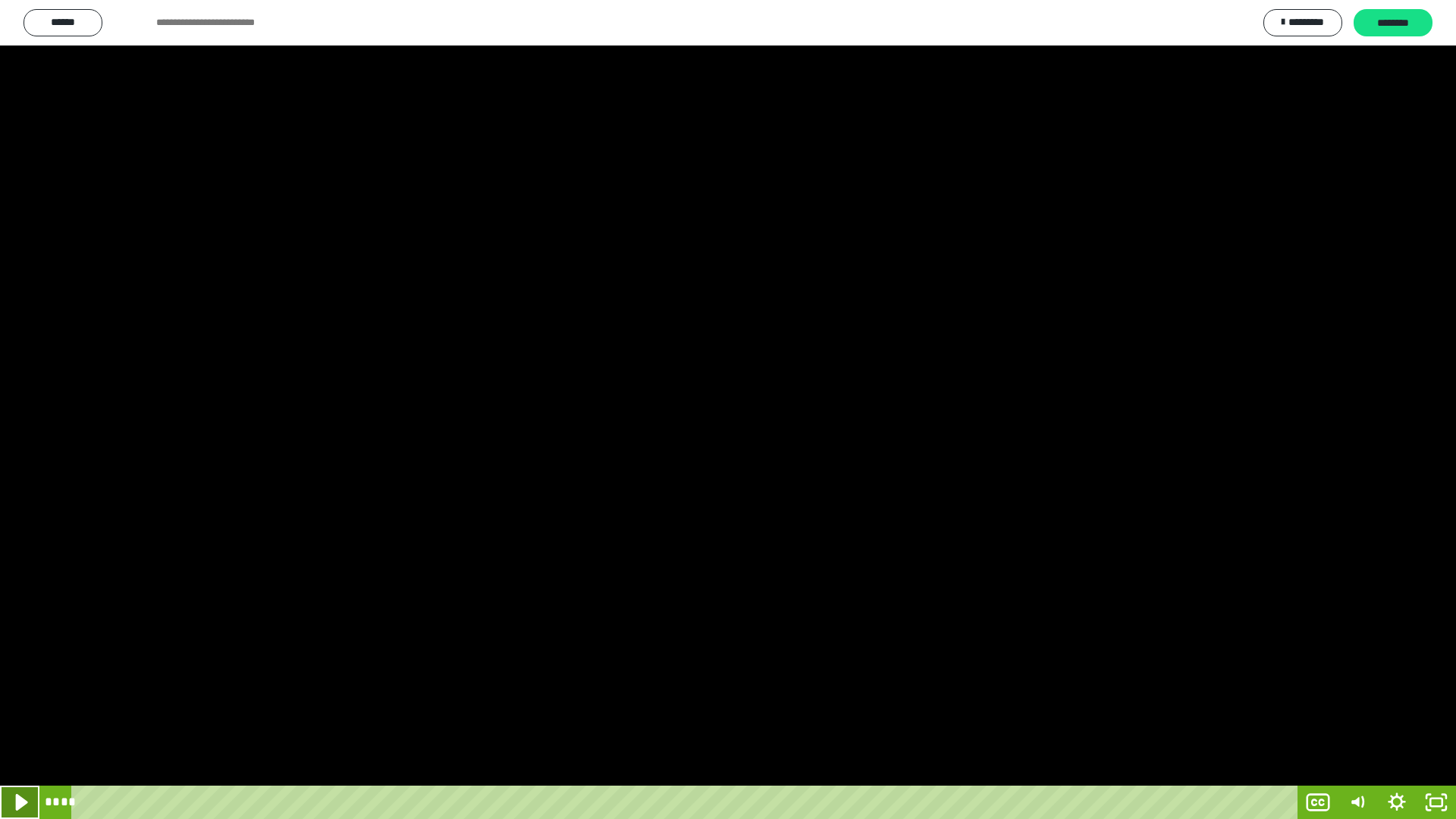 click 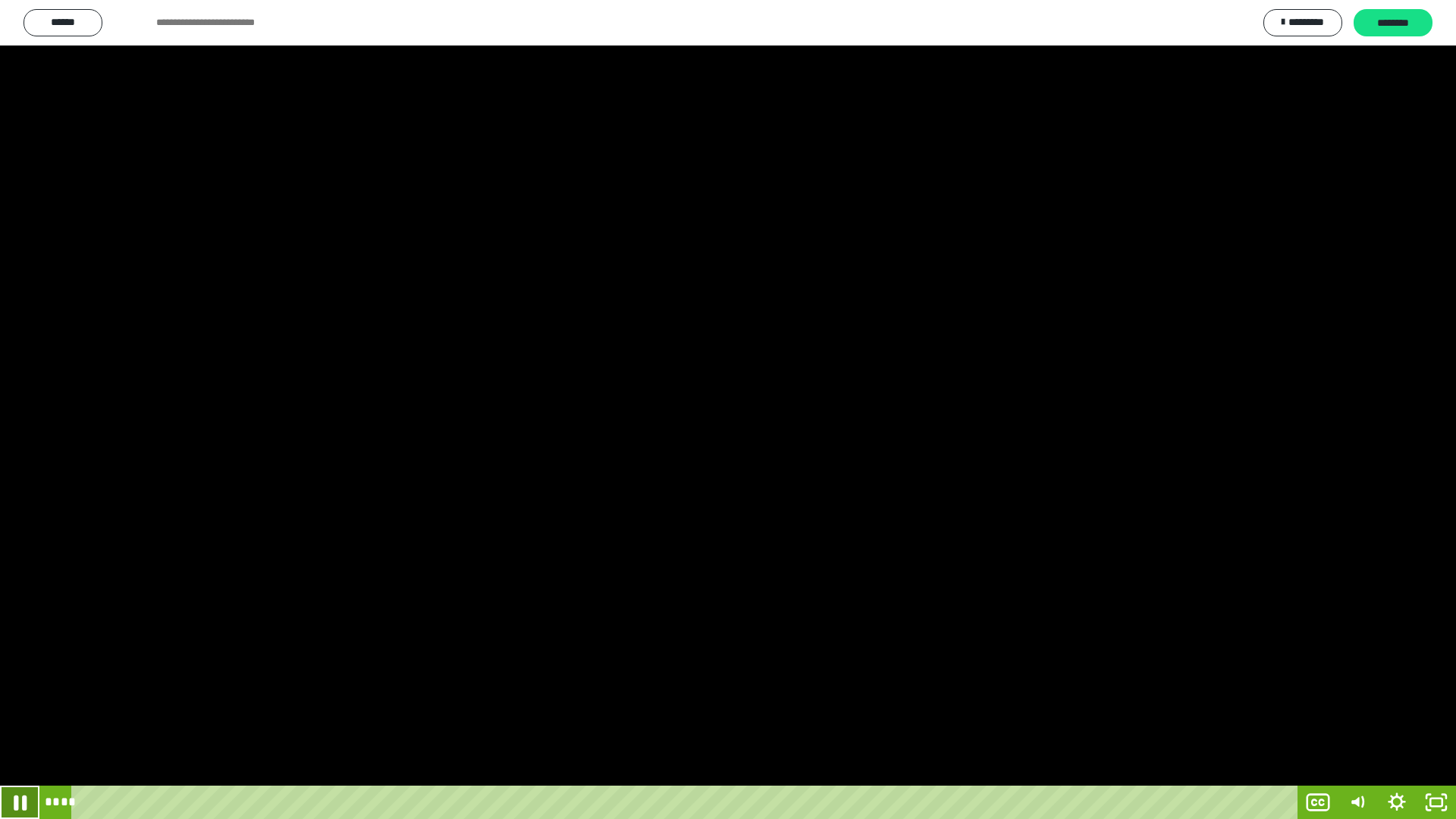 click 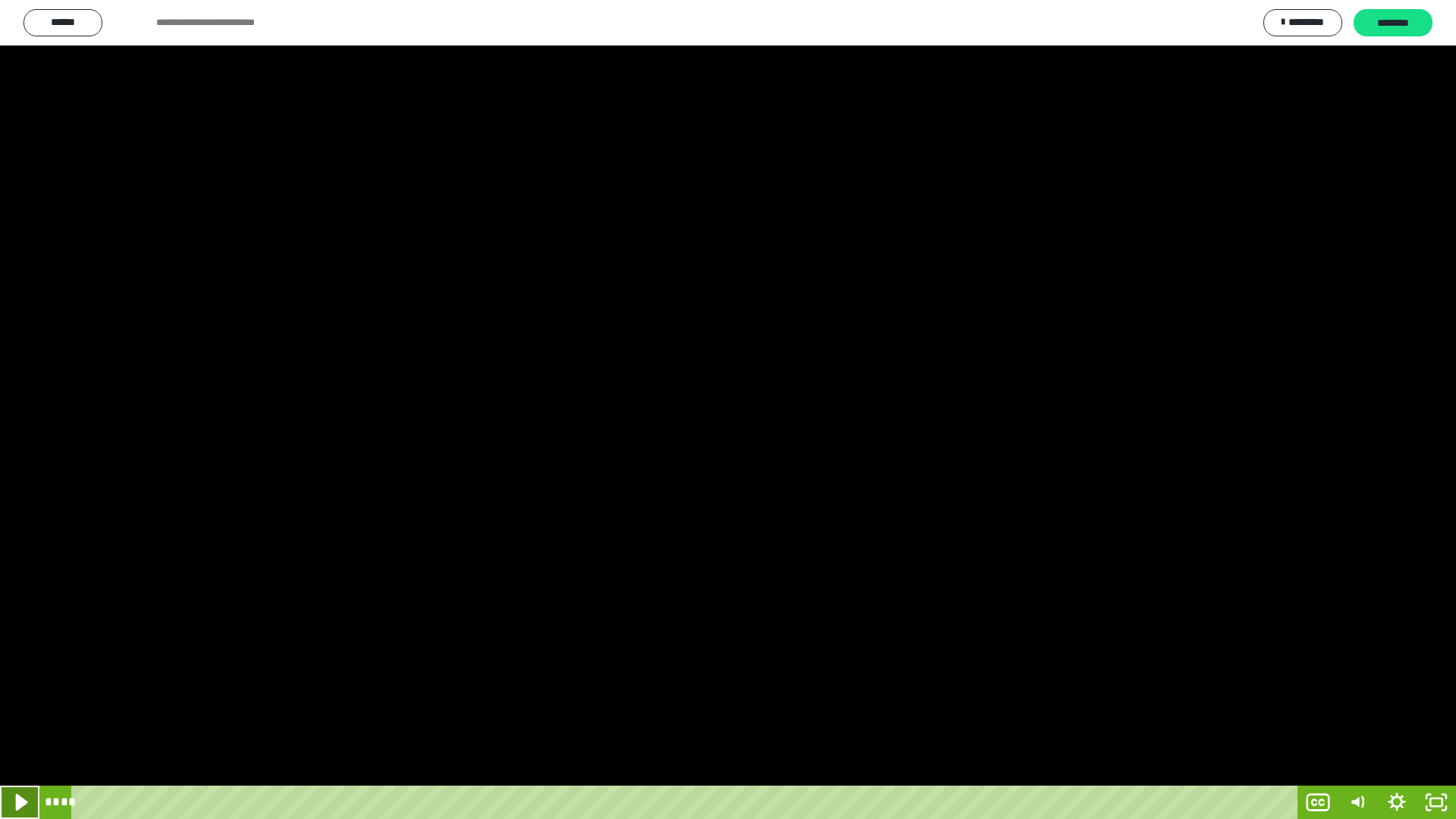 click 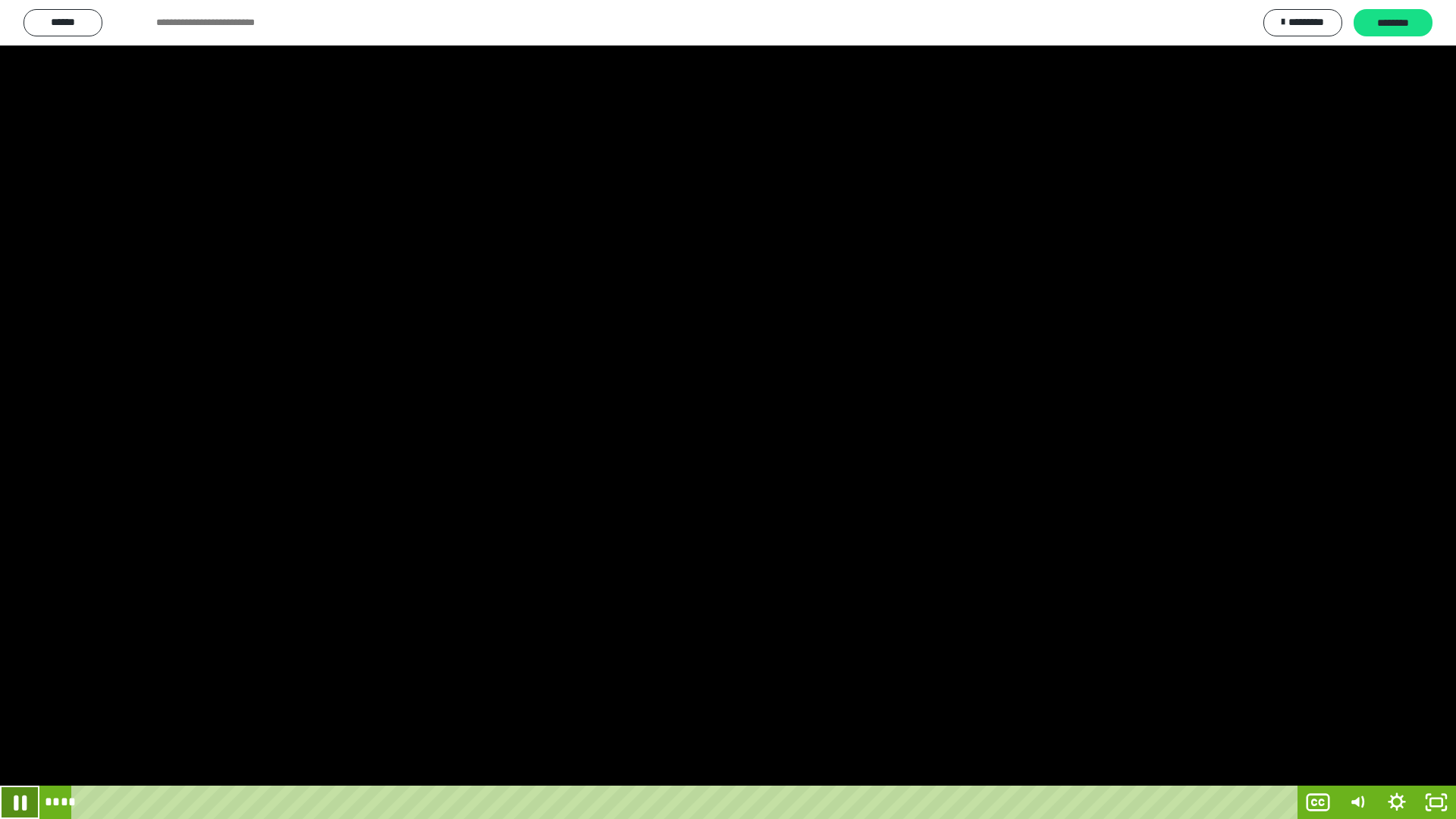 click 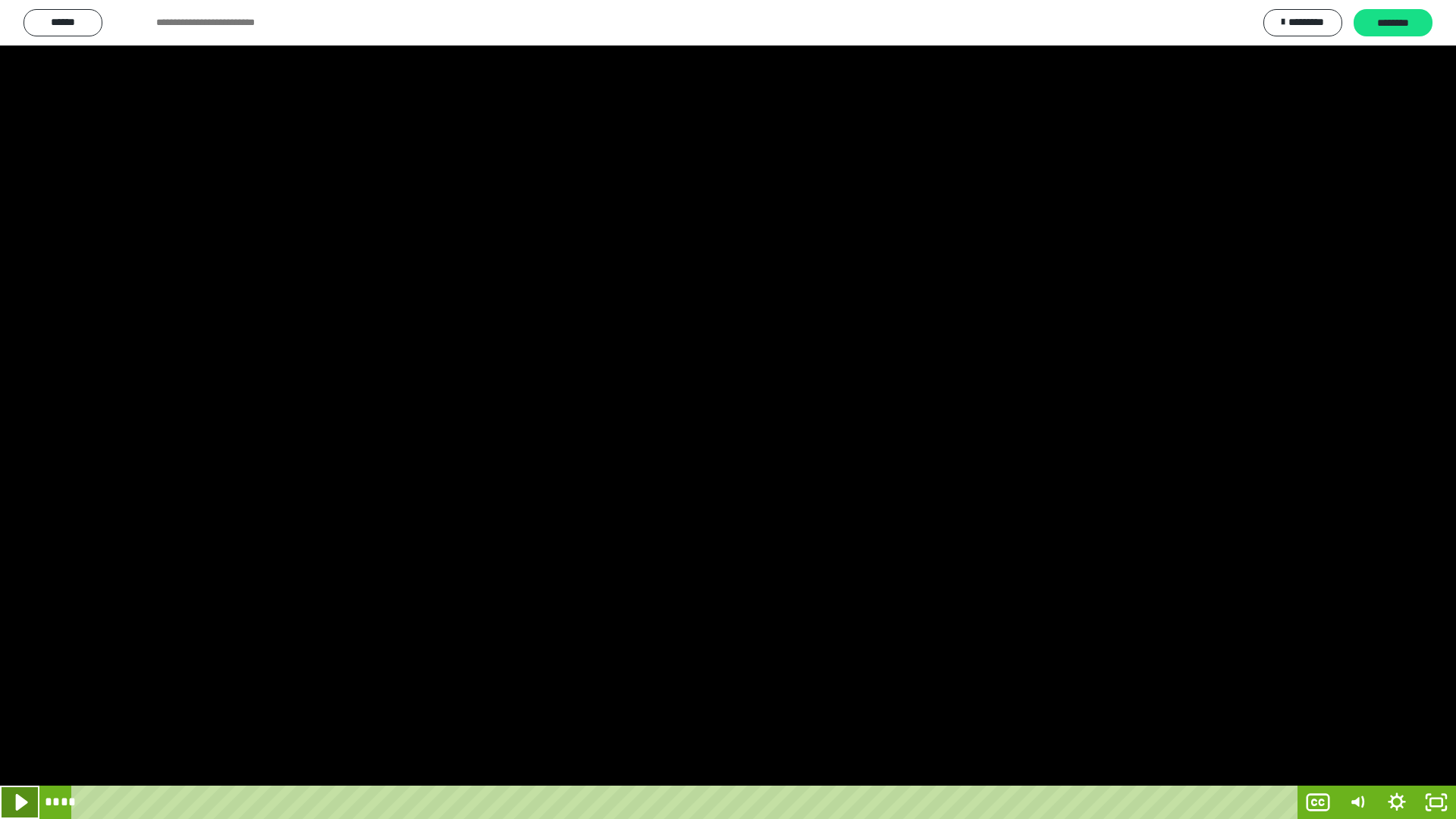 click 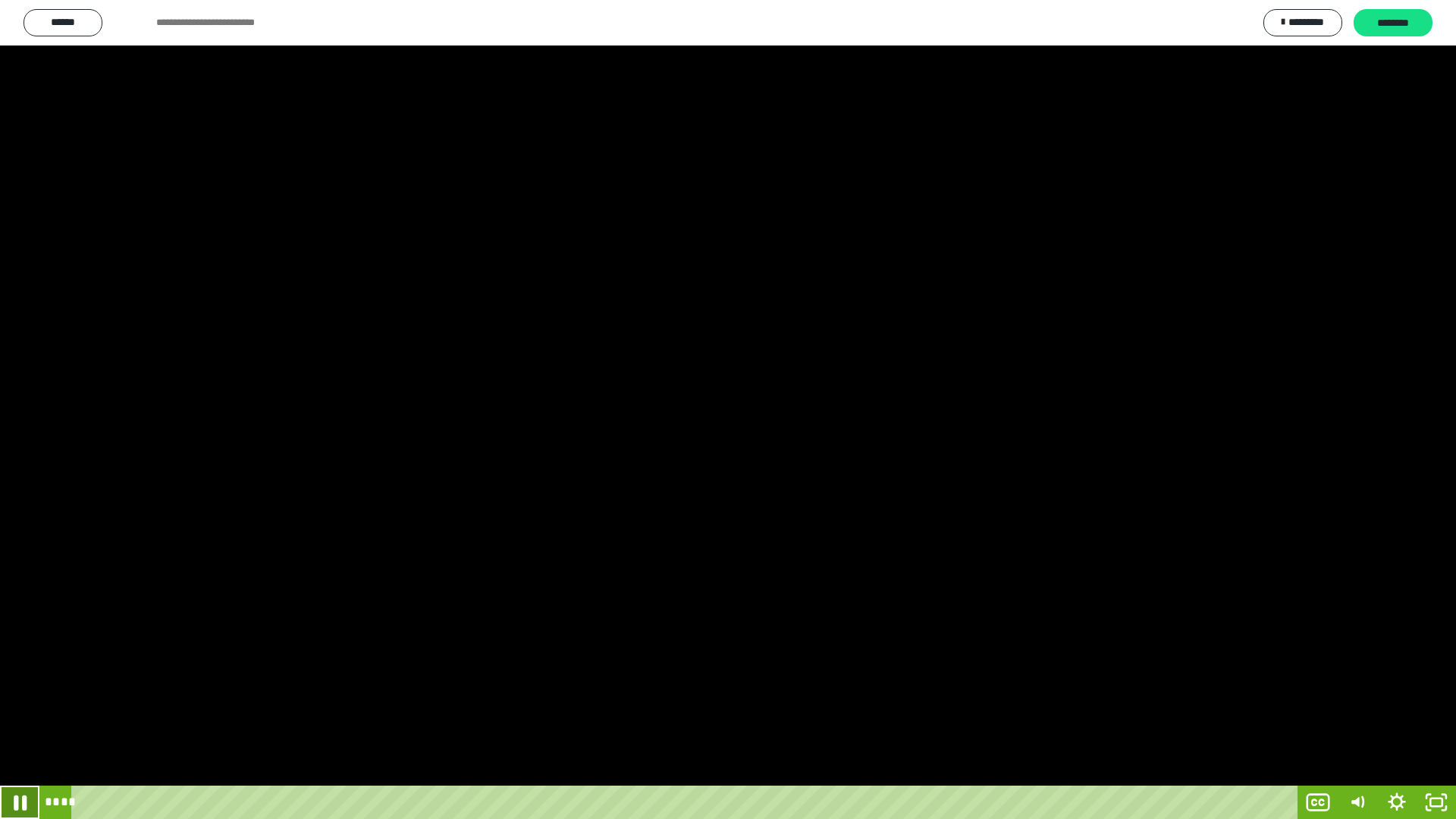 click 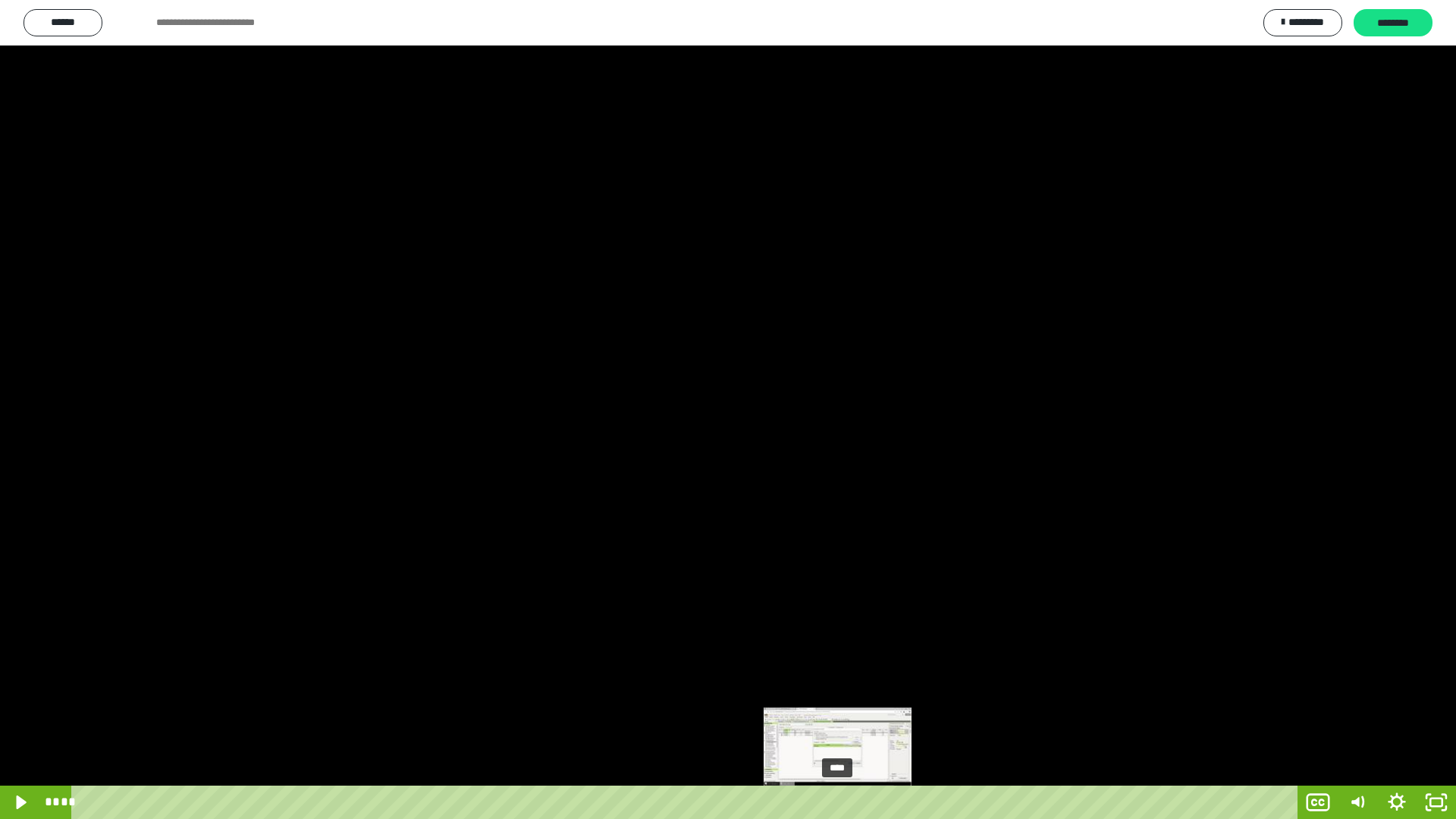click on "****" at bounding box center (687, 802) 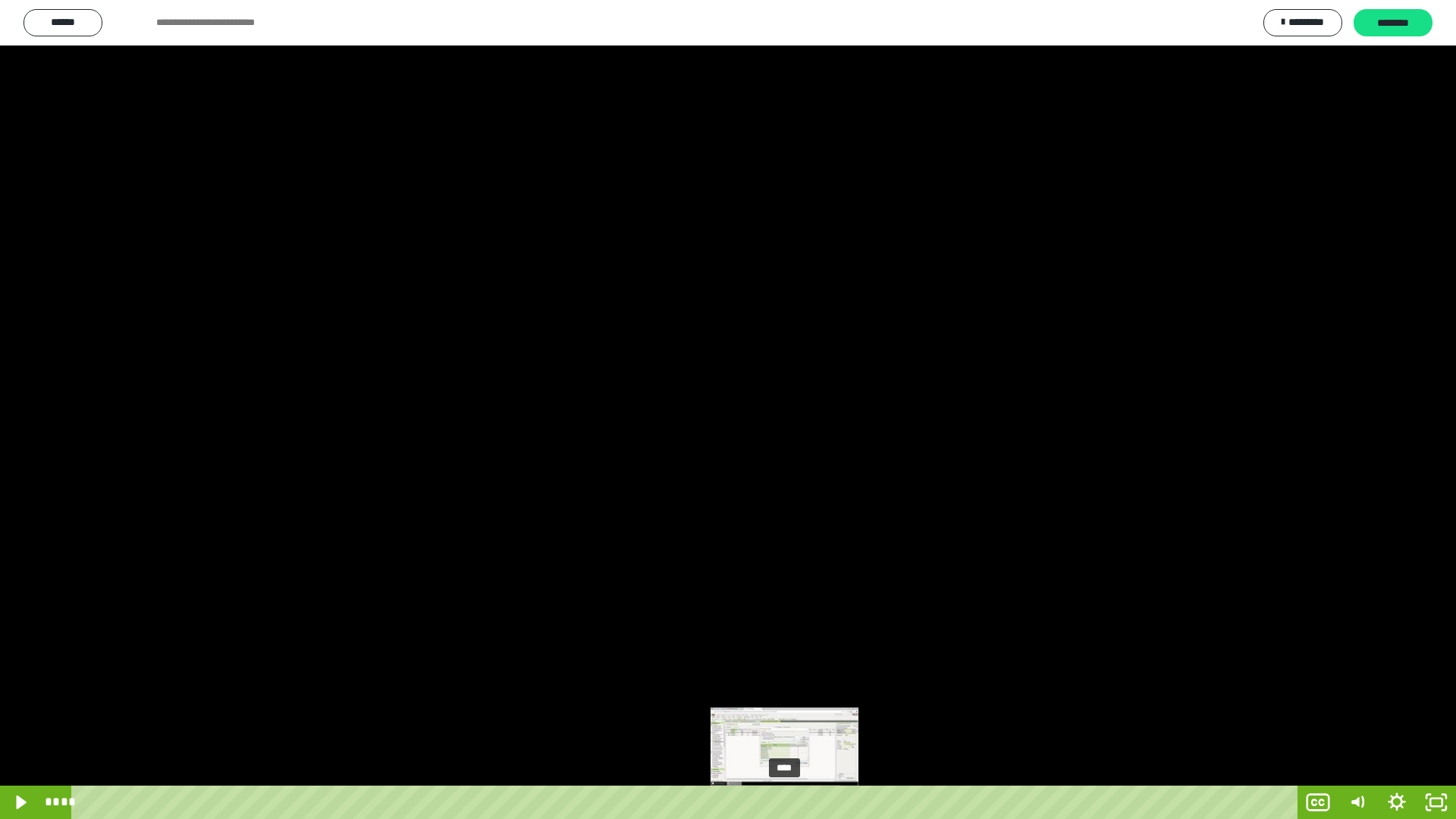 click on "****" at bounding box center (687, 802) 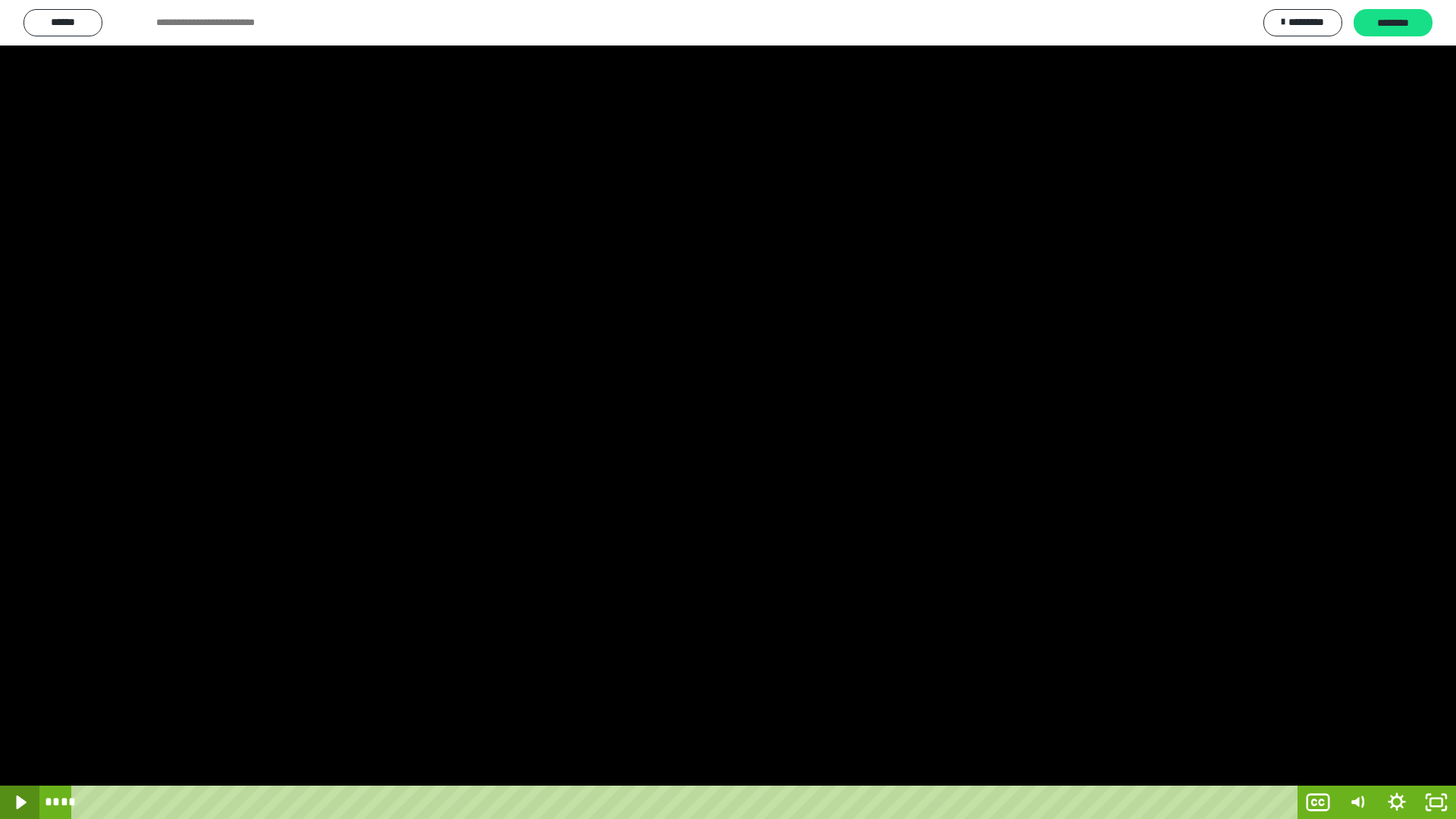 click 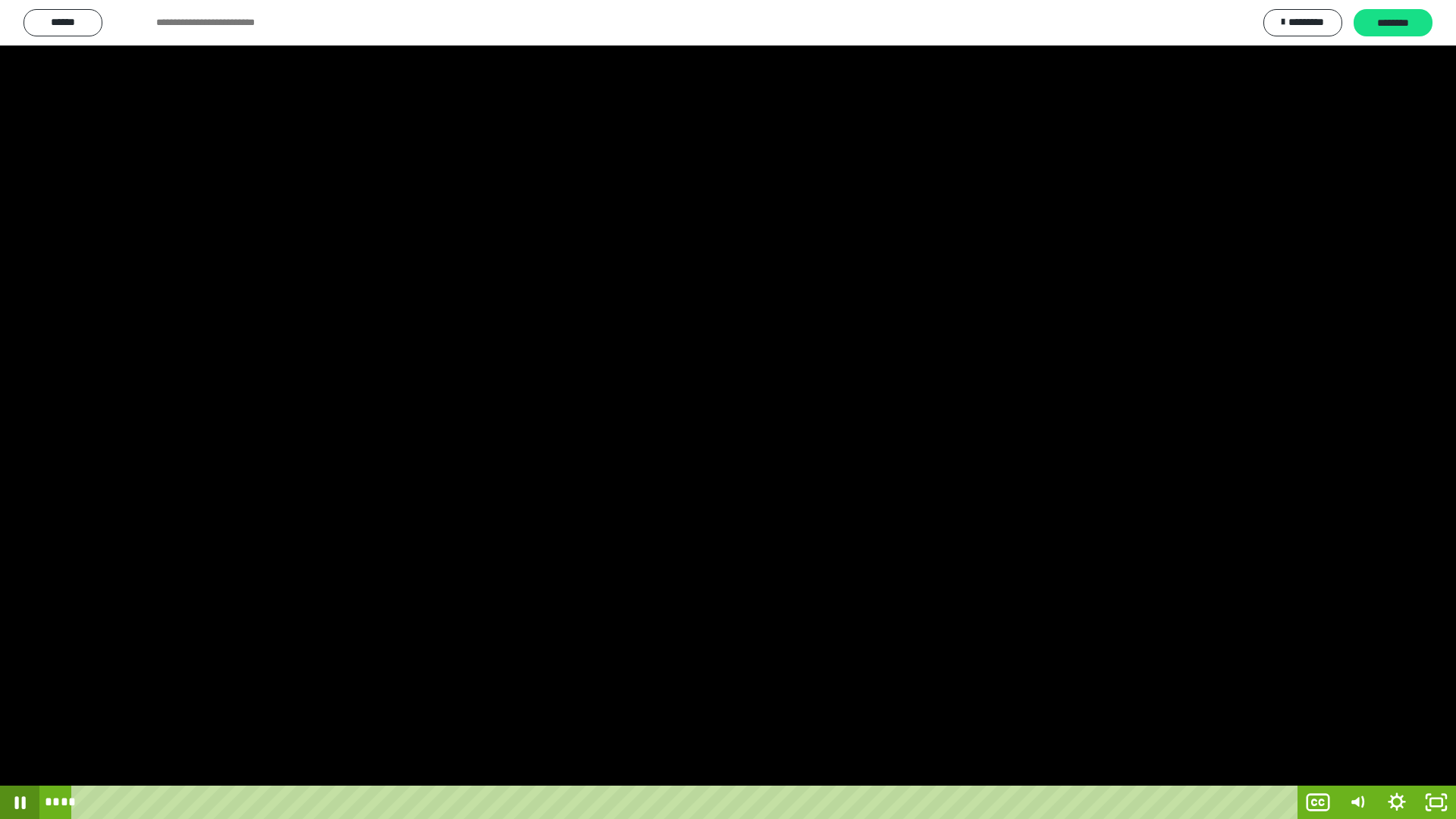 click 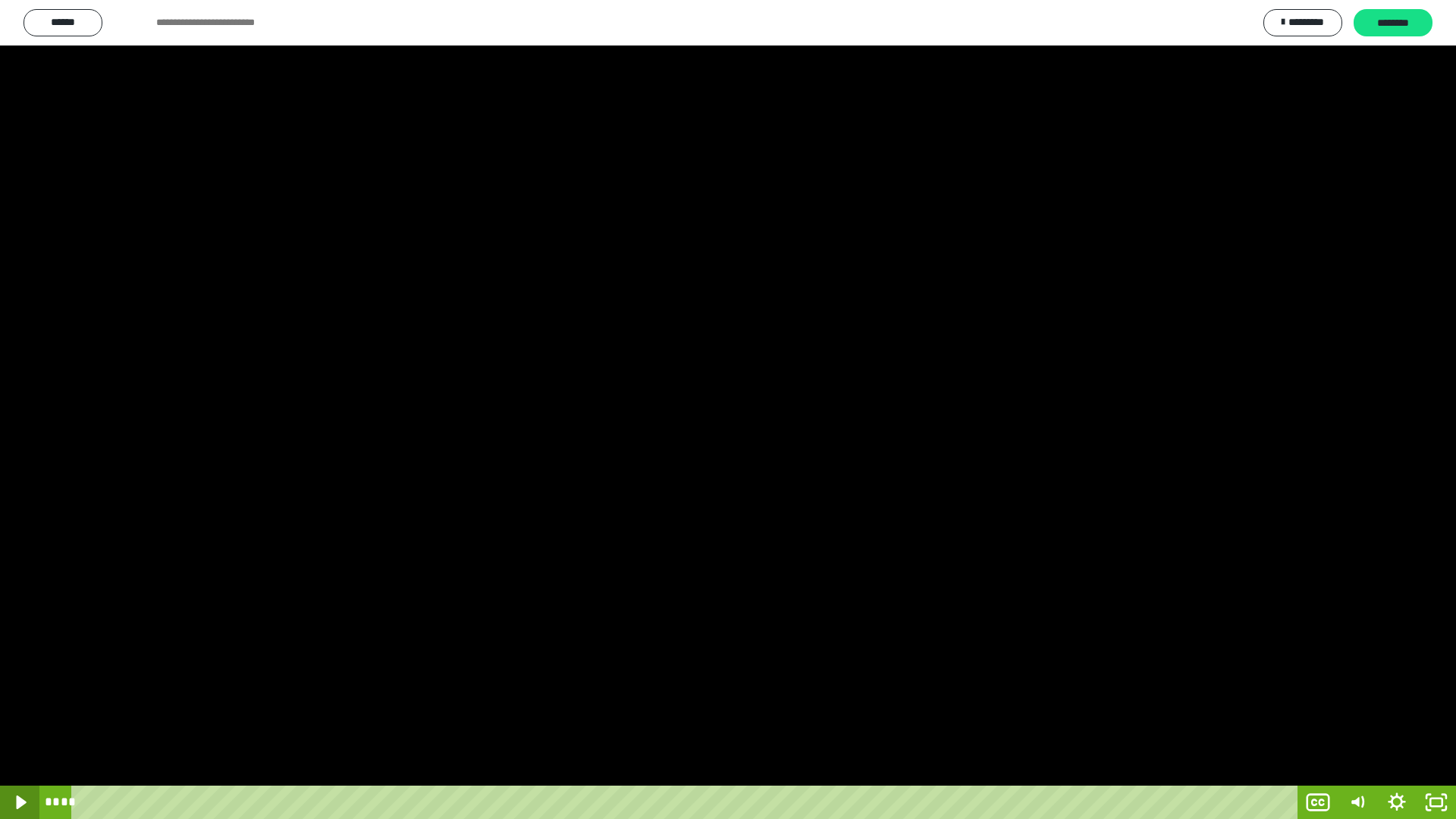 click 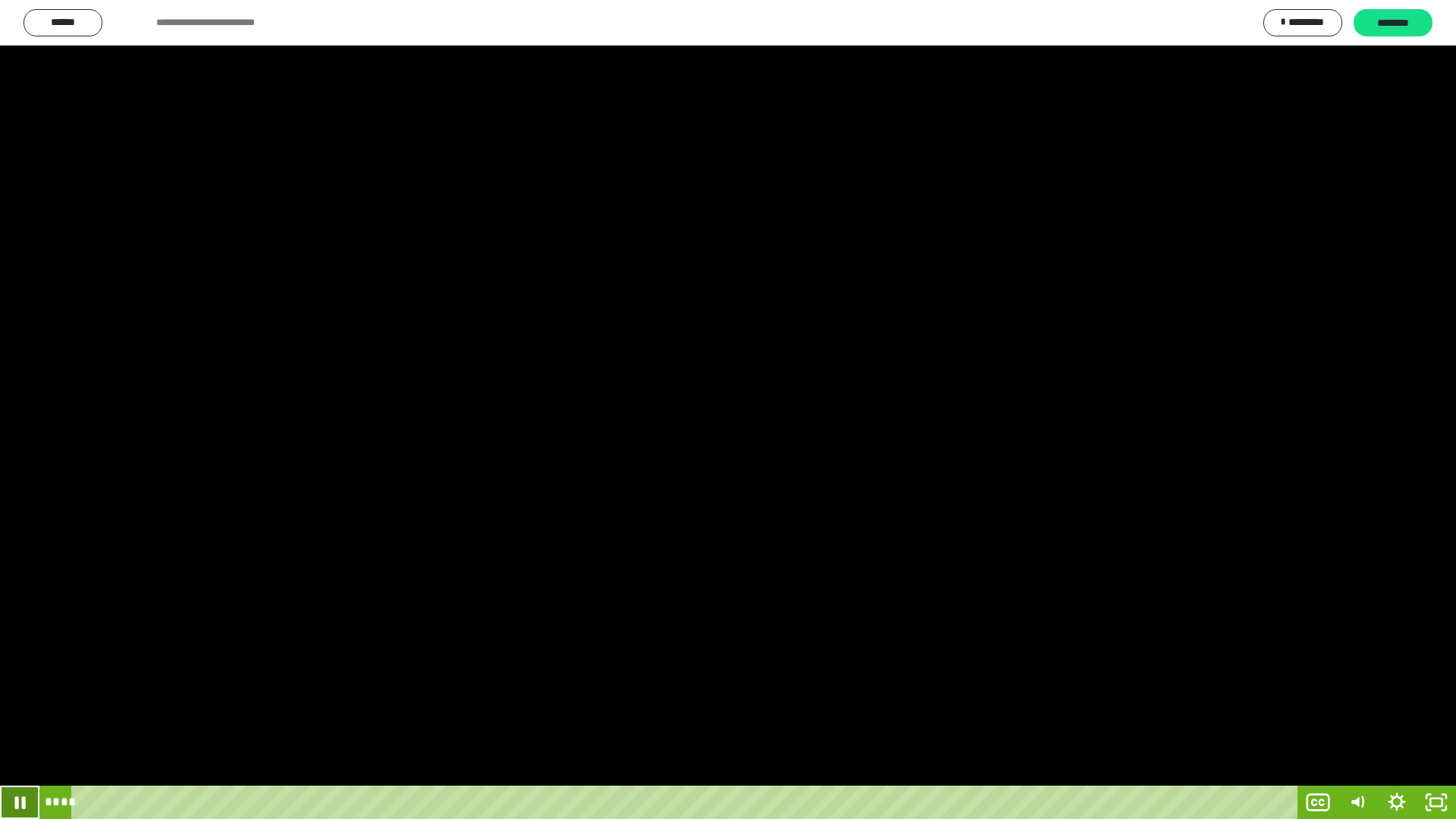 click 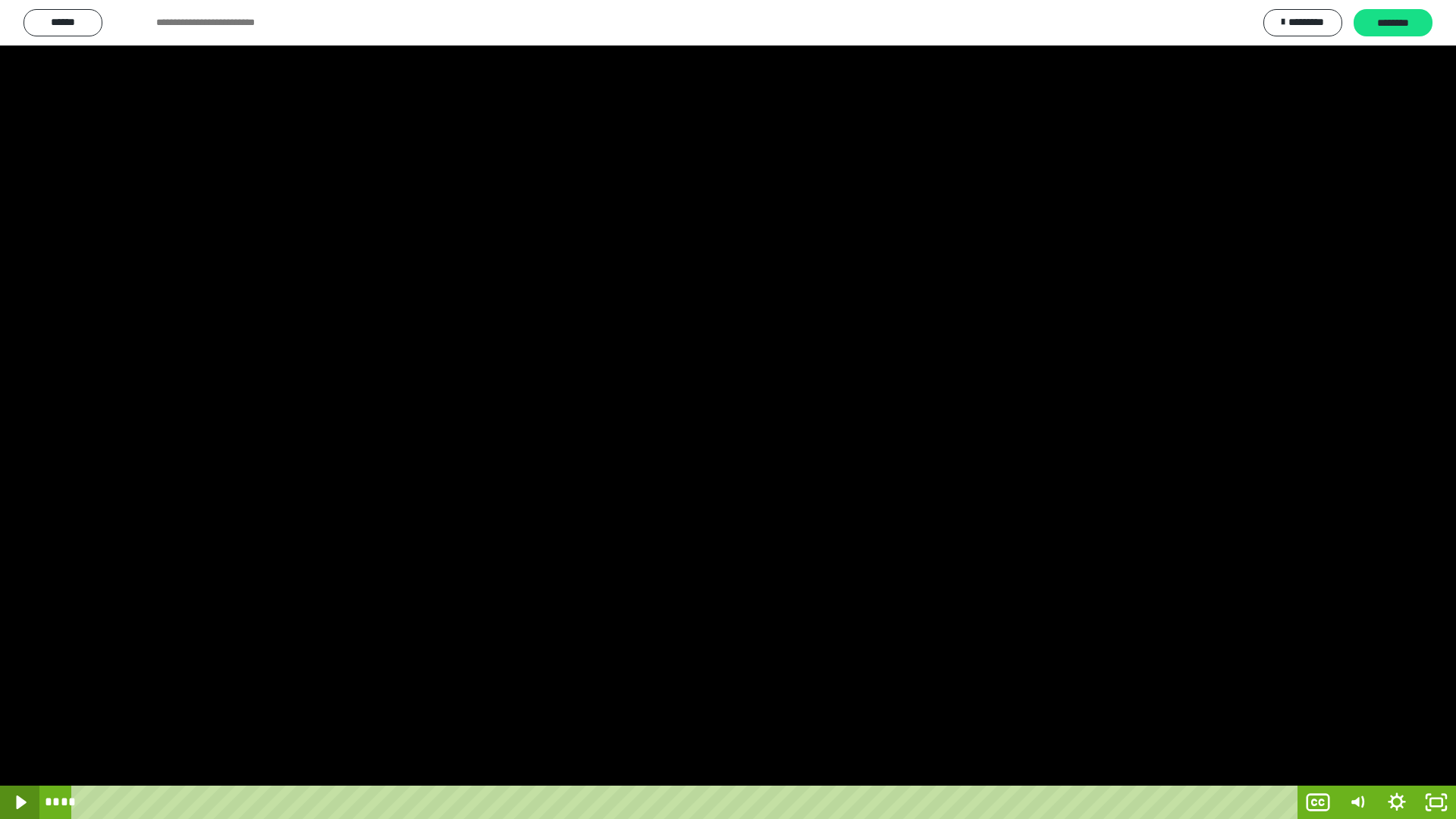 click 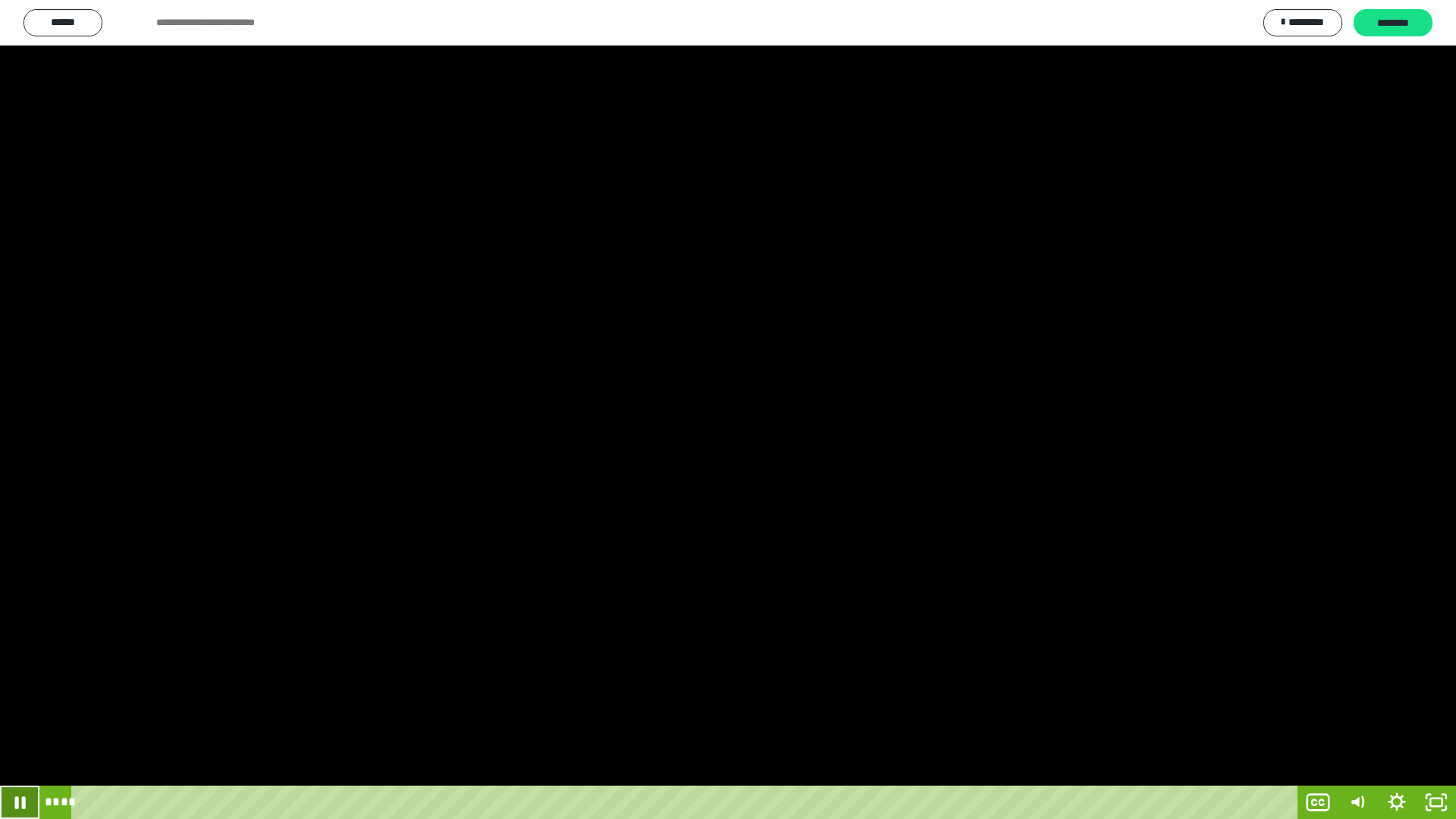 click 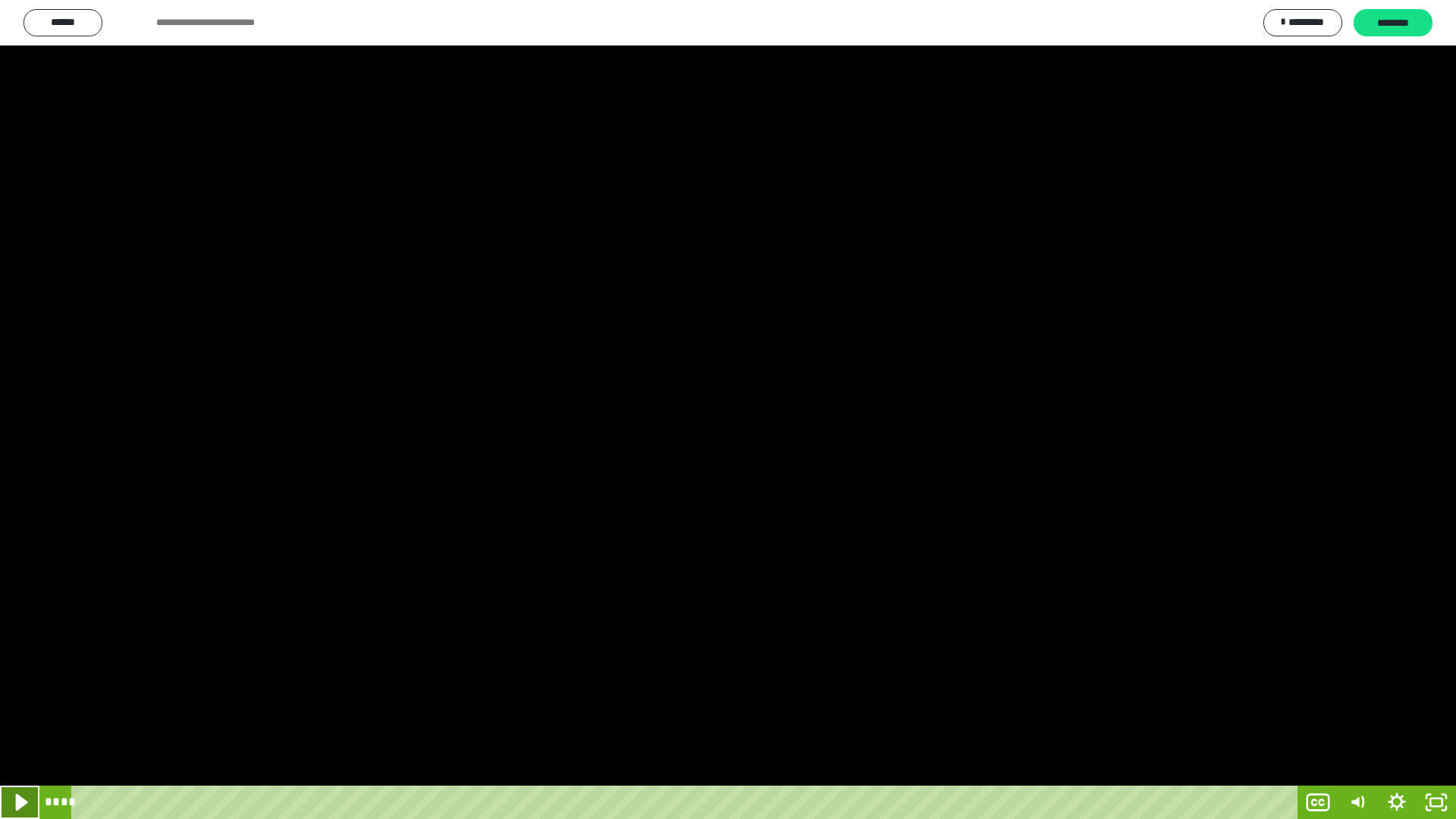 click 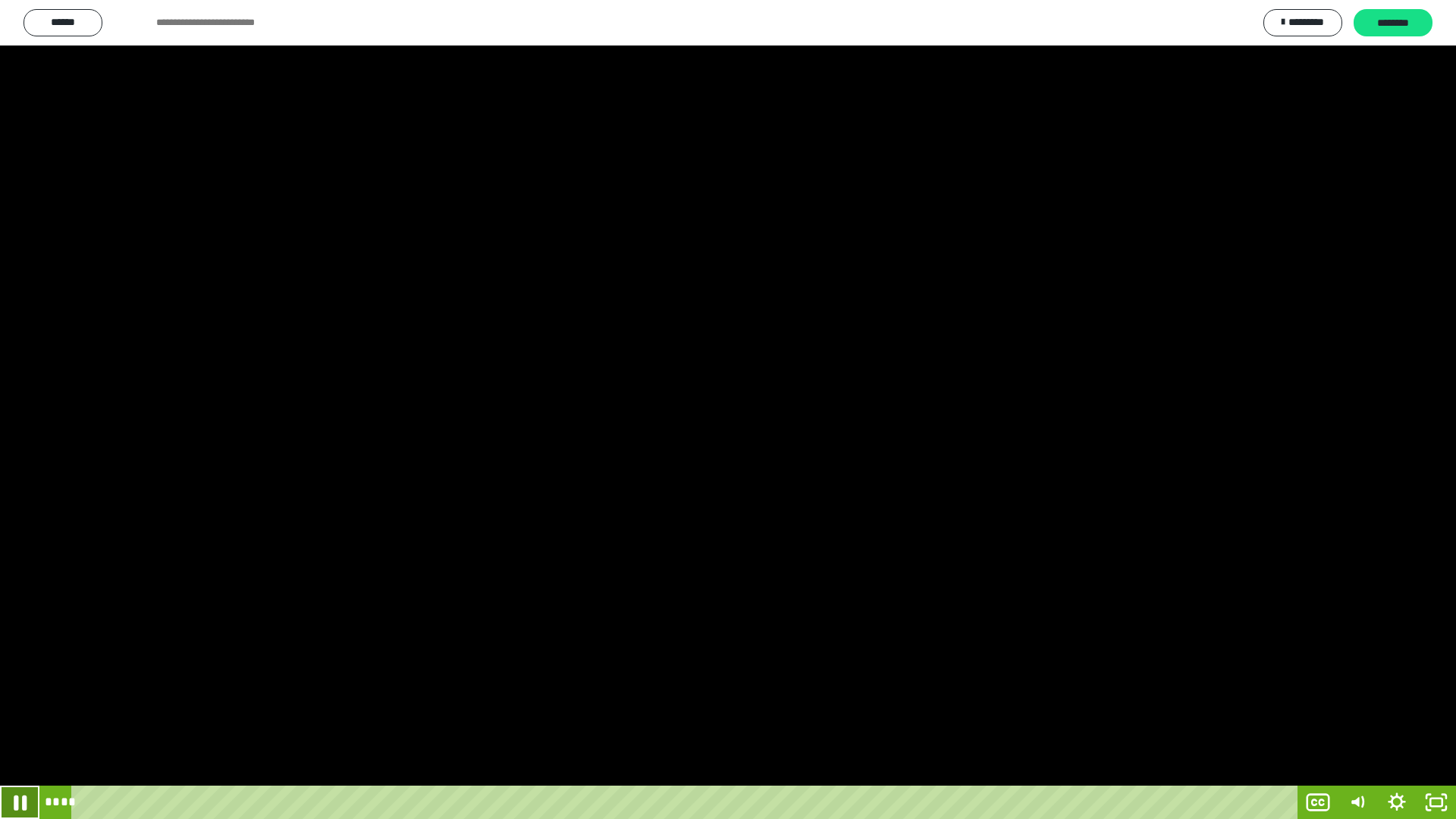 click 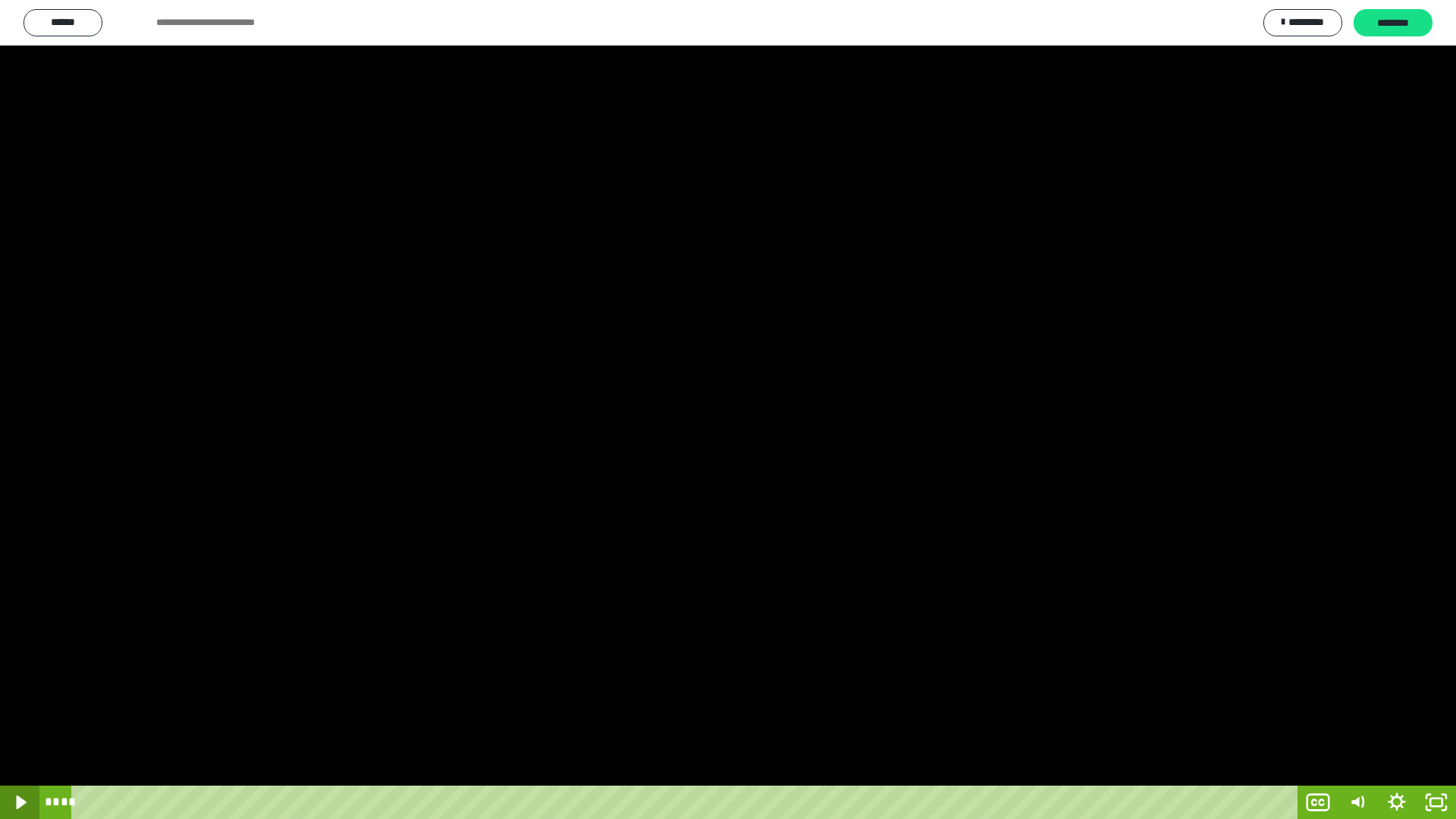 click 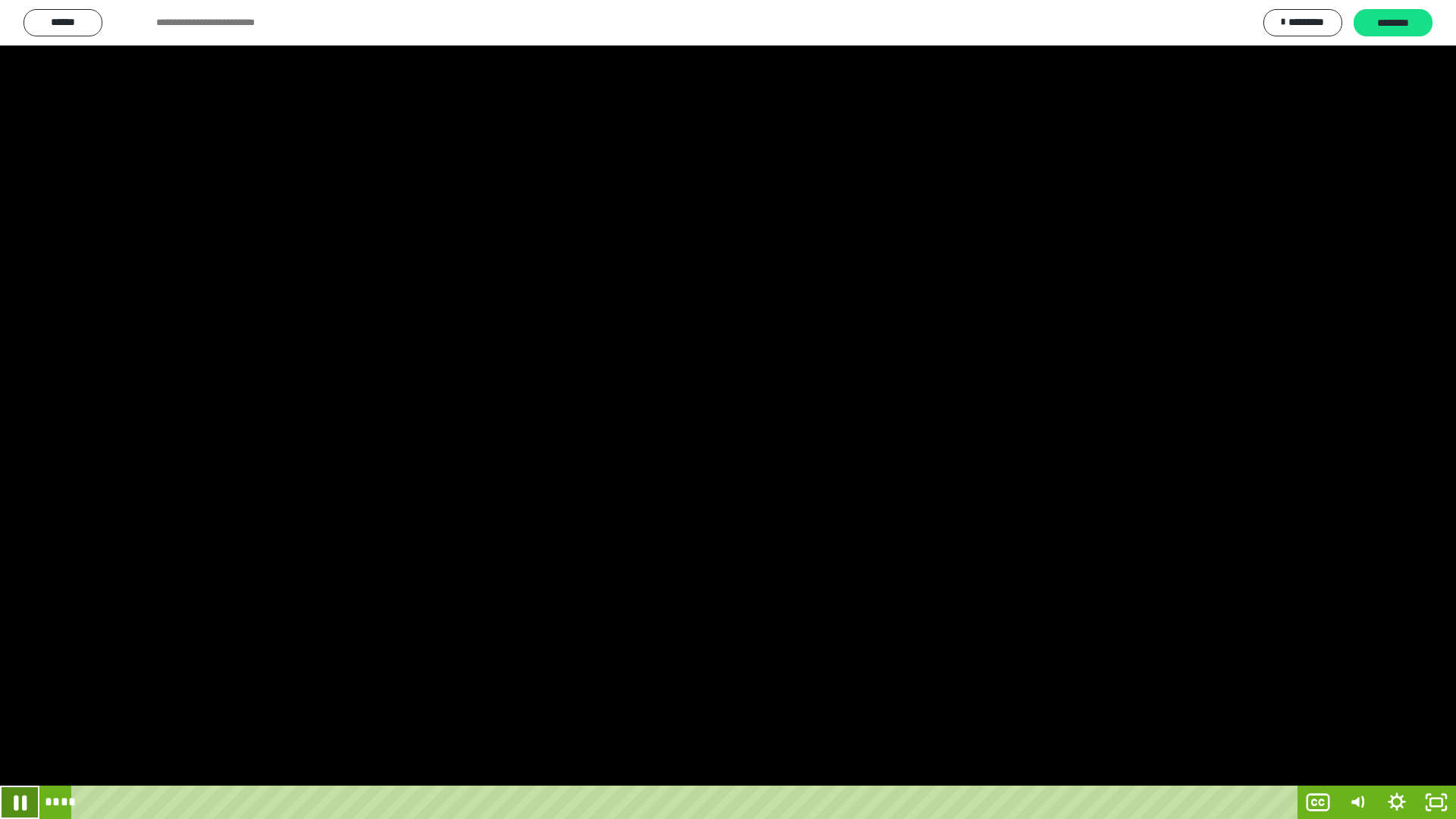 click 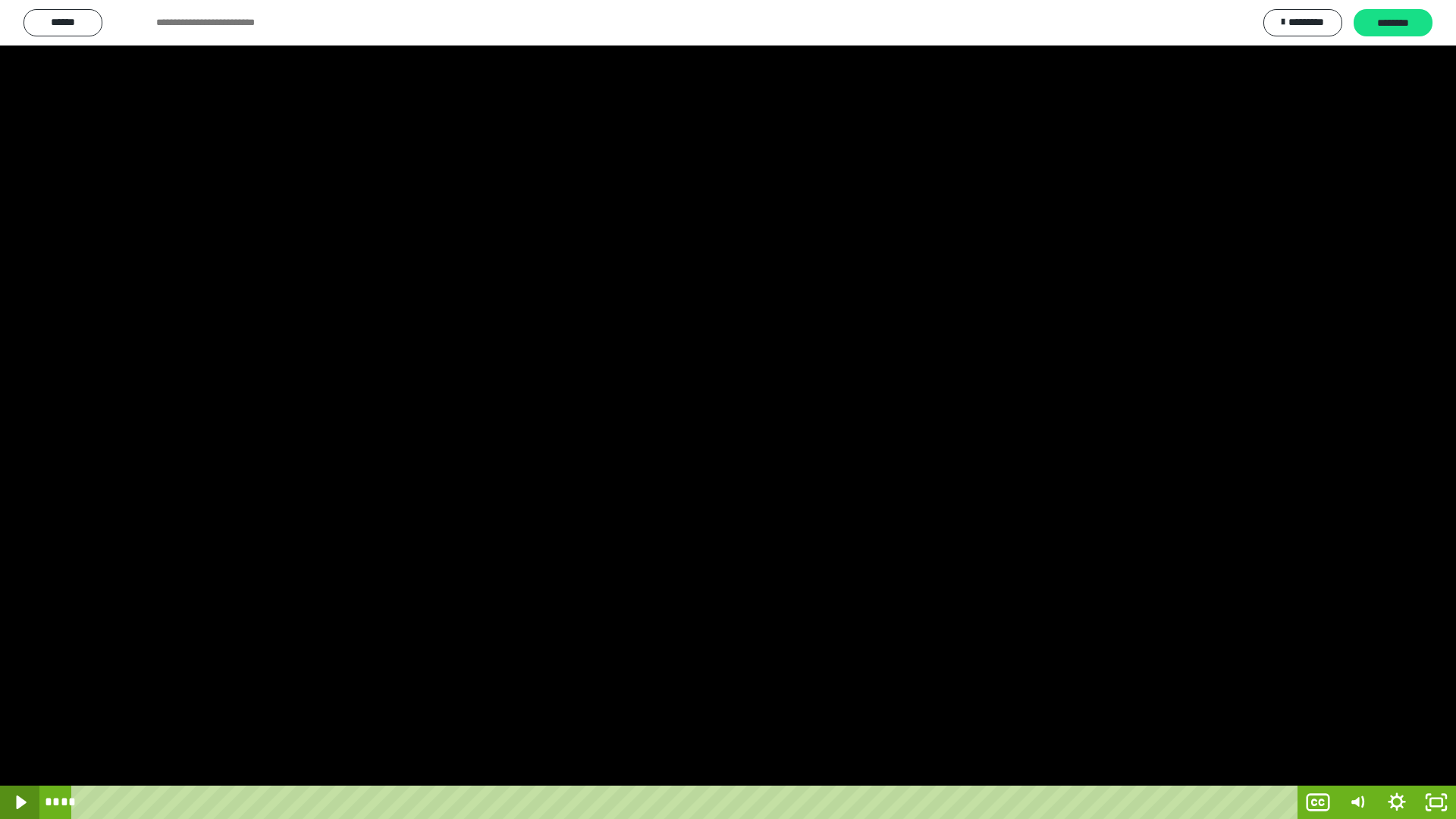 click 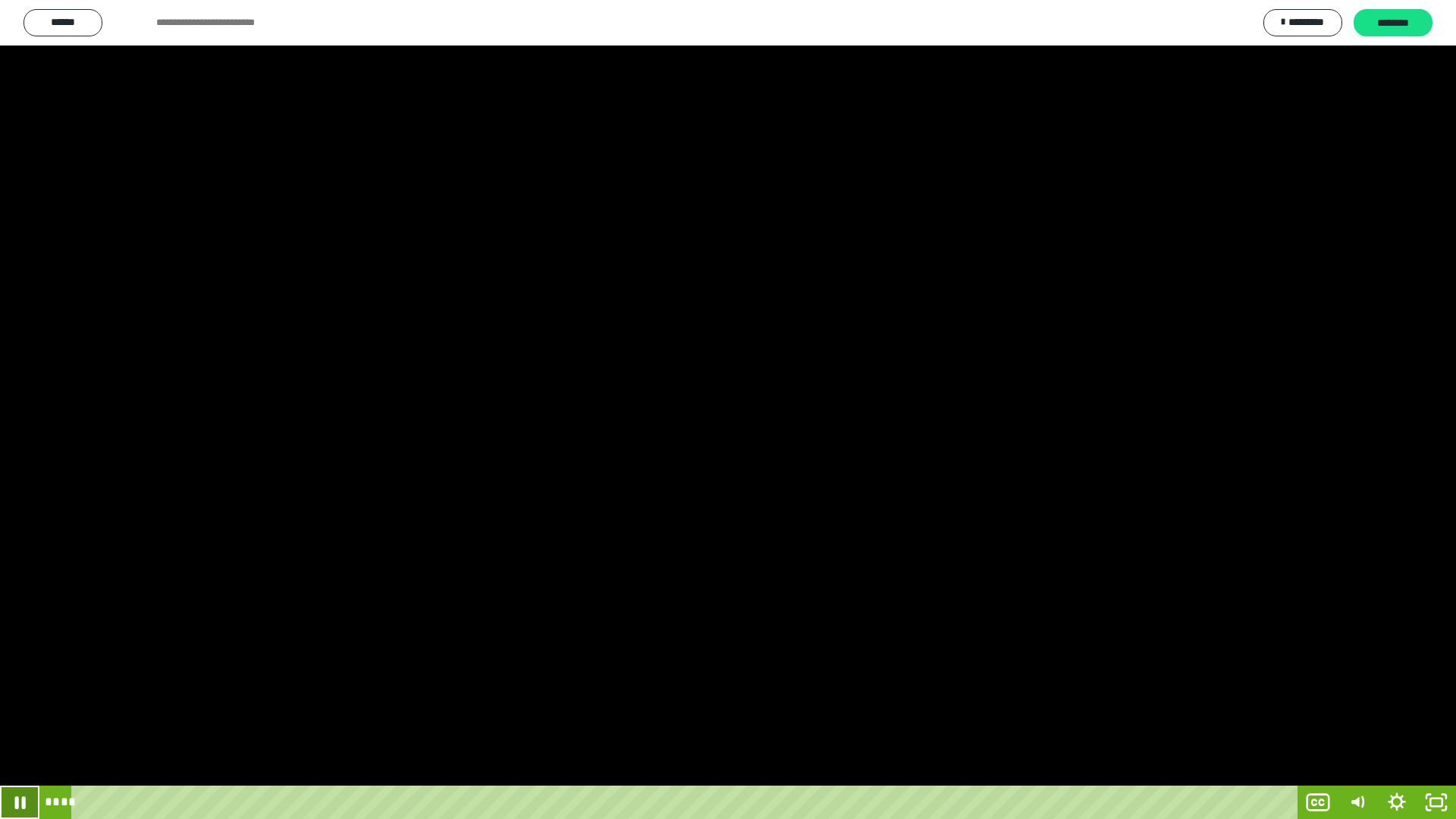 click 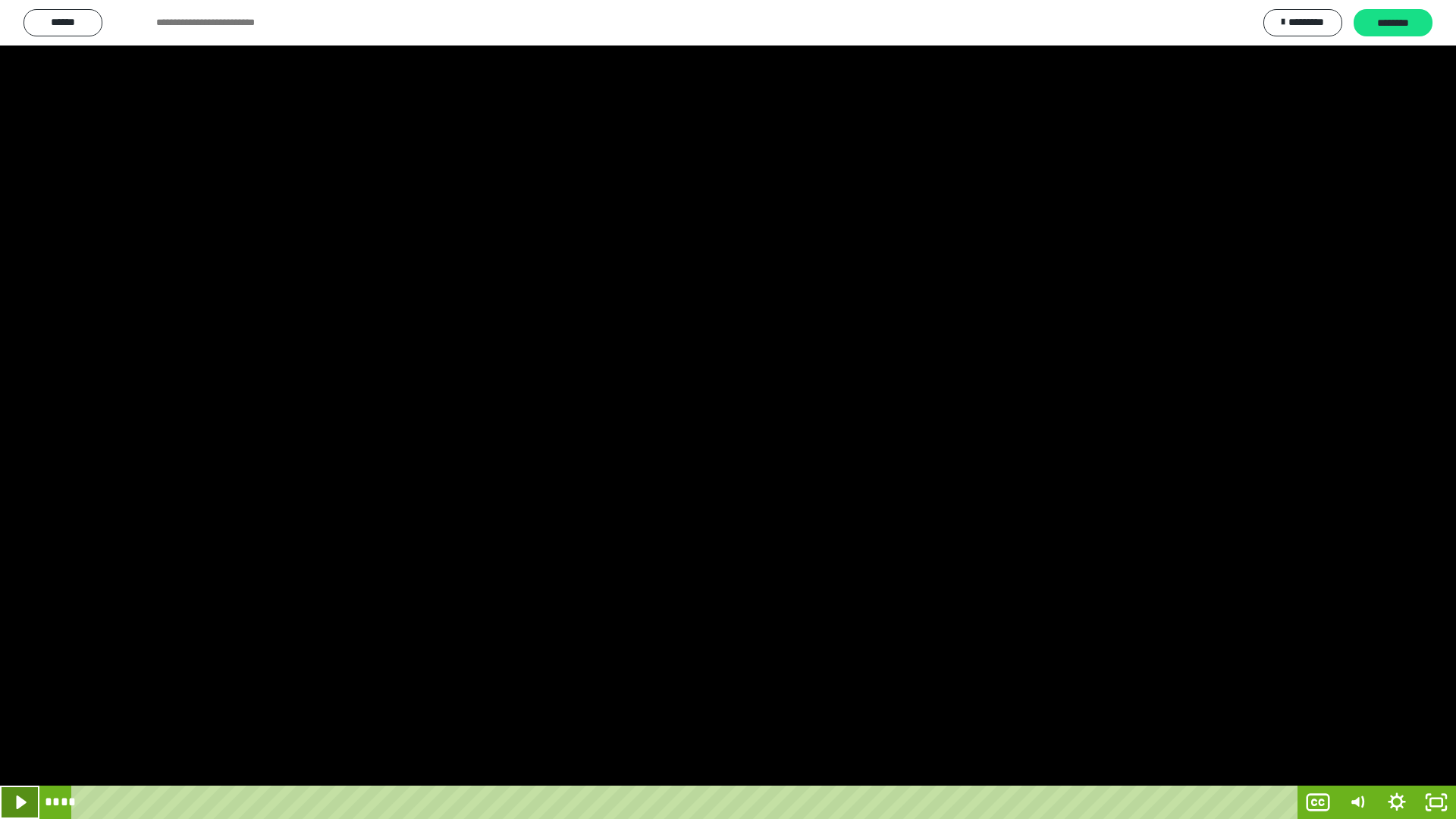 click 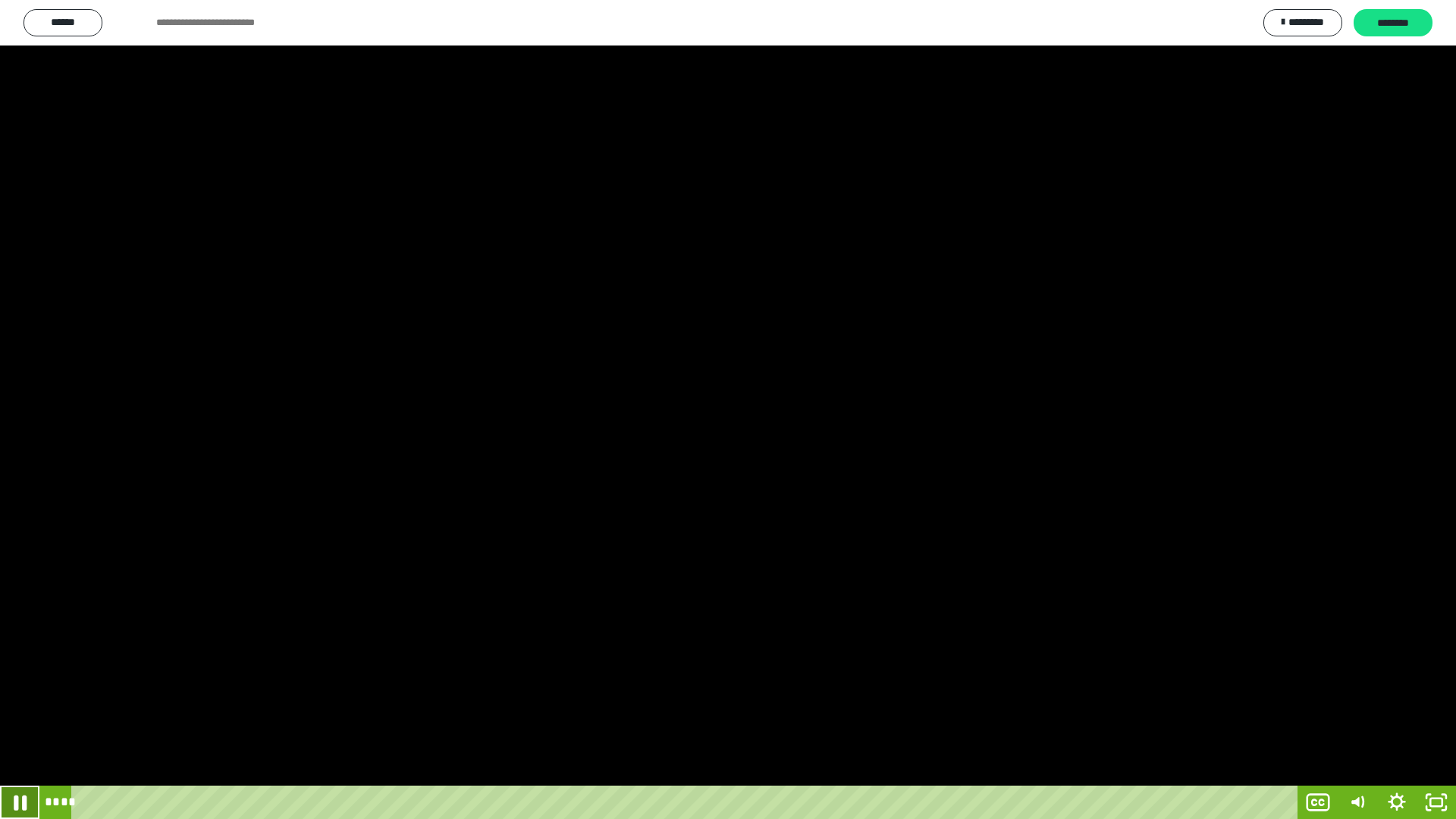 click 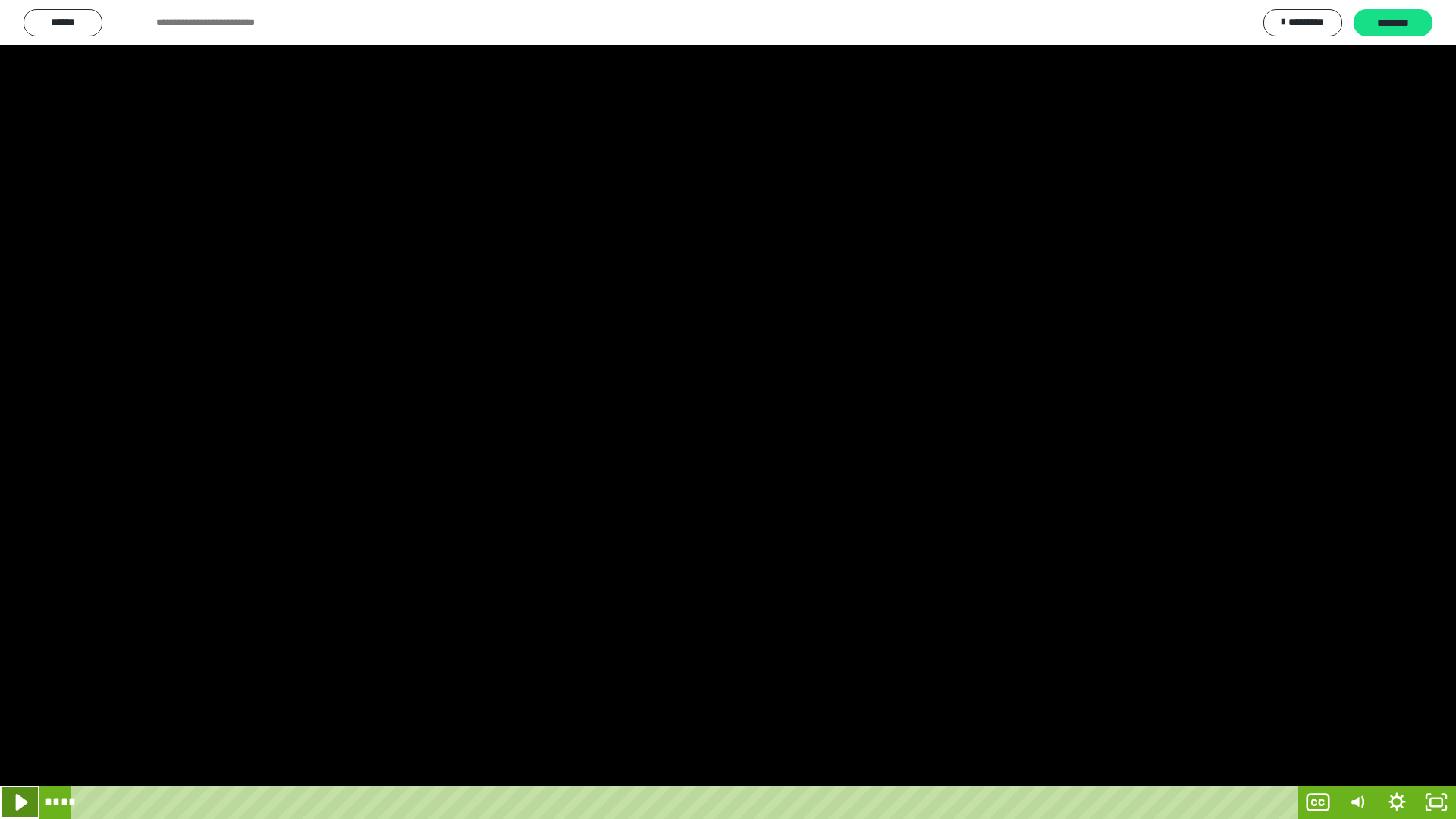 click 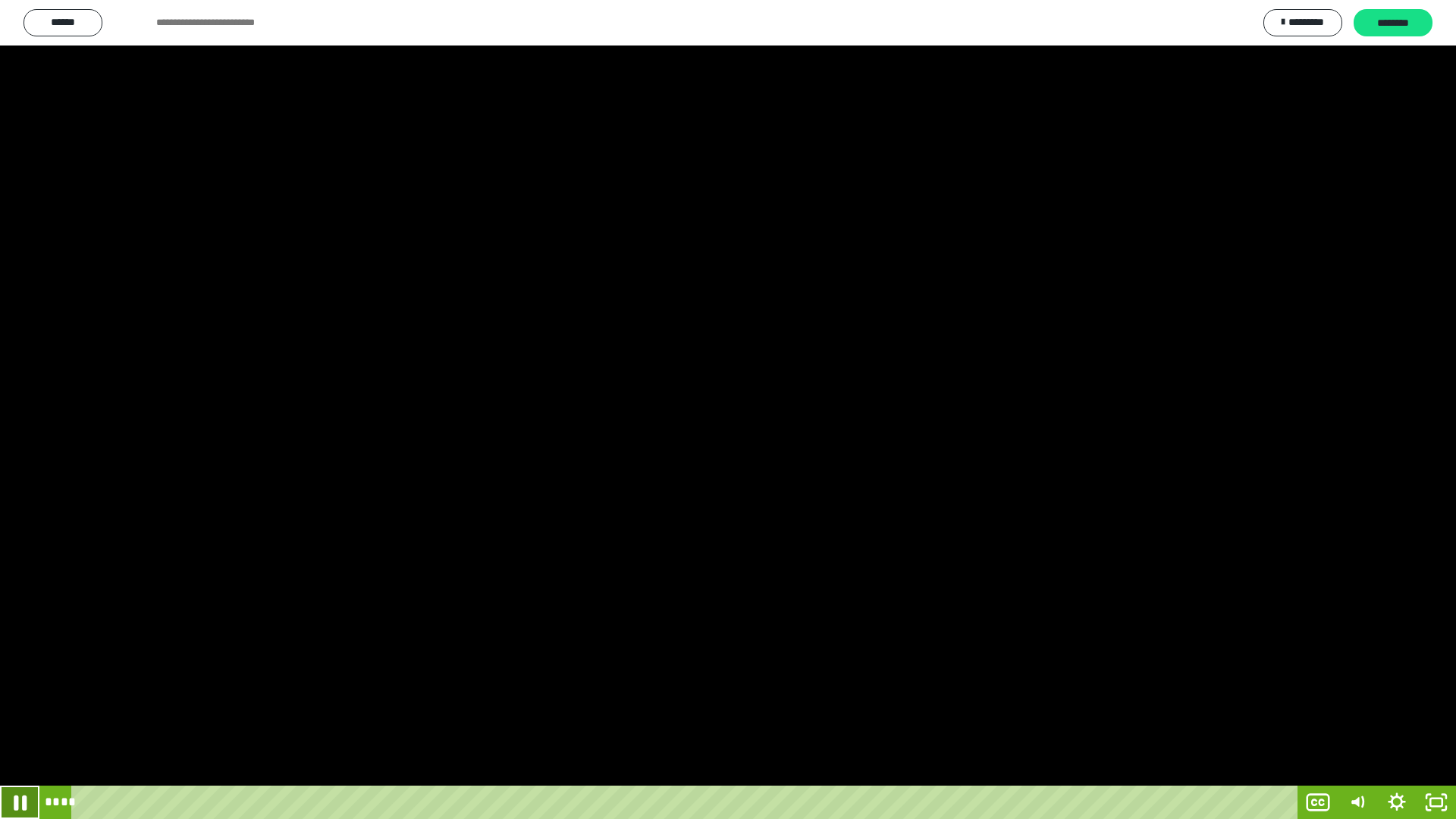 click 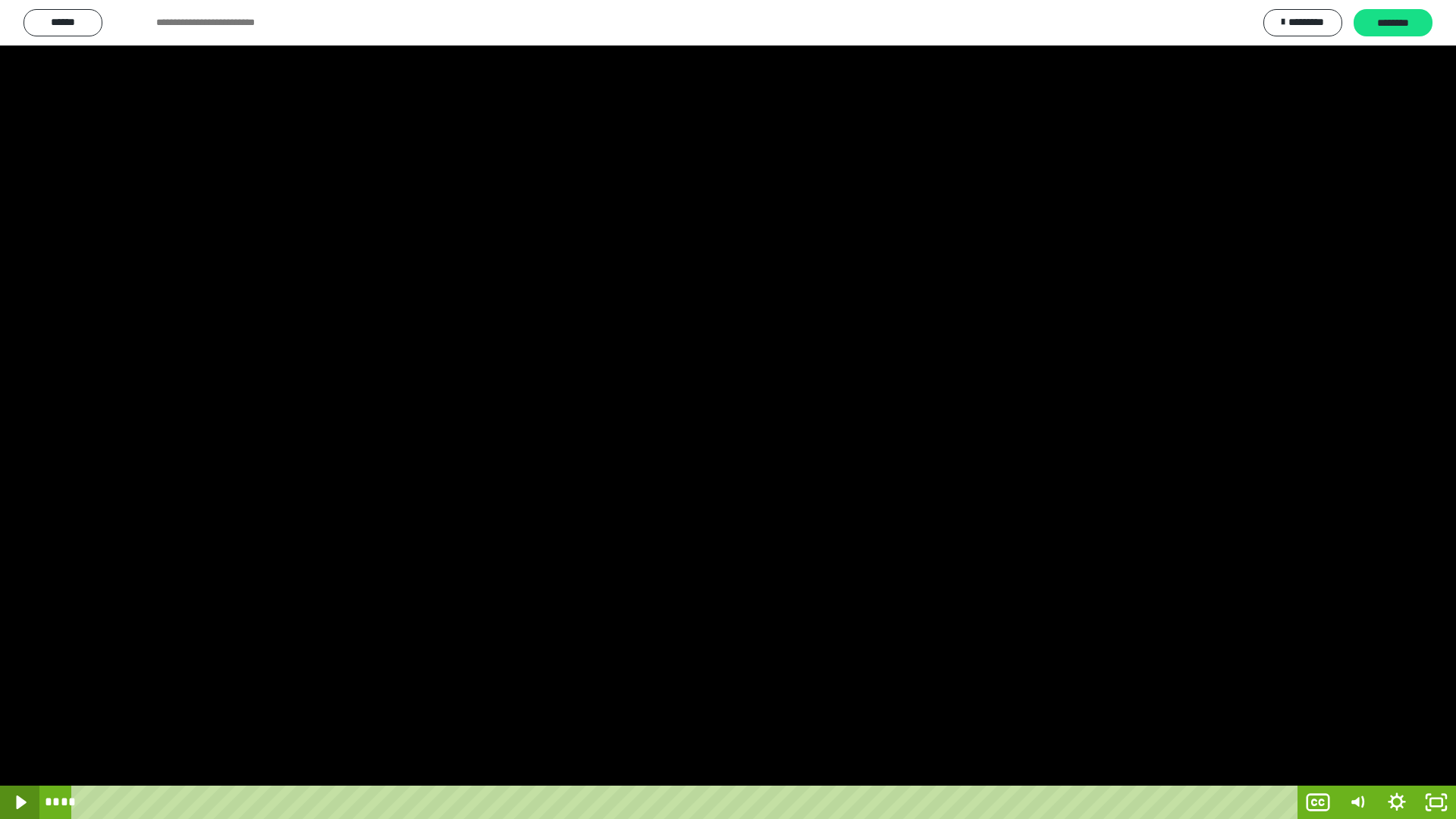 click 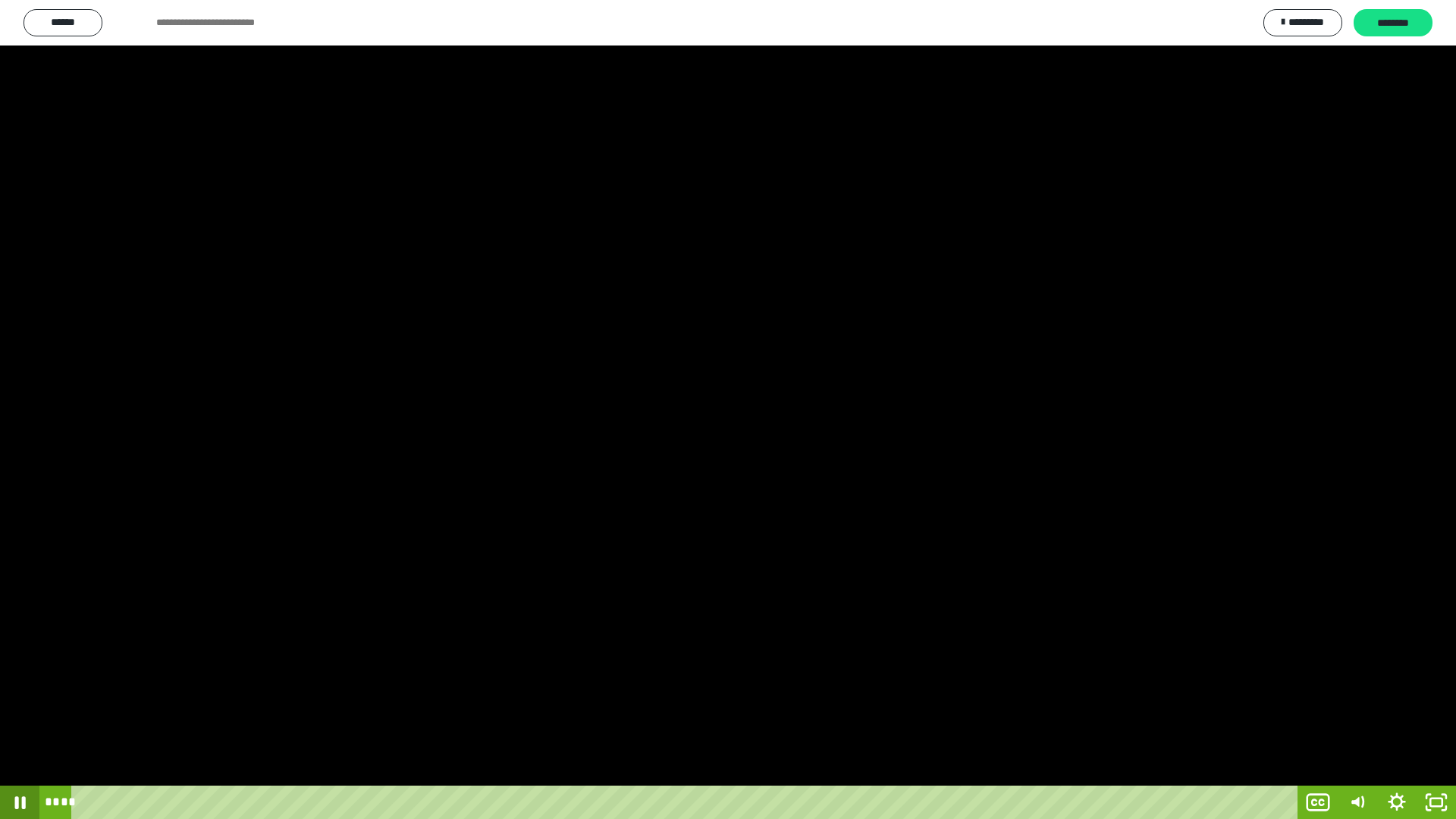 click 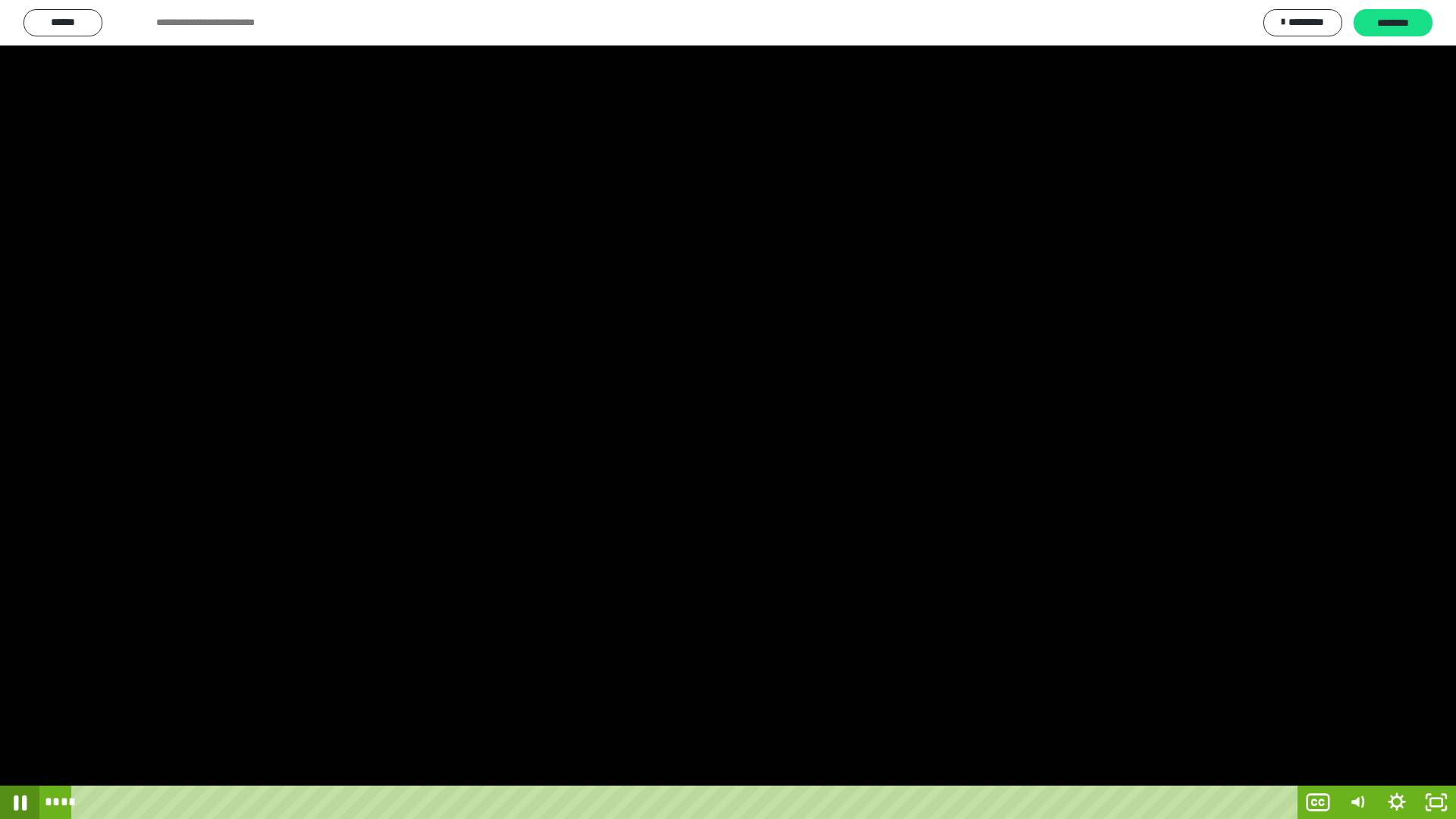 click 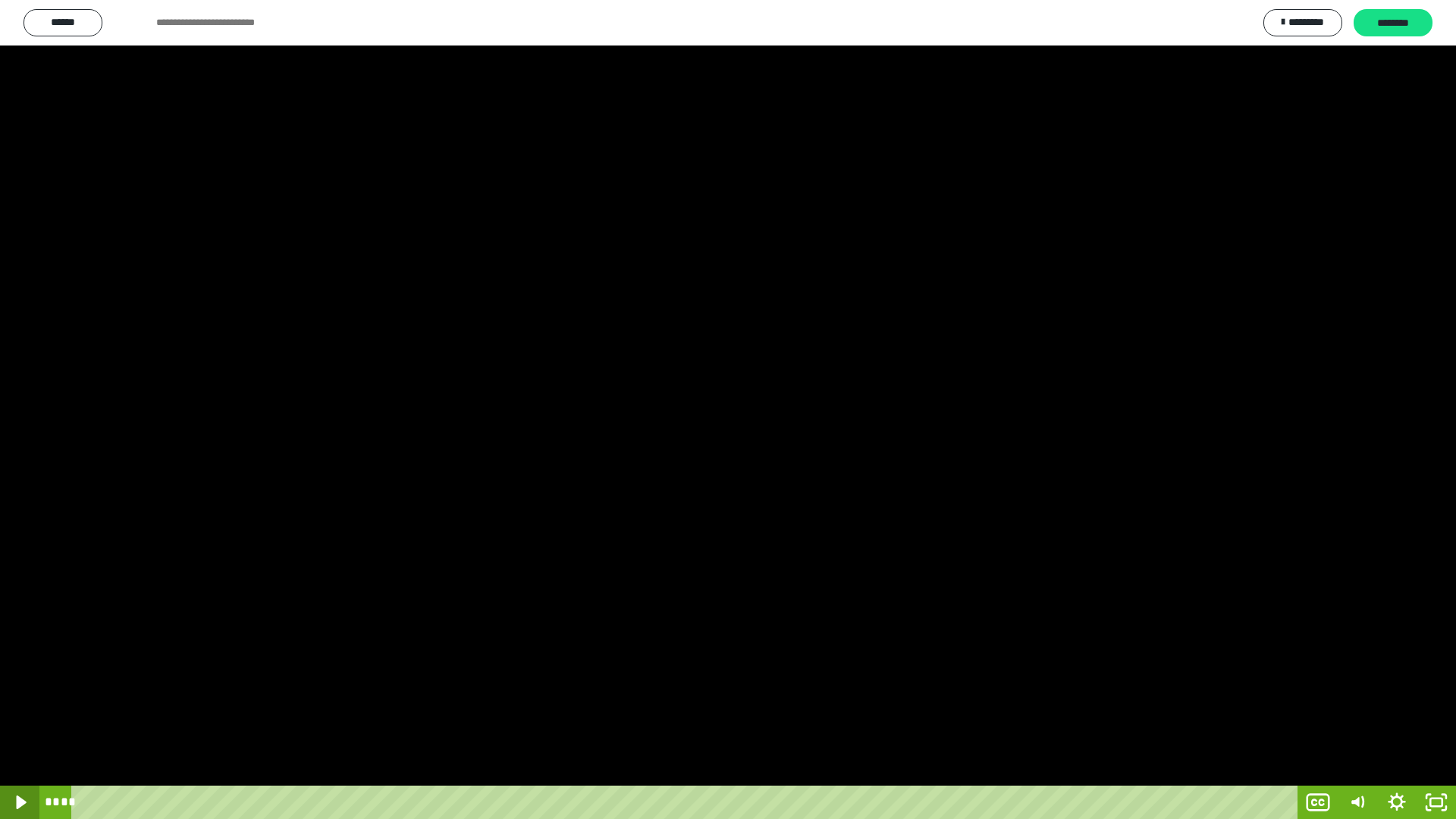 drag, startPoint x: 27, startPoint y: 805, endPoint x: 1, endPoint y: 791, distance: 29.529646 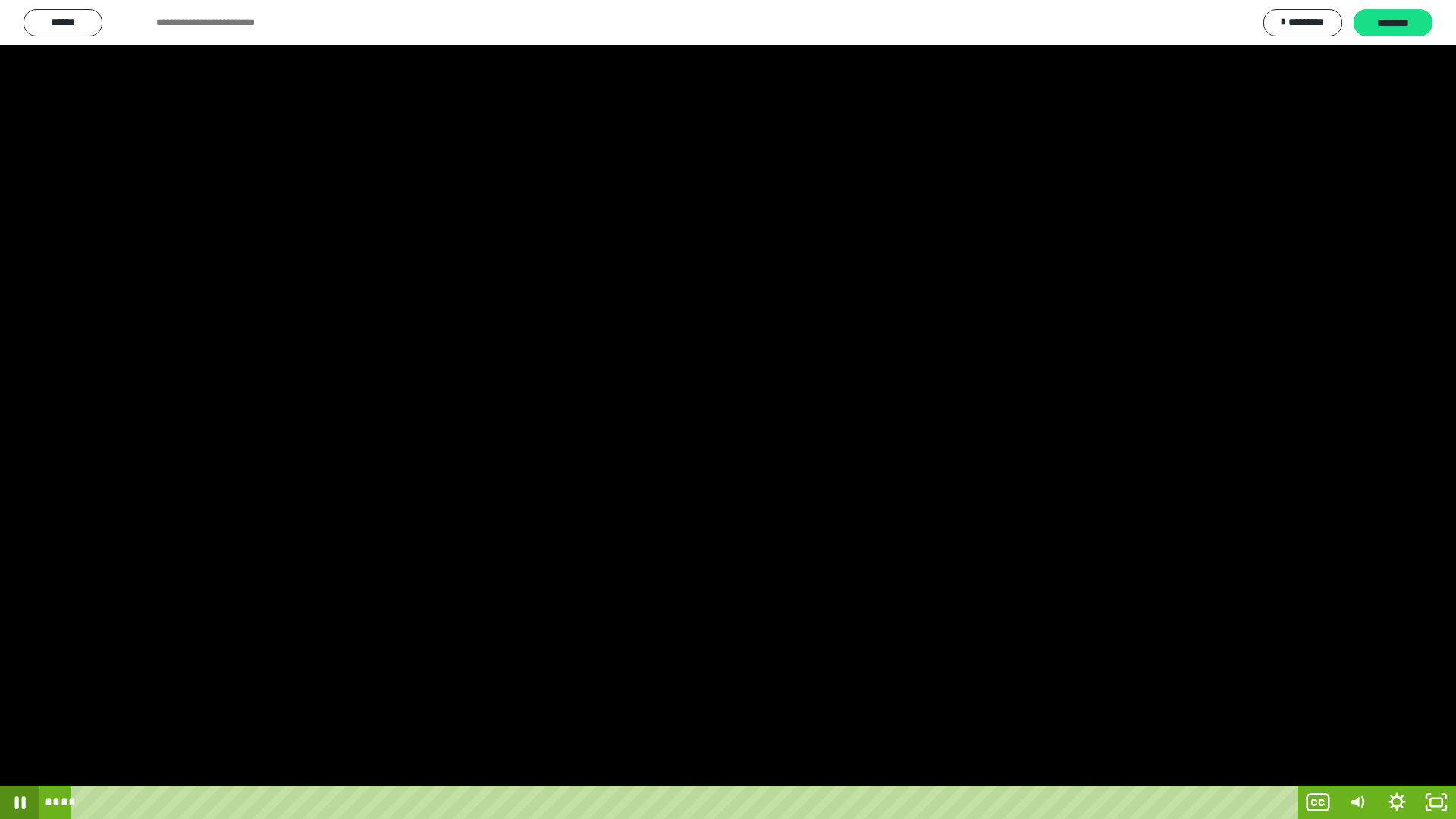 click 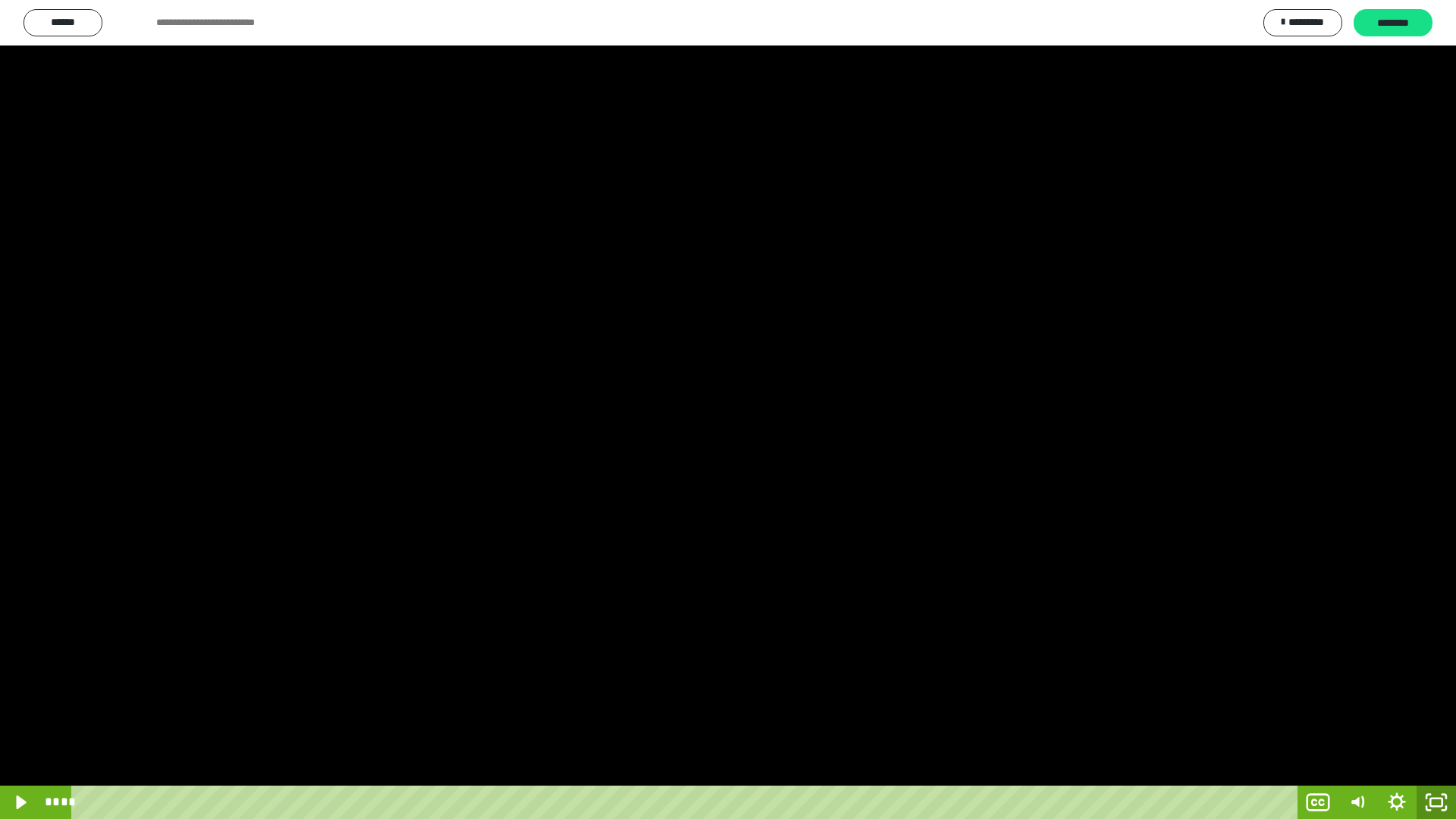 click 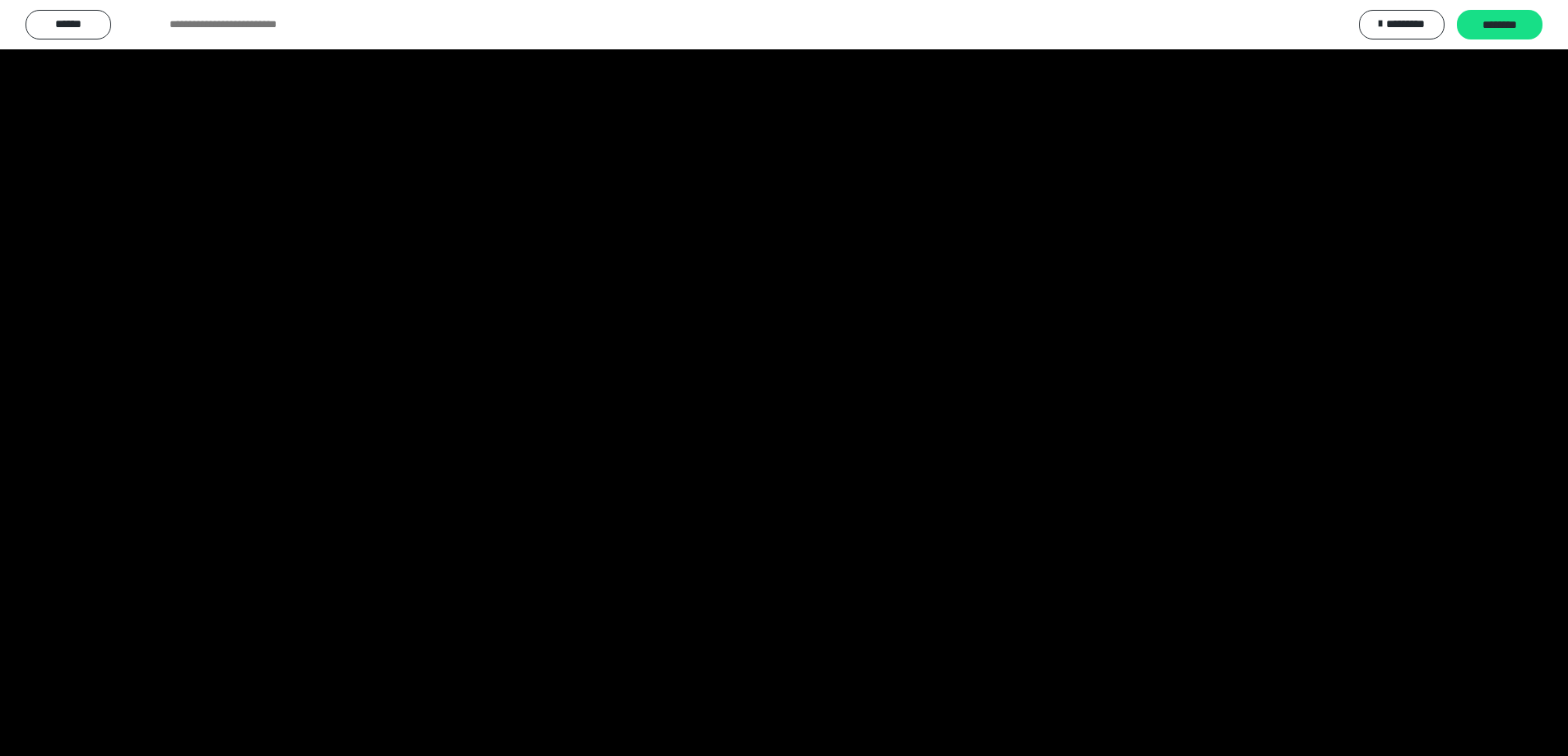 scroll, scrollTop: 3102, scrollLeft: 0, axis: vertical 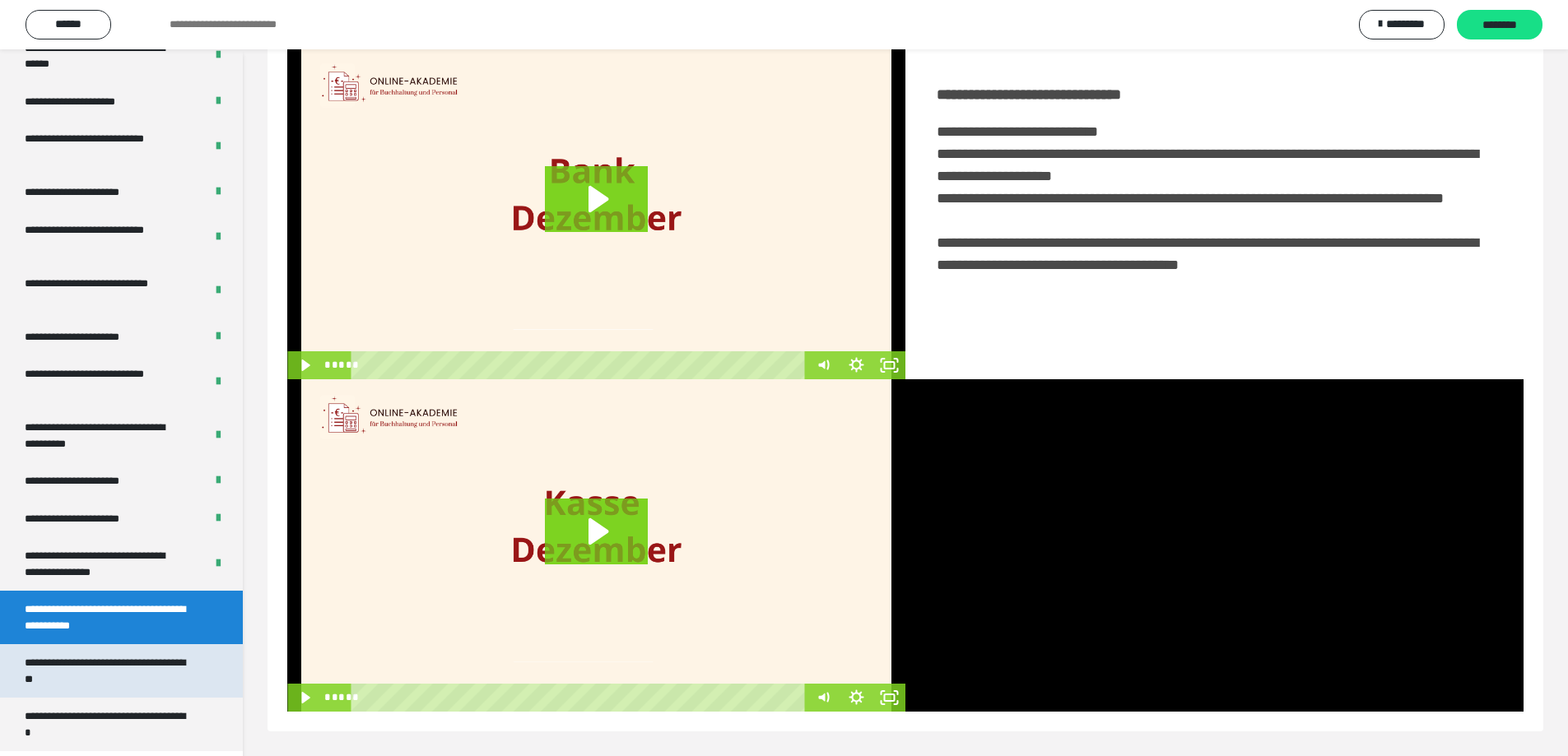 click on "**********" at bounding box center [109, 670] 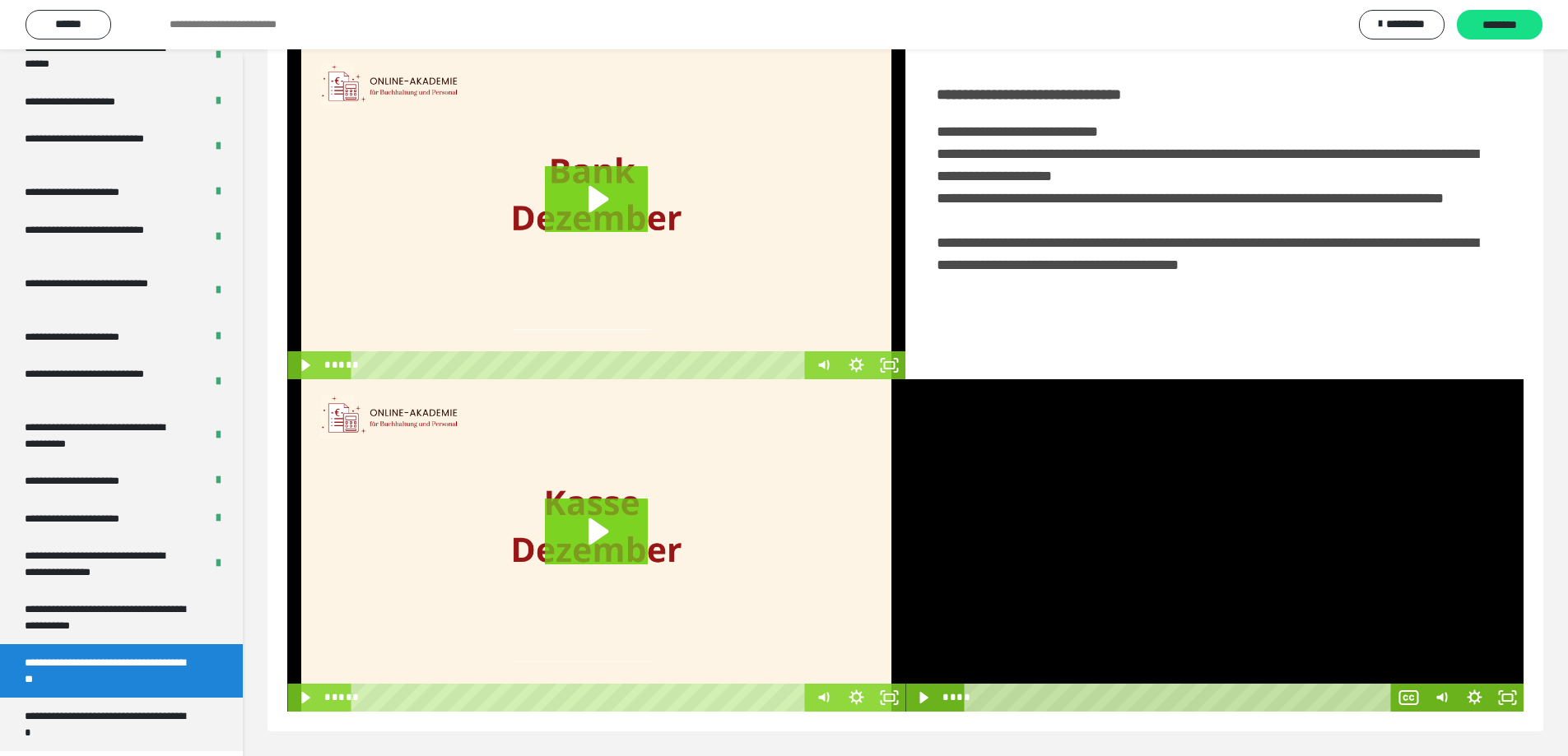 scroll, scrollTop: 49, scrollLeft: 0, axis: vertical 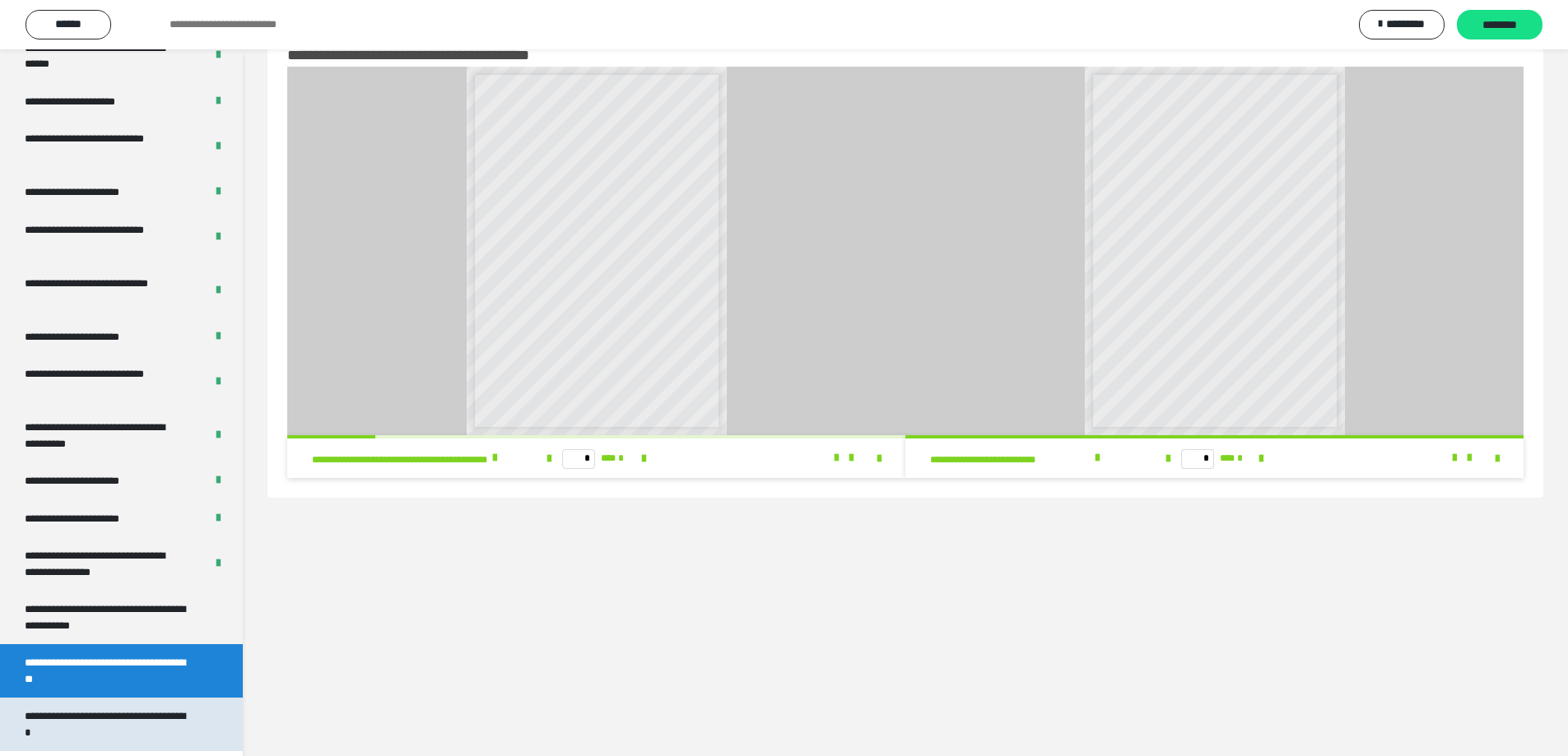 click on "**********" at bounding box center (109, 724) 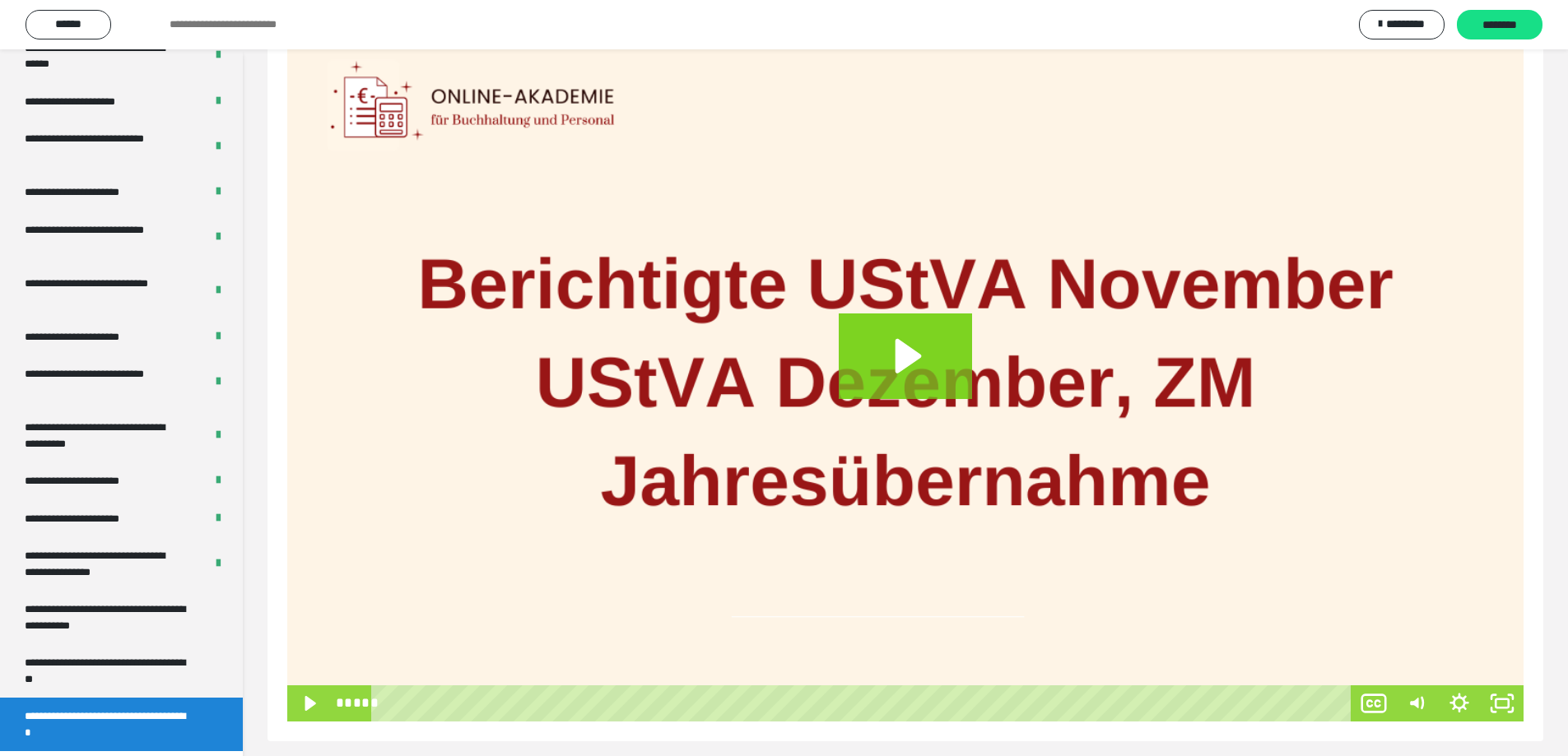 scroll, scrollTop: 310, scrollLeft: 0, axis: vertical 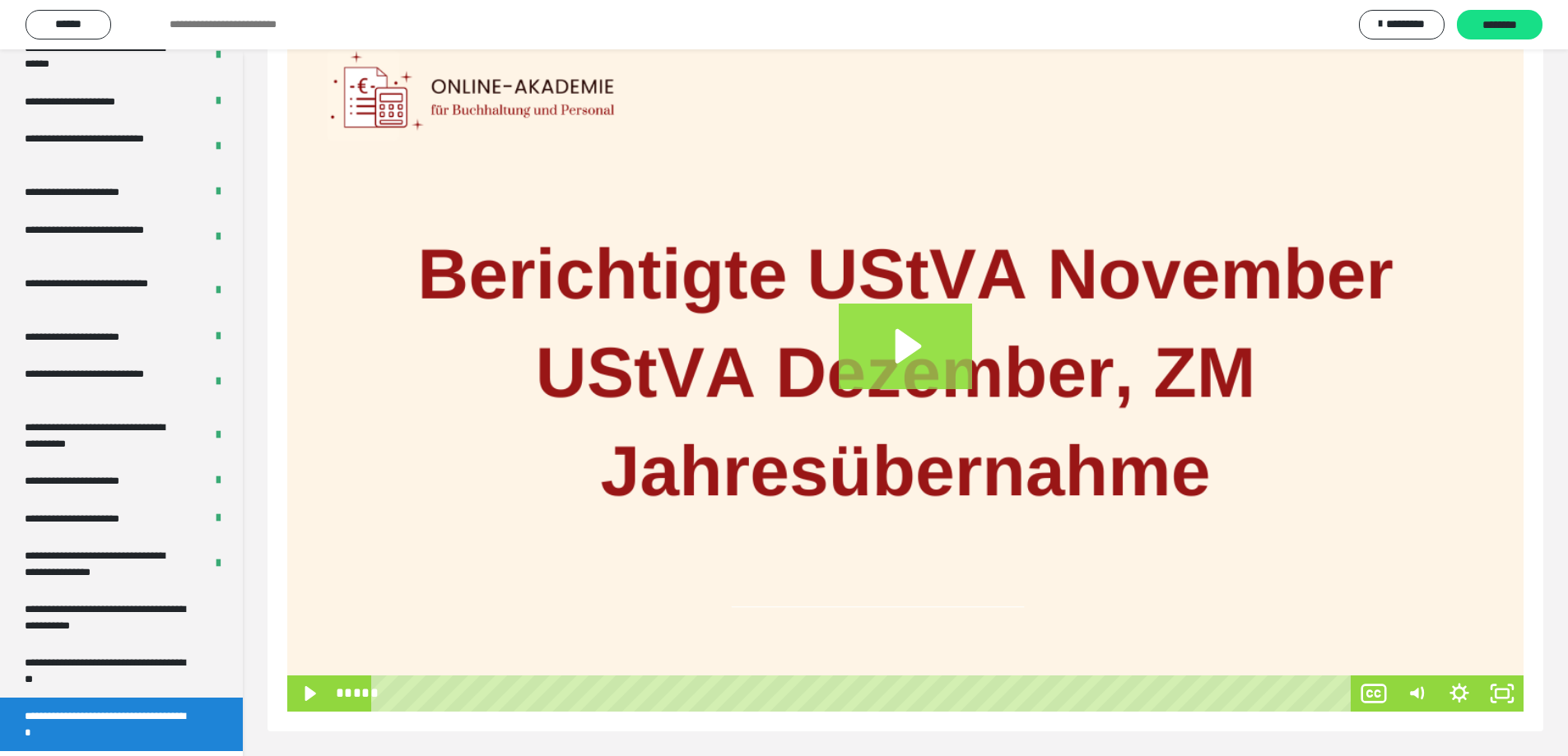 click 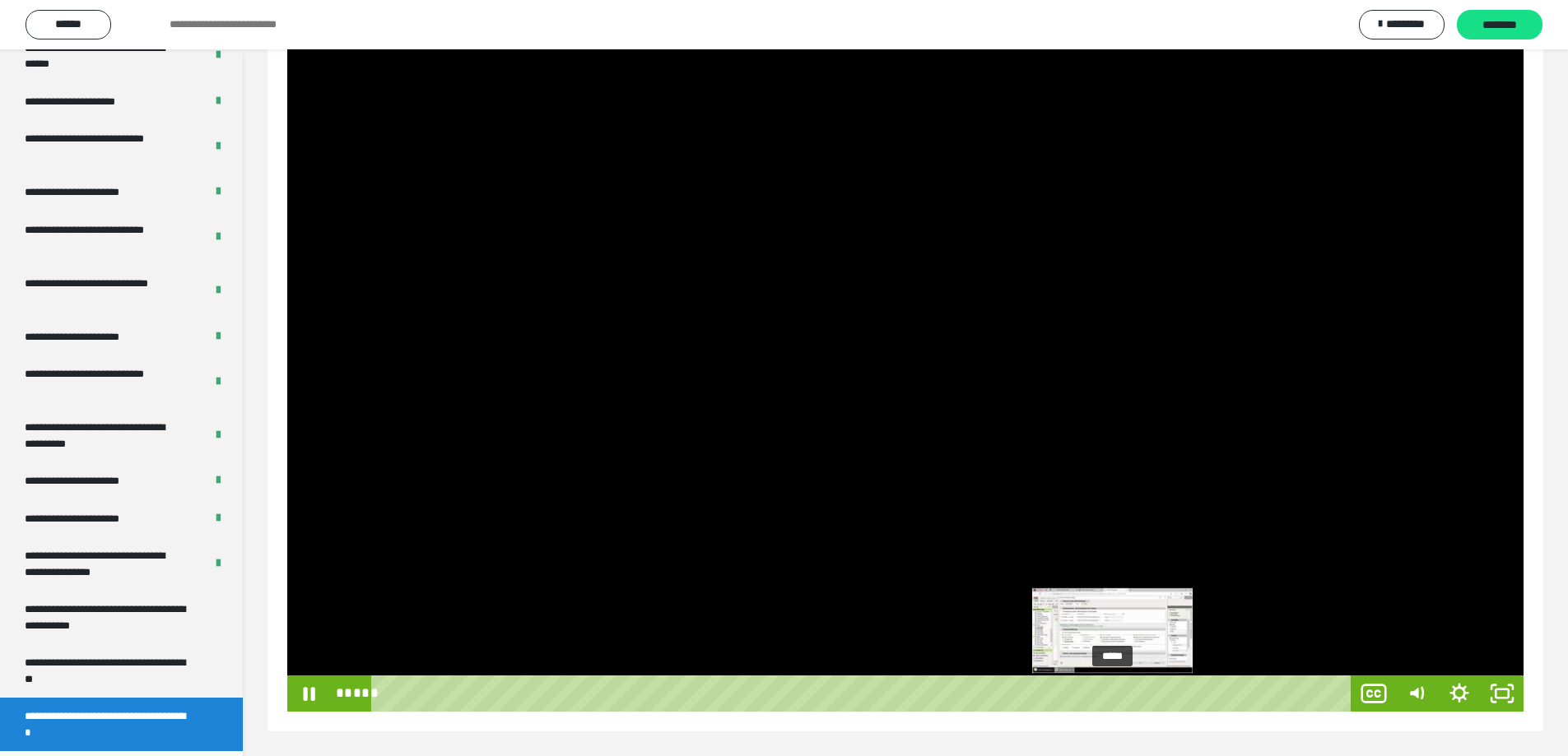 click on "*****" at bounding box center [864, 693] 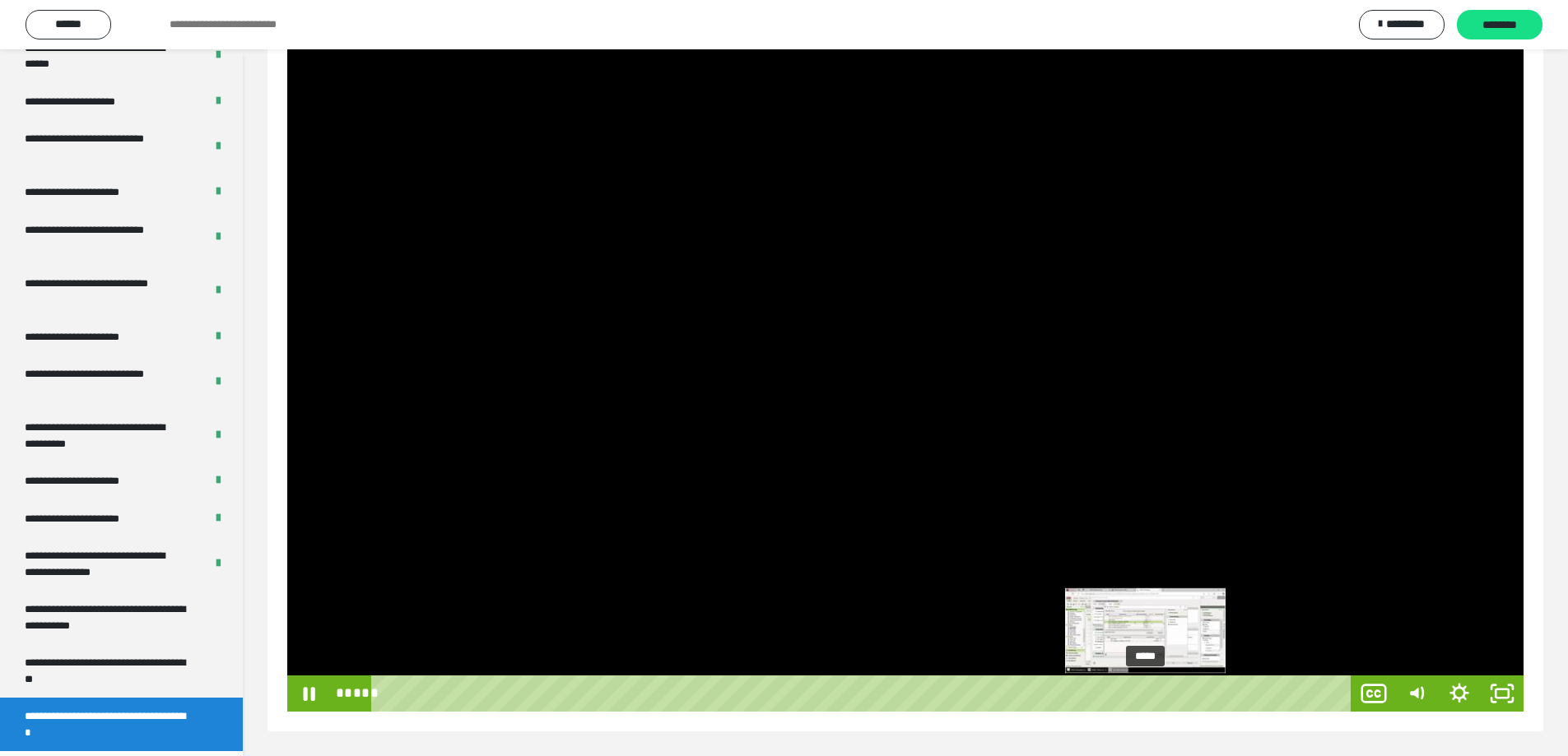 click on "*****" at bounding box center (864, 693) 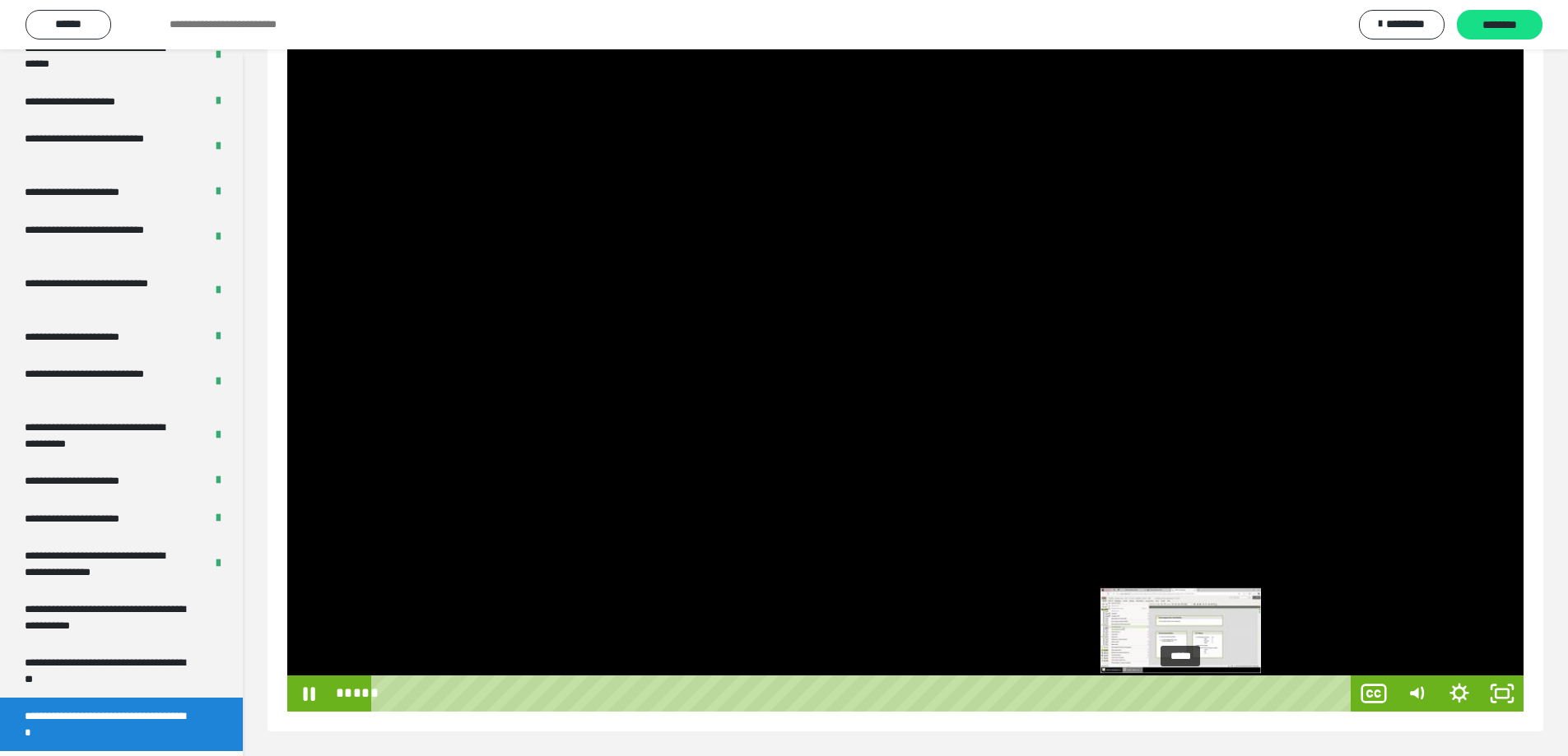 click on "*****" at bounding box center (864, 693) 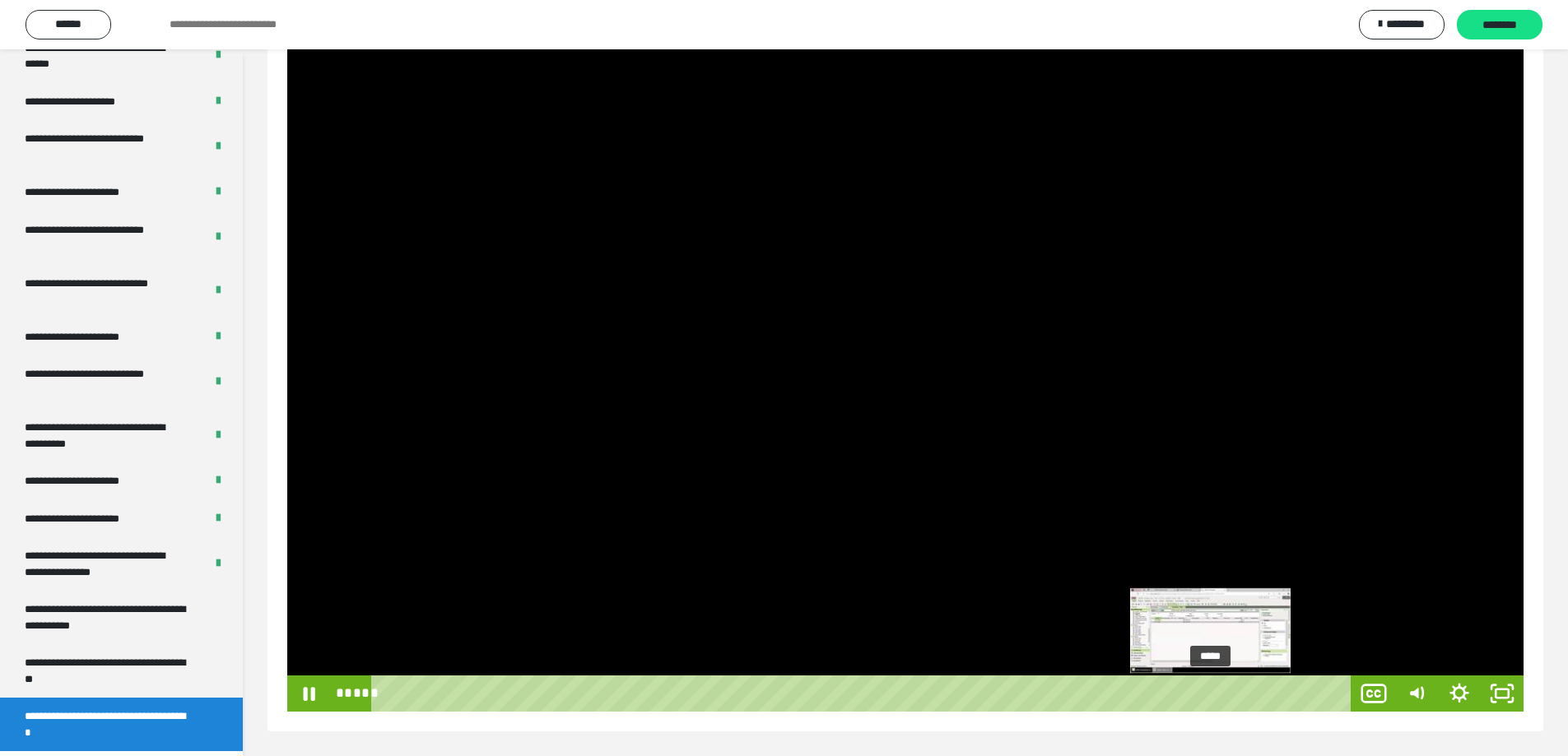click on "*****" at bounding box center (864, 693) 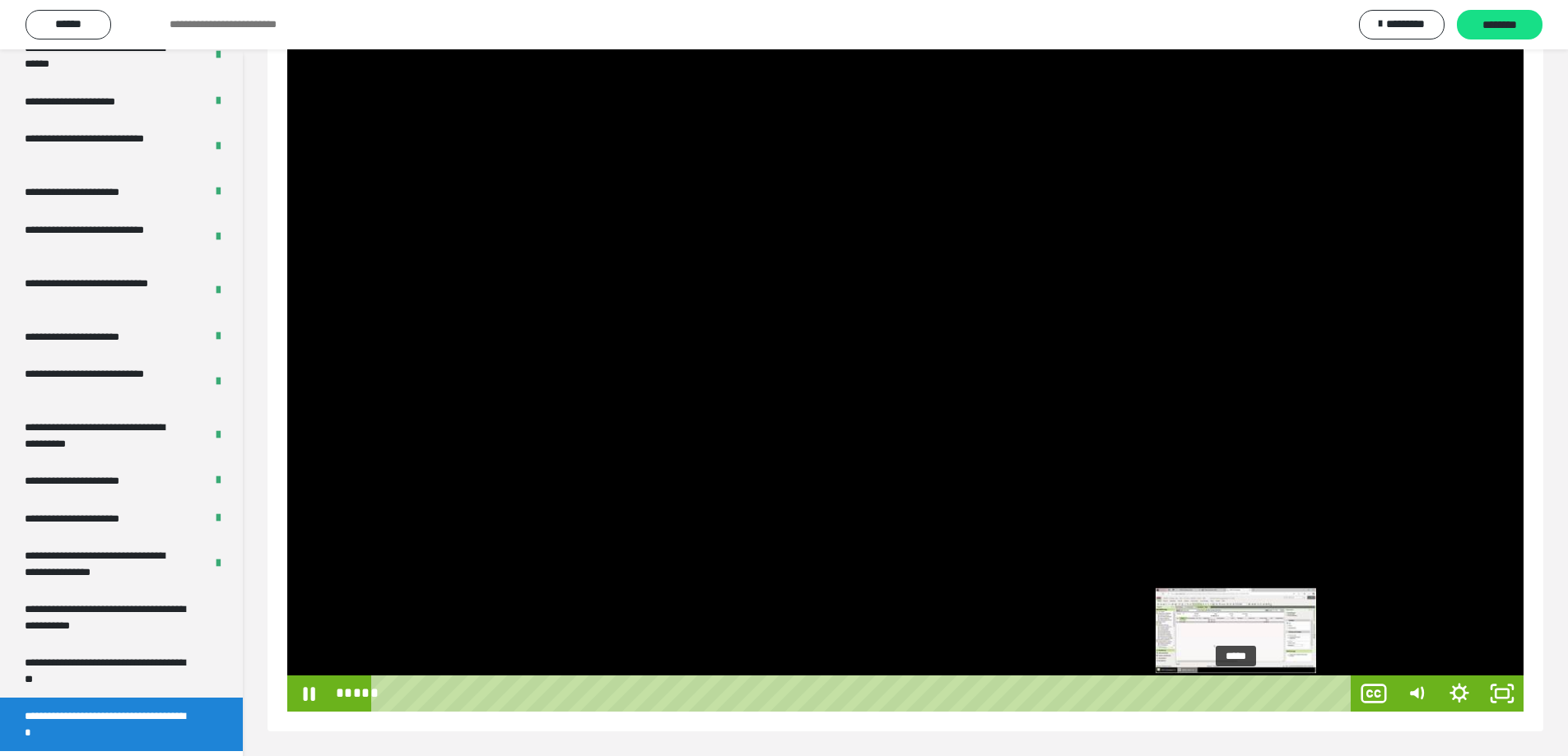 click on "*****" at bounding box center (864, 693) 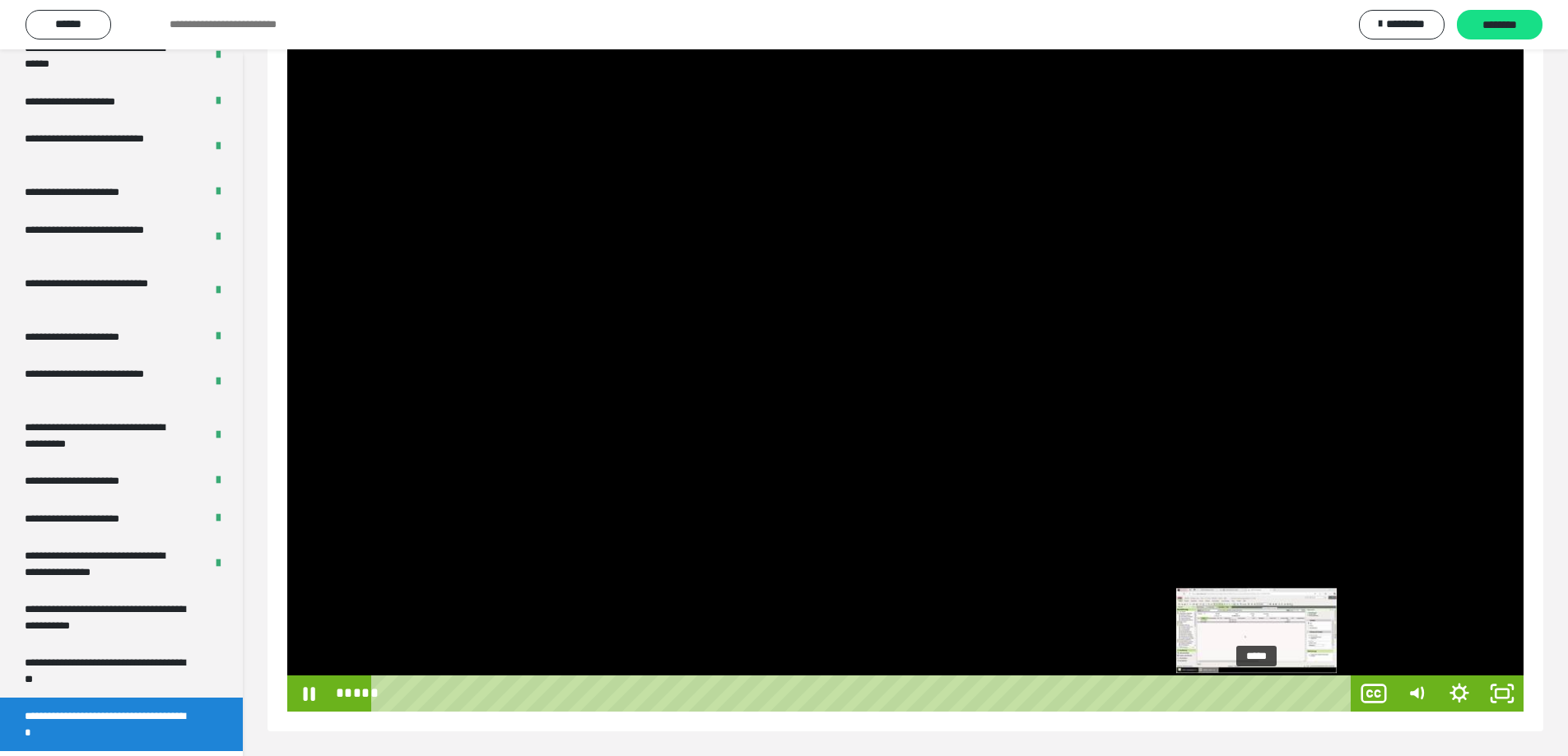 click on "*****" at bounding box center [864, 693] 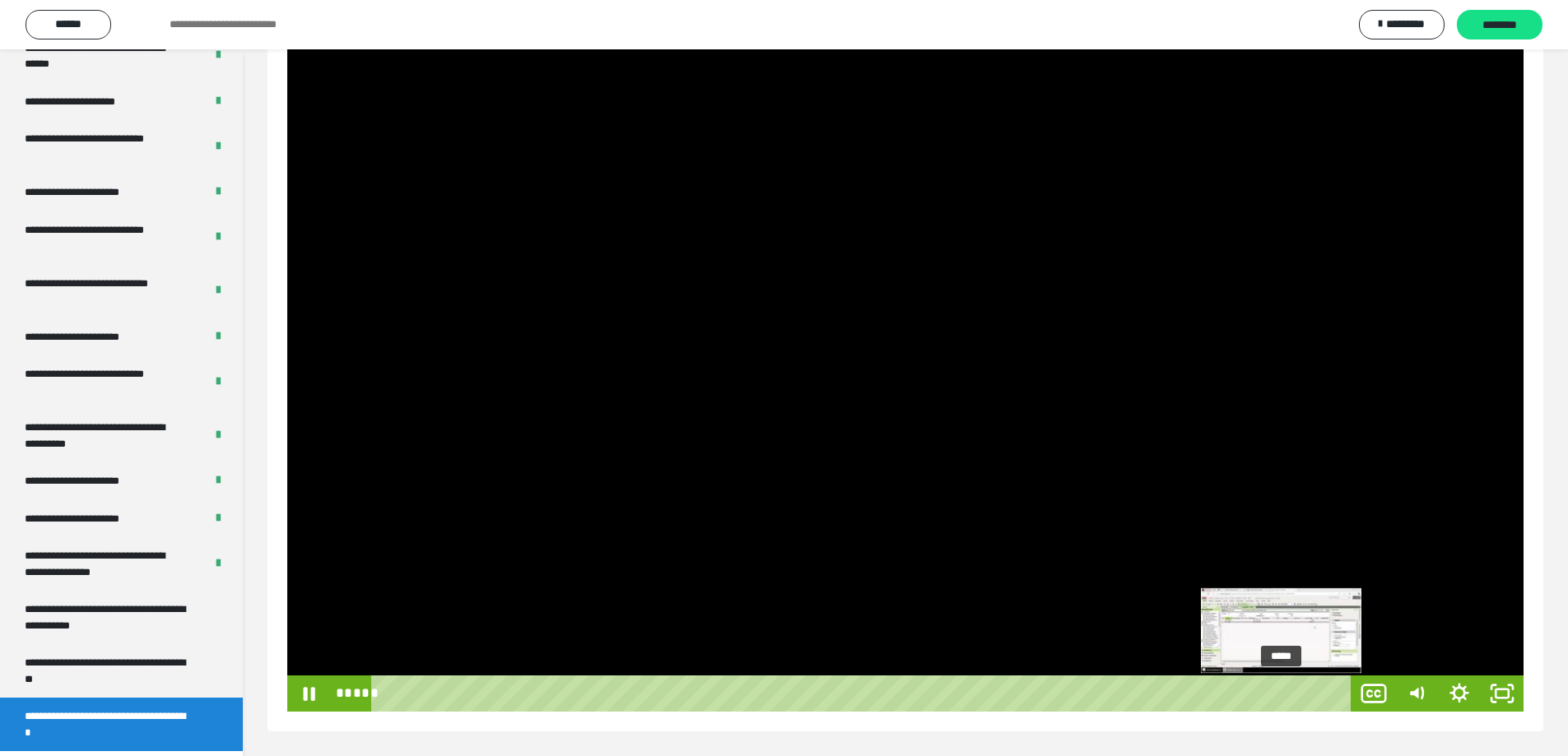click on "*****" at bounding box center (864, 693) 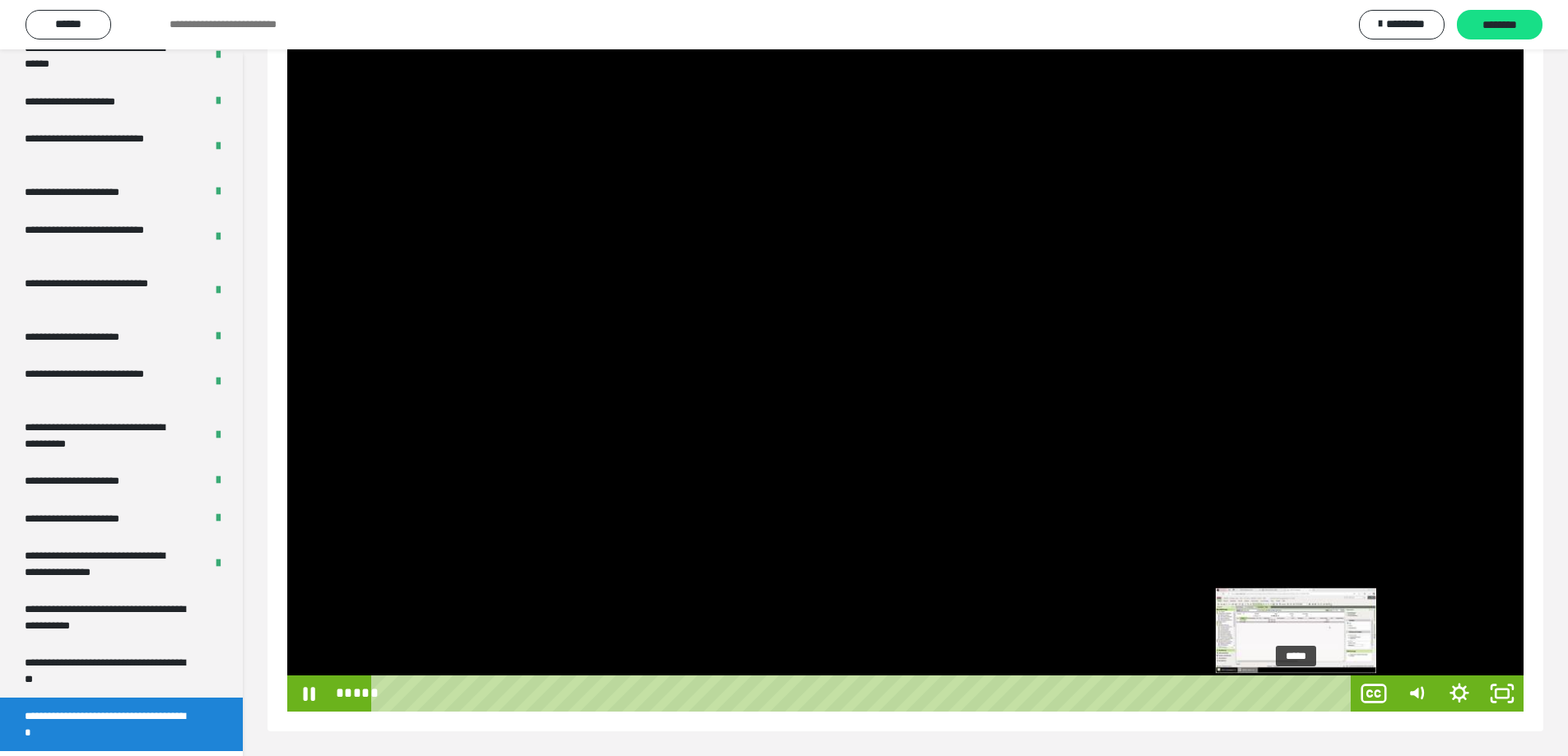 click on "*****" at bounding box center [864, 693] 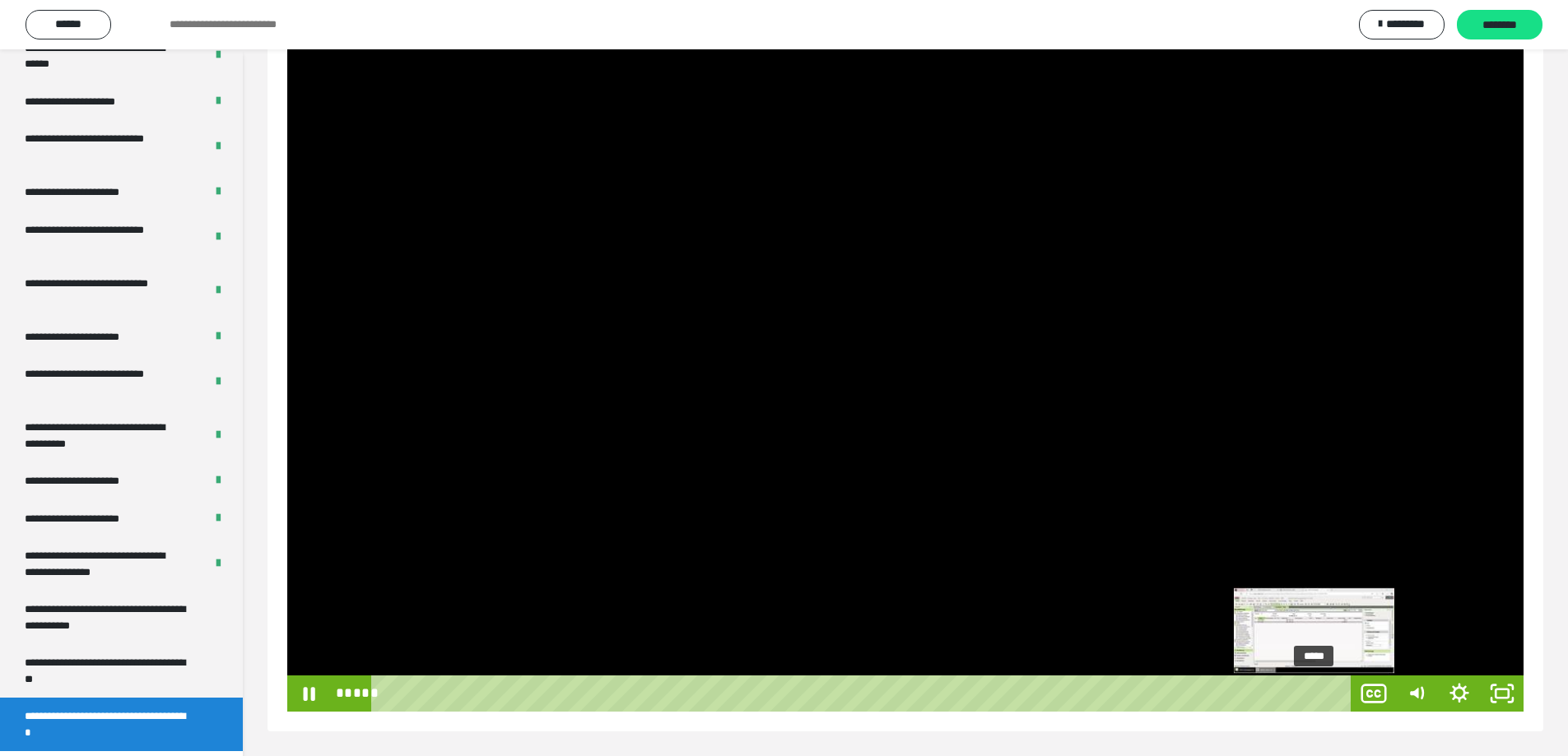 click on "*****" at bounding box center (864, 693) 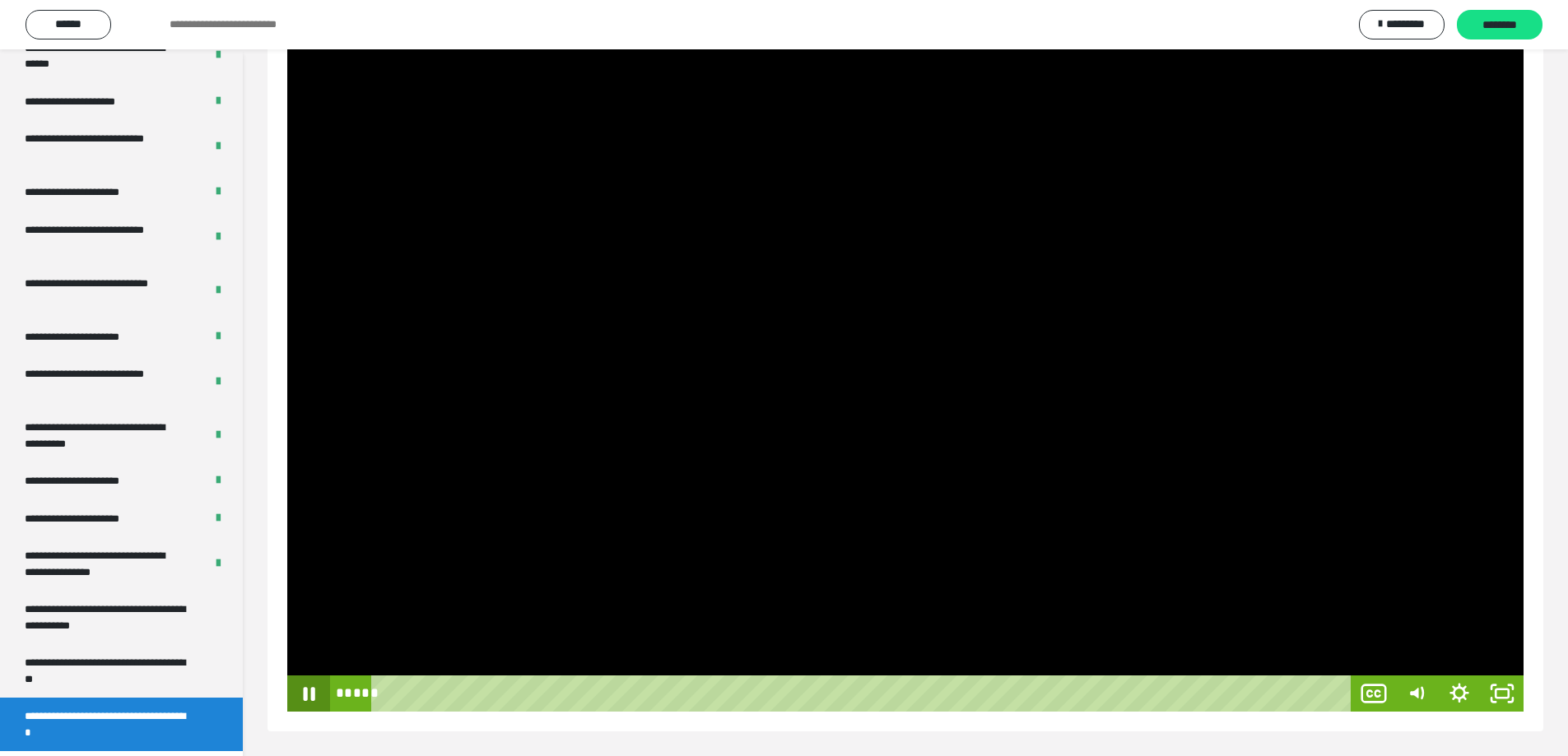 click 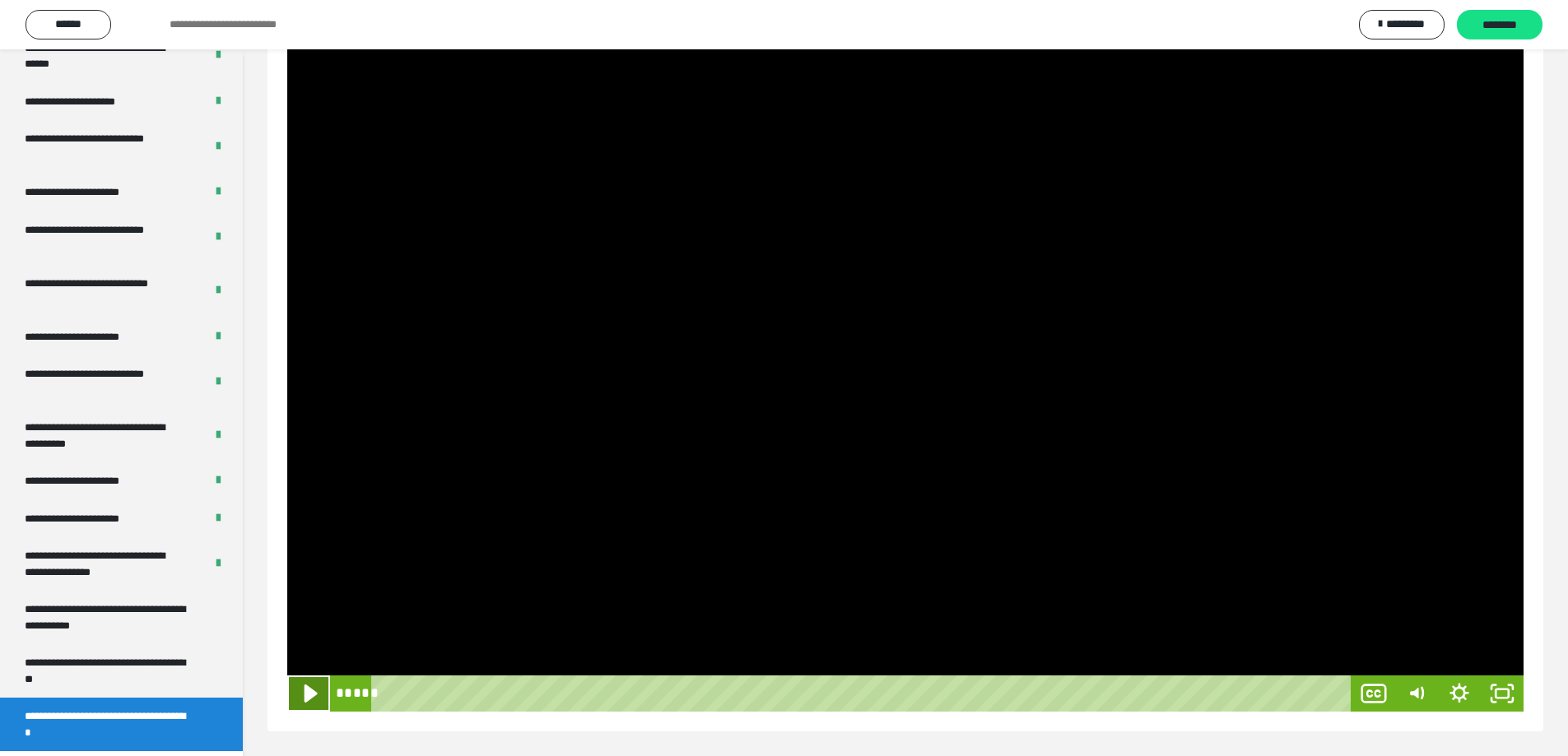 click 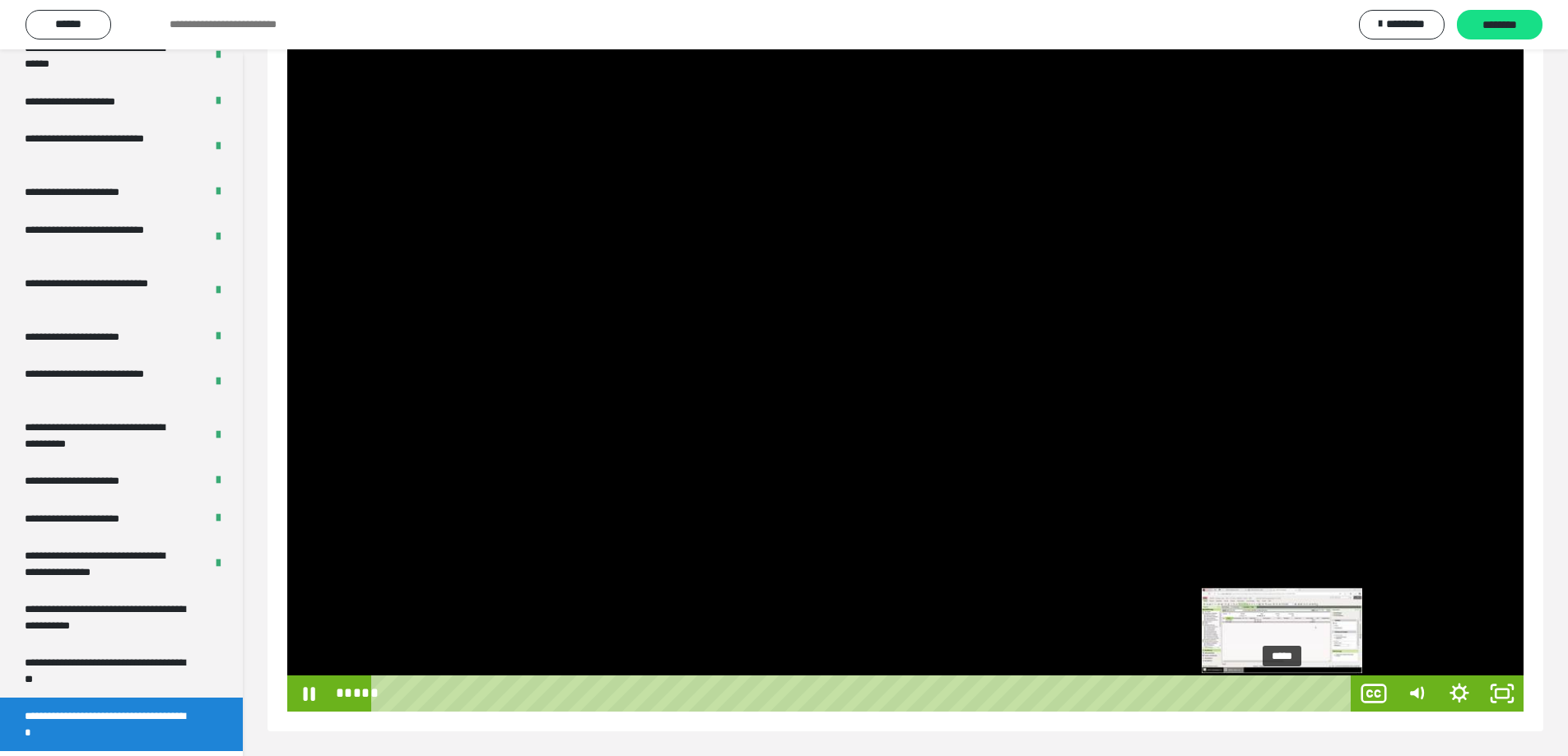 click on "*****" at bounding box center (864, 693) 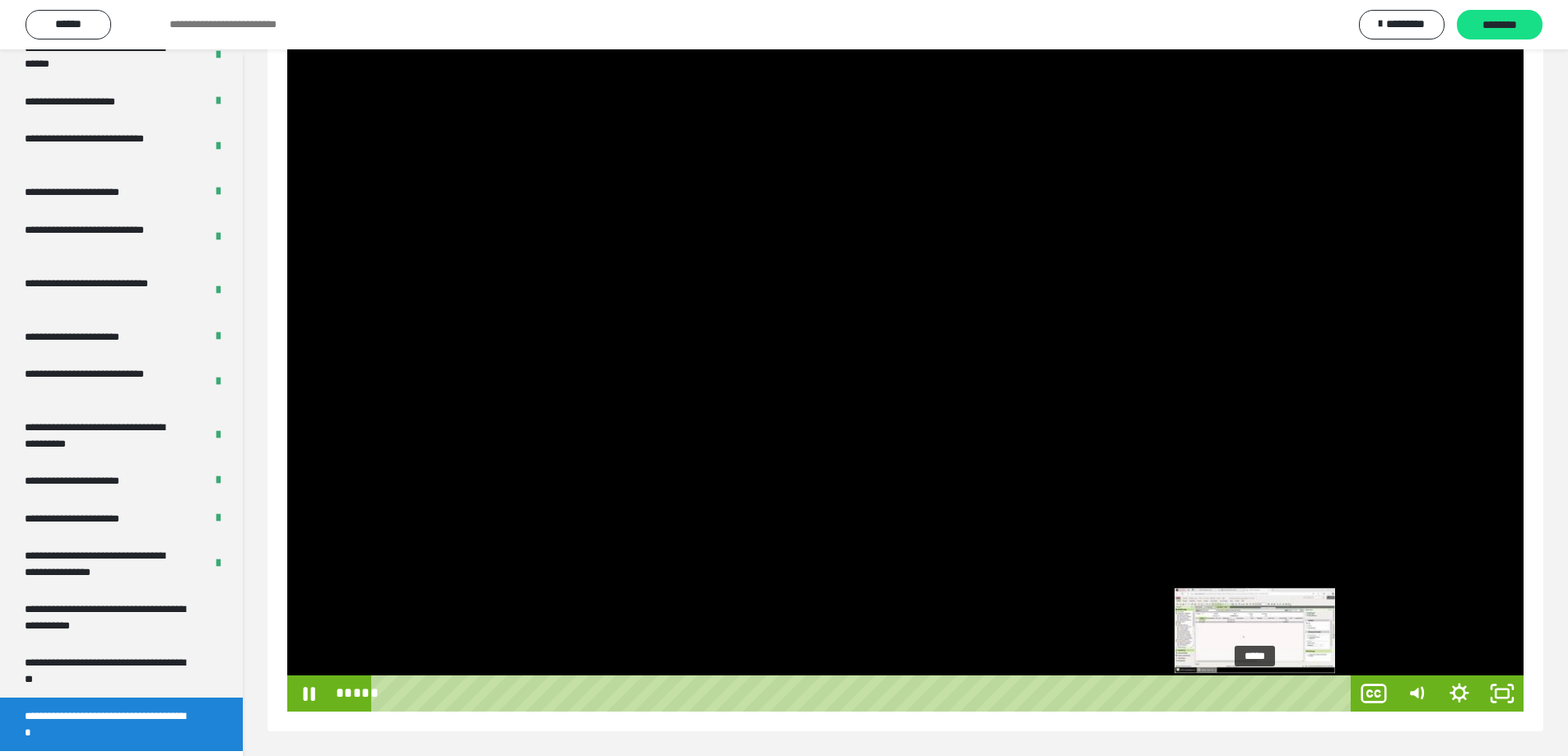 click on "*****" at bounding box center (864, 693) 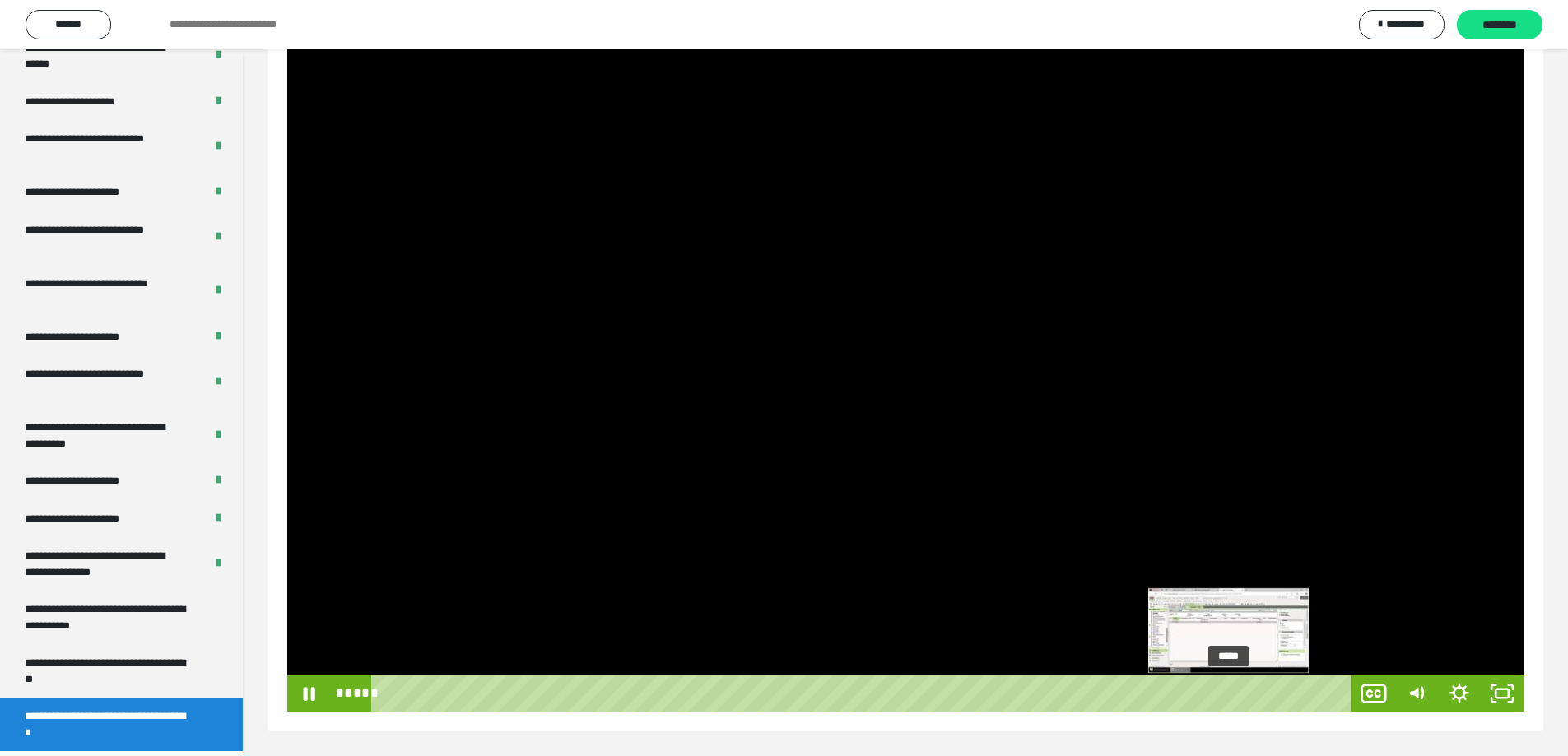 click on "*****" at bounding box center (864, 693) 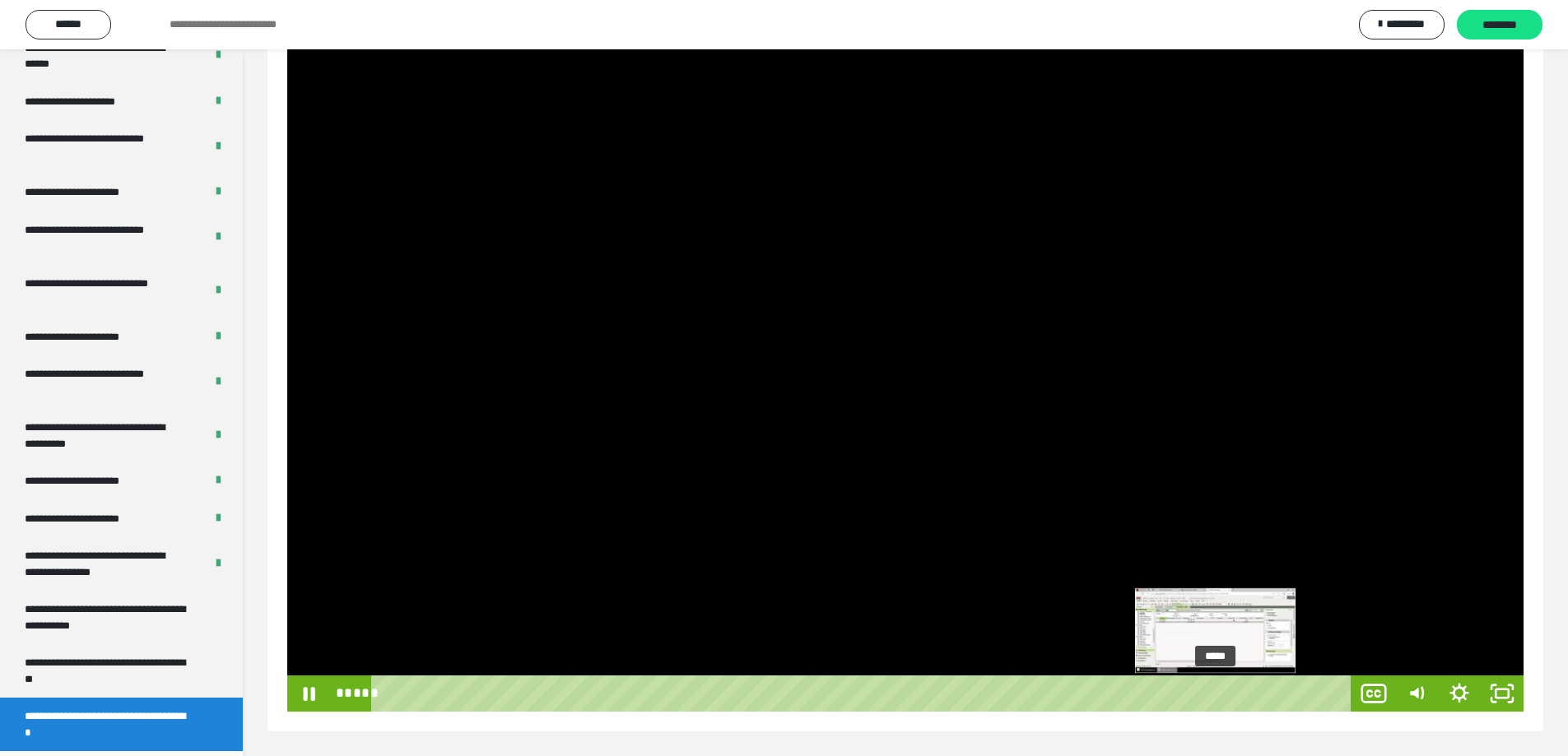 click on "*****" at bounding box center [864, 693] 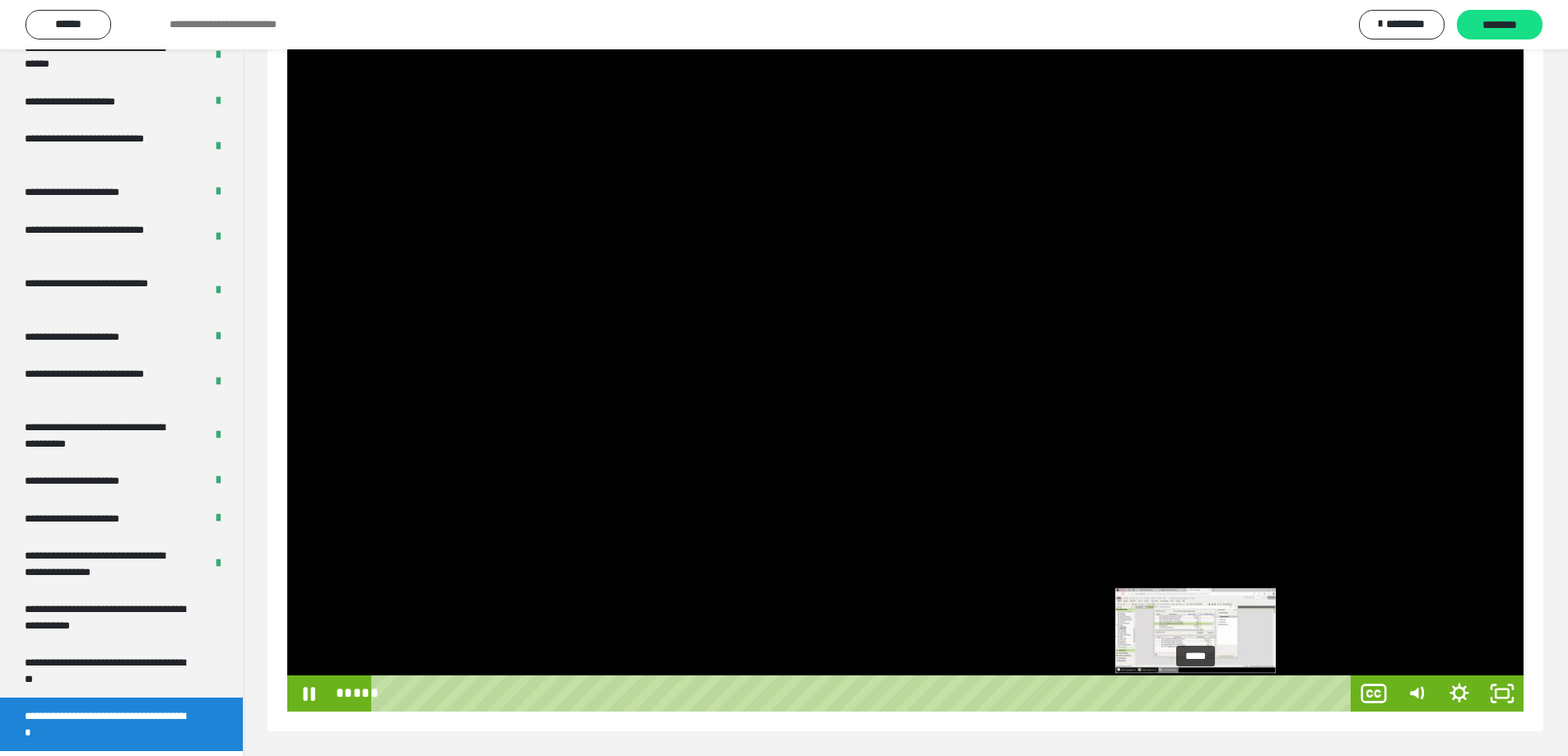 click on "*****" at bounding box center [864, 693] 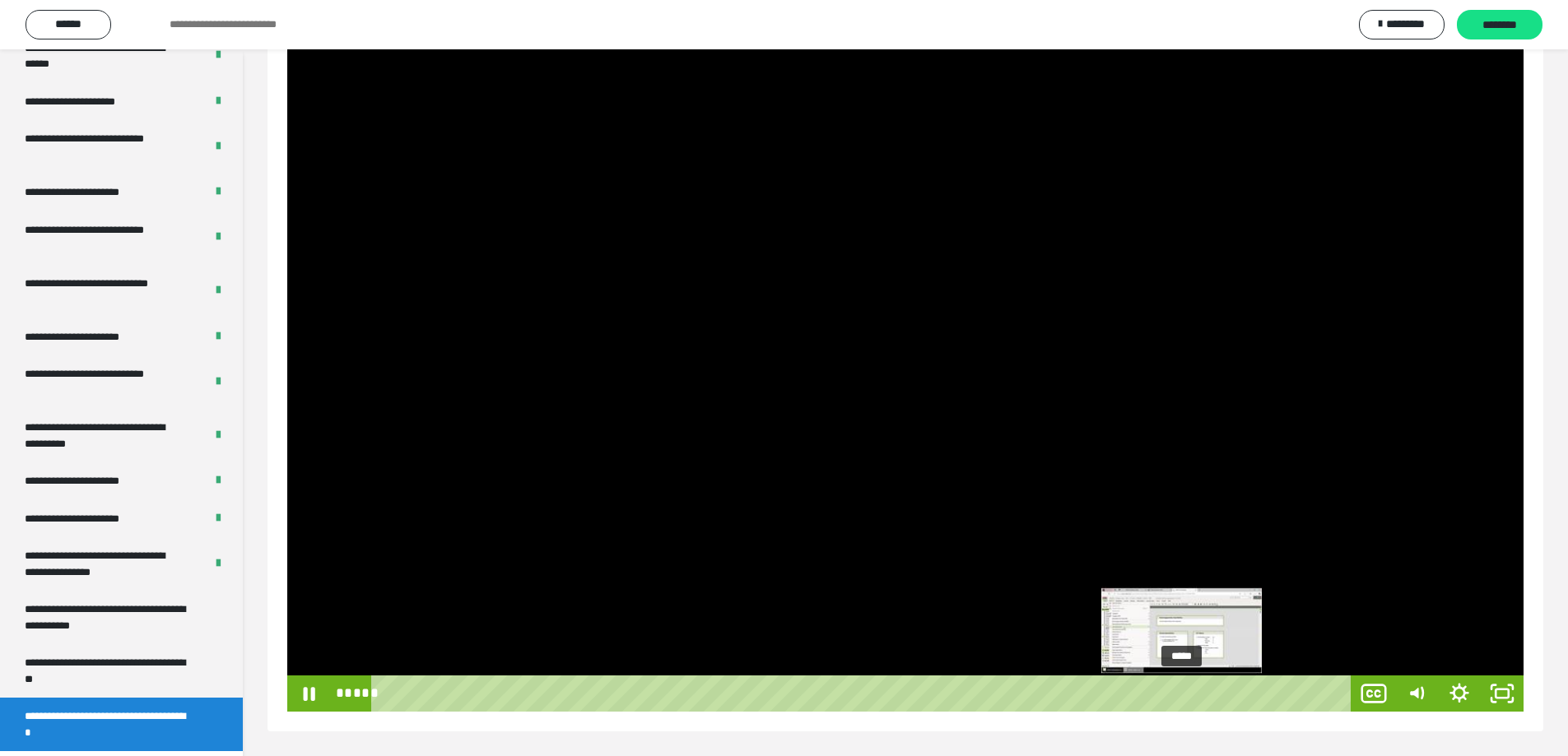 click on "*****" at bounding box center [864, 693] 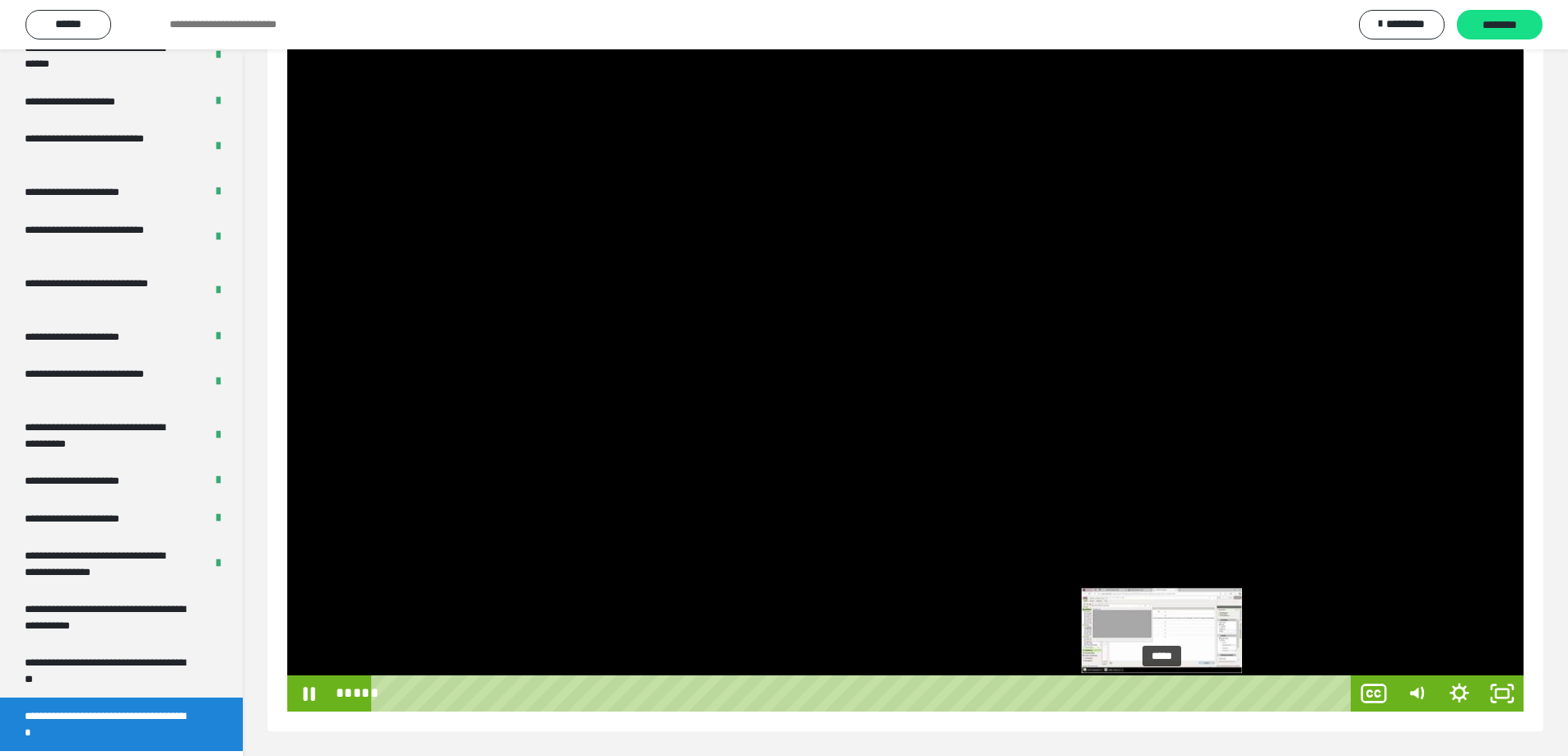 click on "*****" at bounding box center (864, 693) 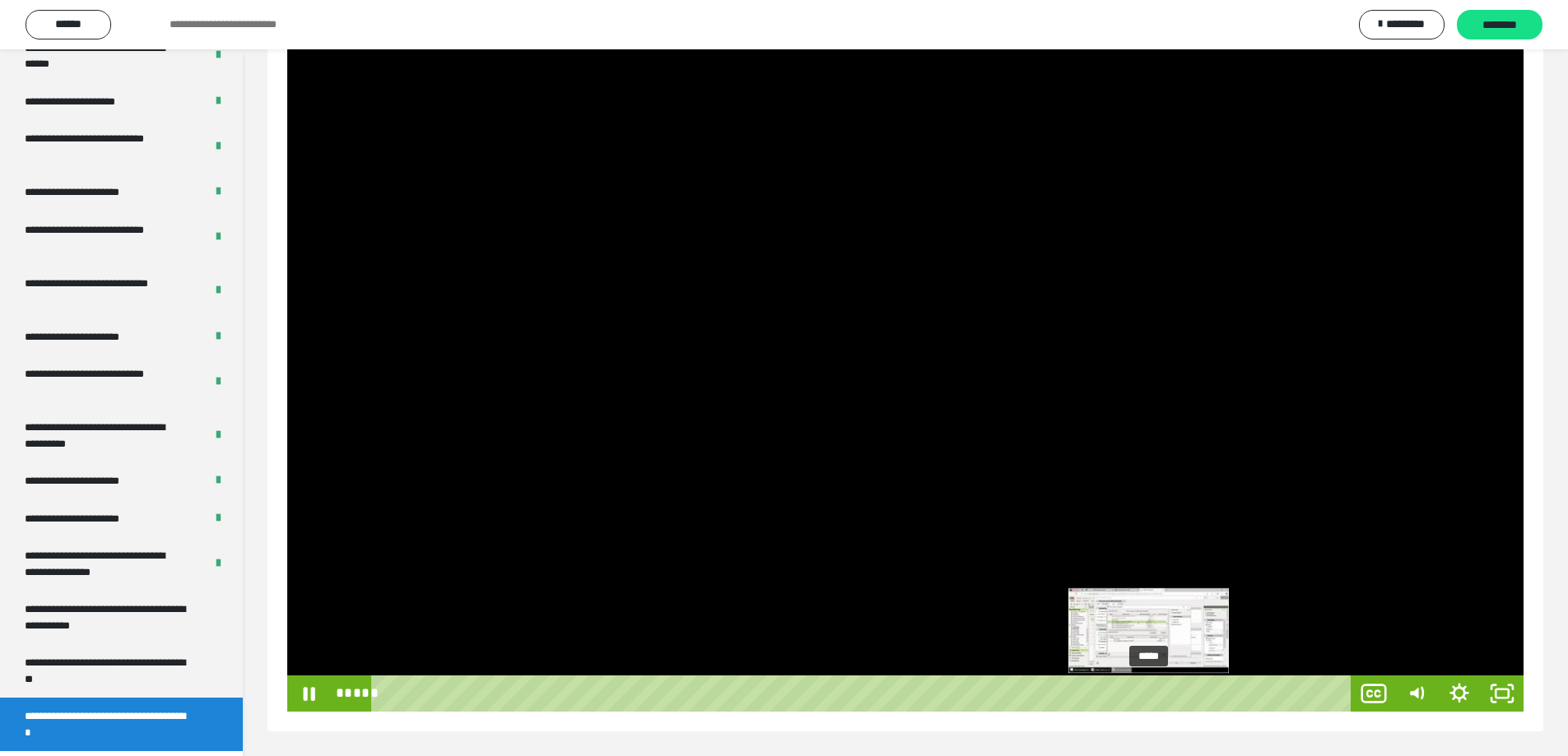 click on "*****" at bounding box center [864, 693] 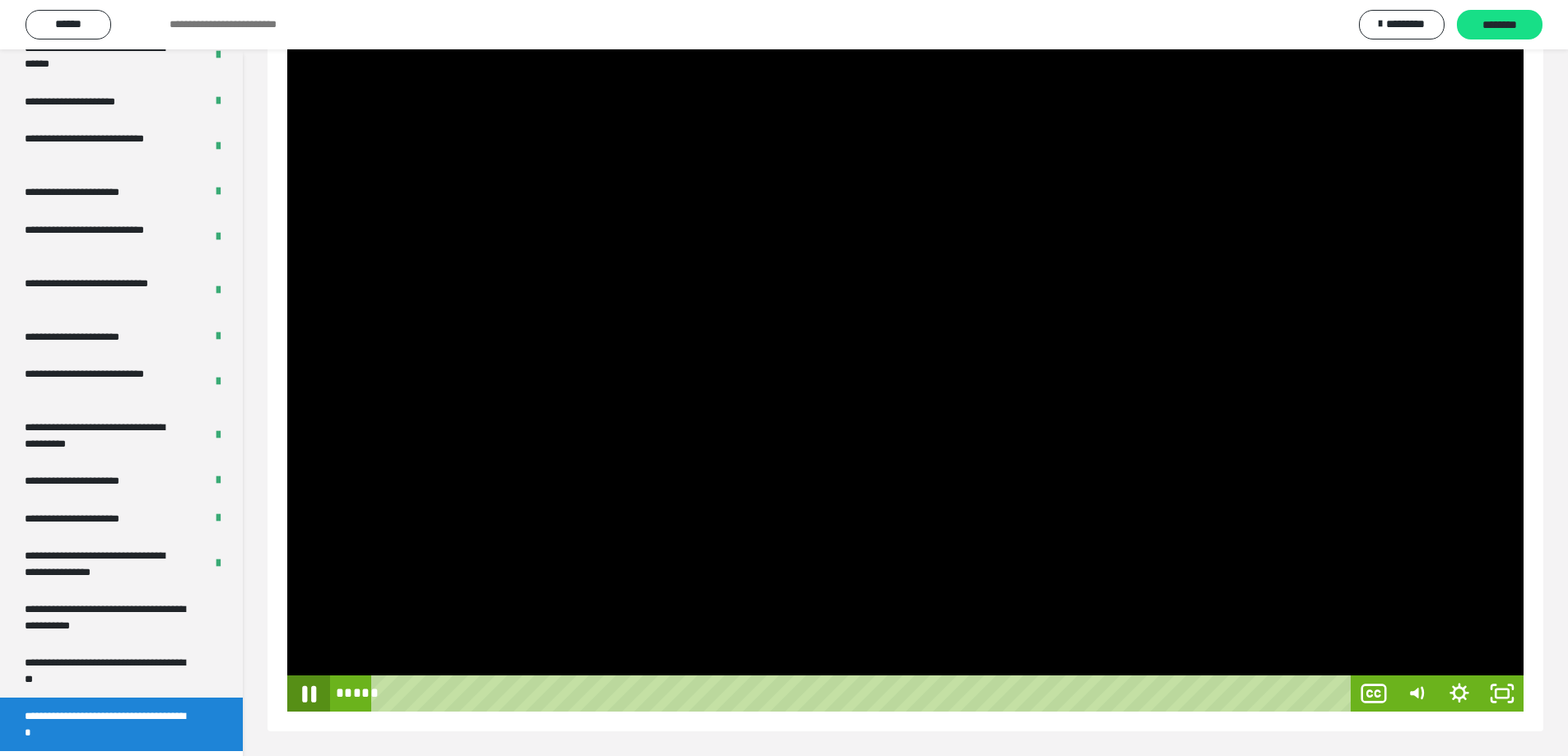 click 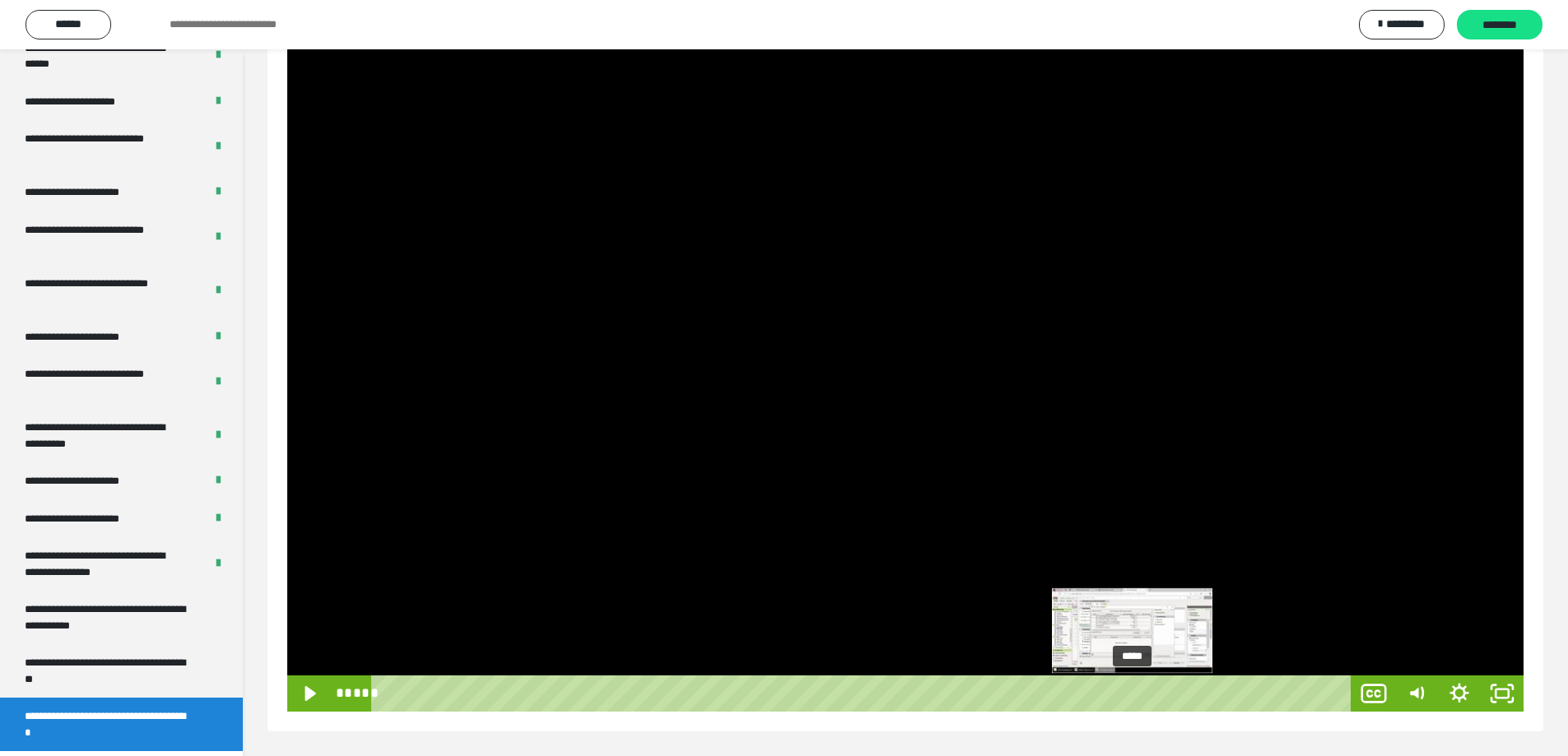 click on "*****" at bounding box center [864, 693] 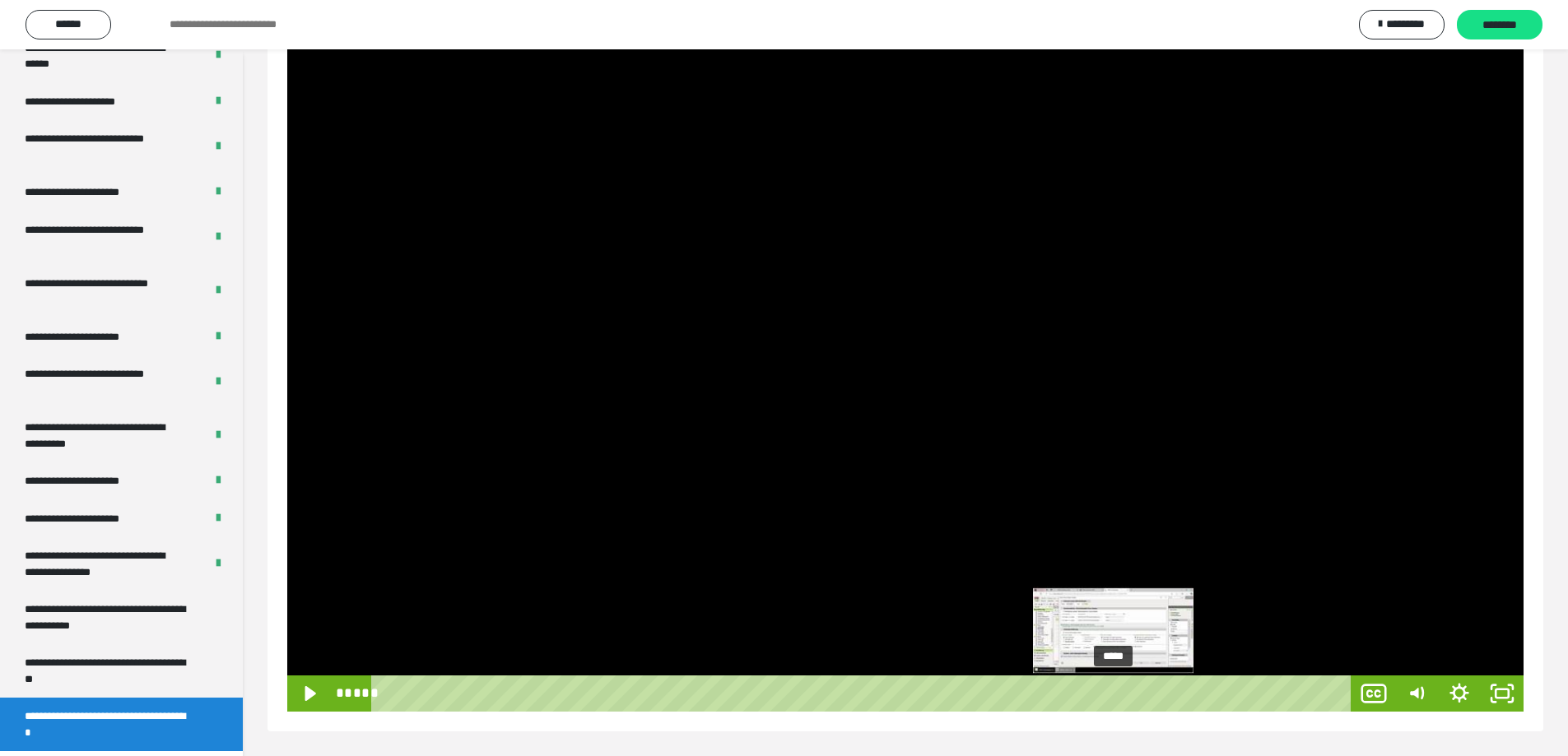 click on "*****" at bounding box center [864, 693] 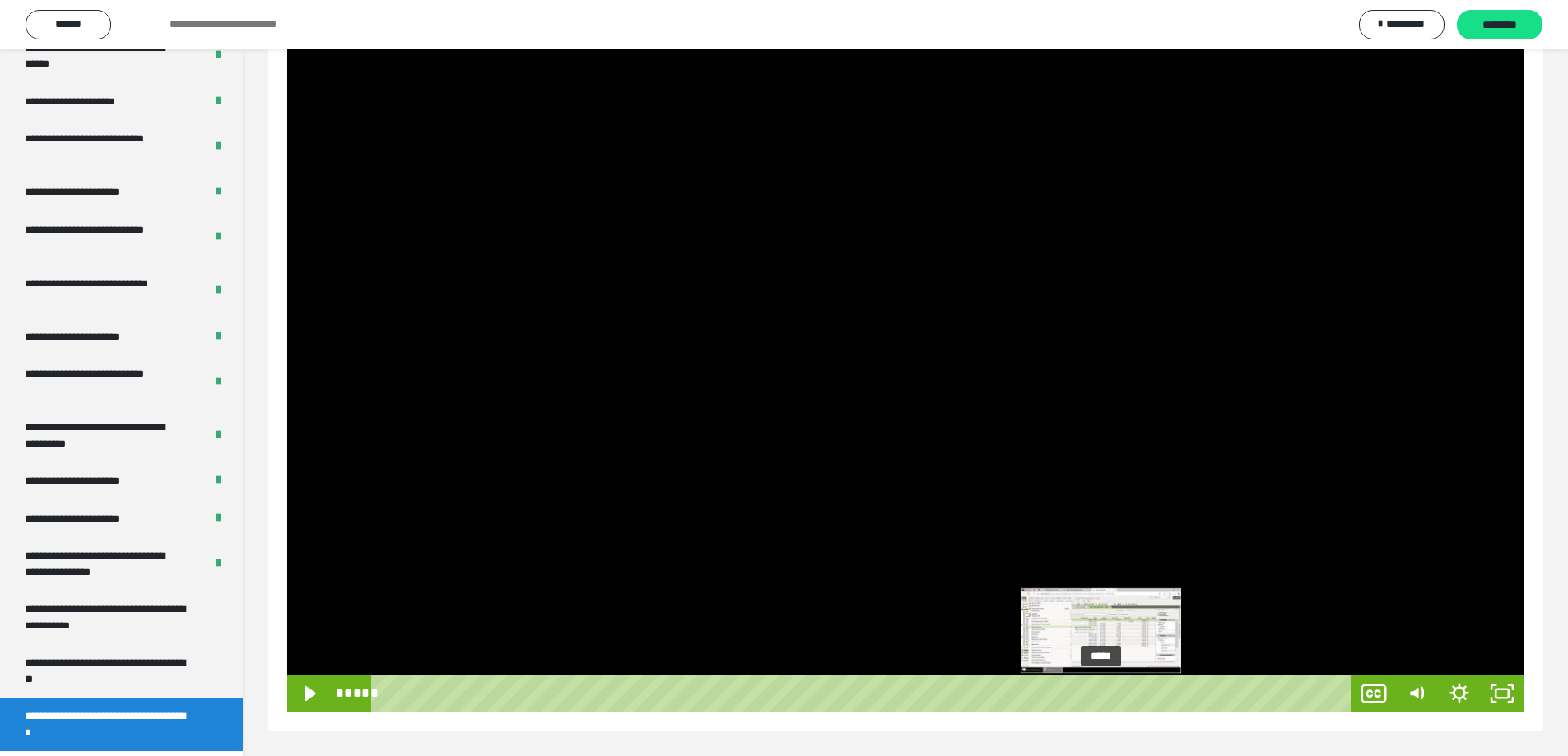 click on "*****" at bounding box center [864, 693] 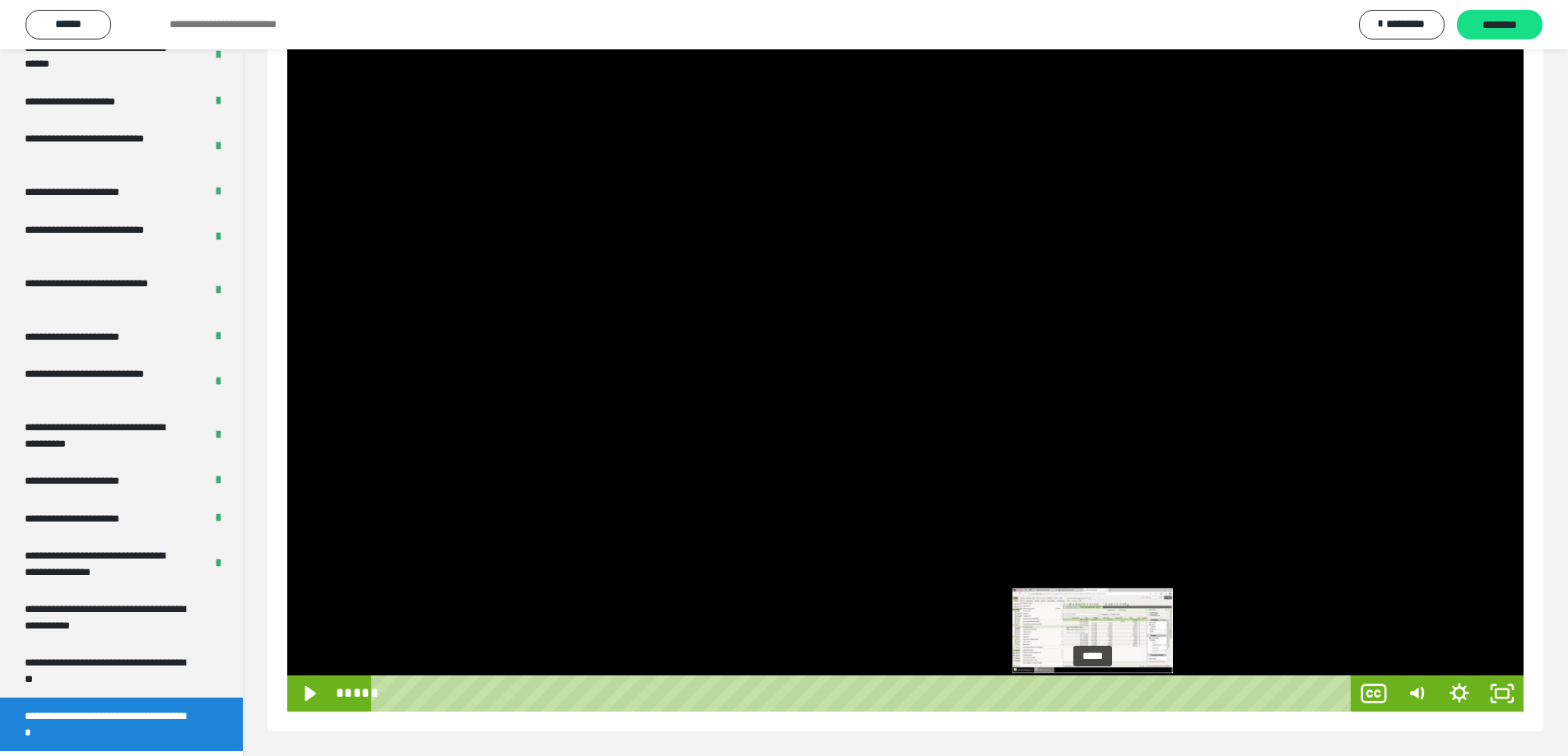 click on "*****" at bounding box center [864, 693] 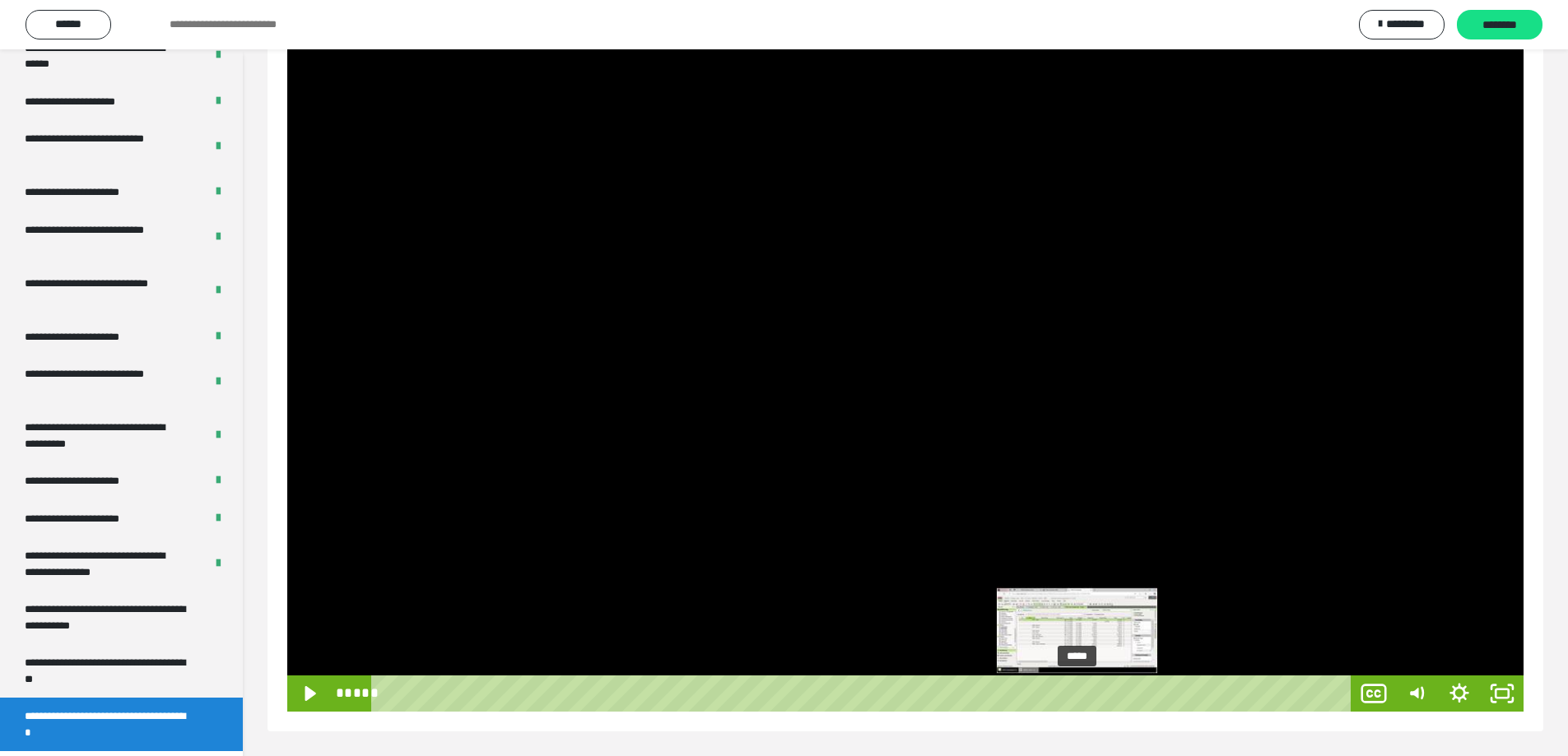 click on "*****" at bounding box center (864, 693) 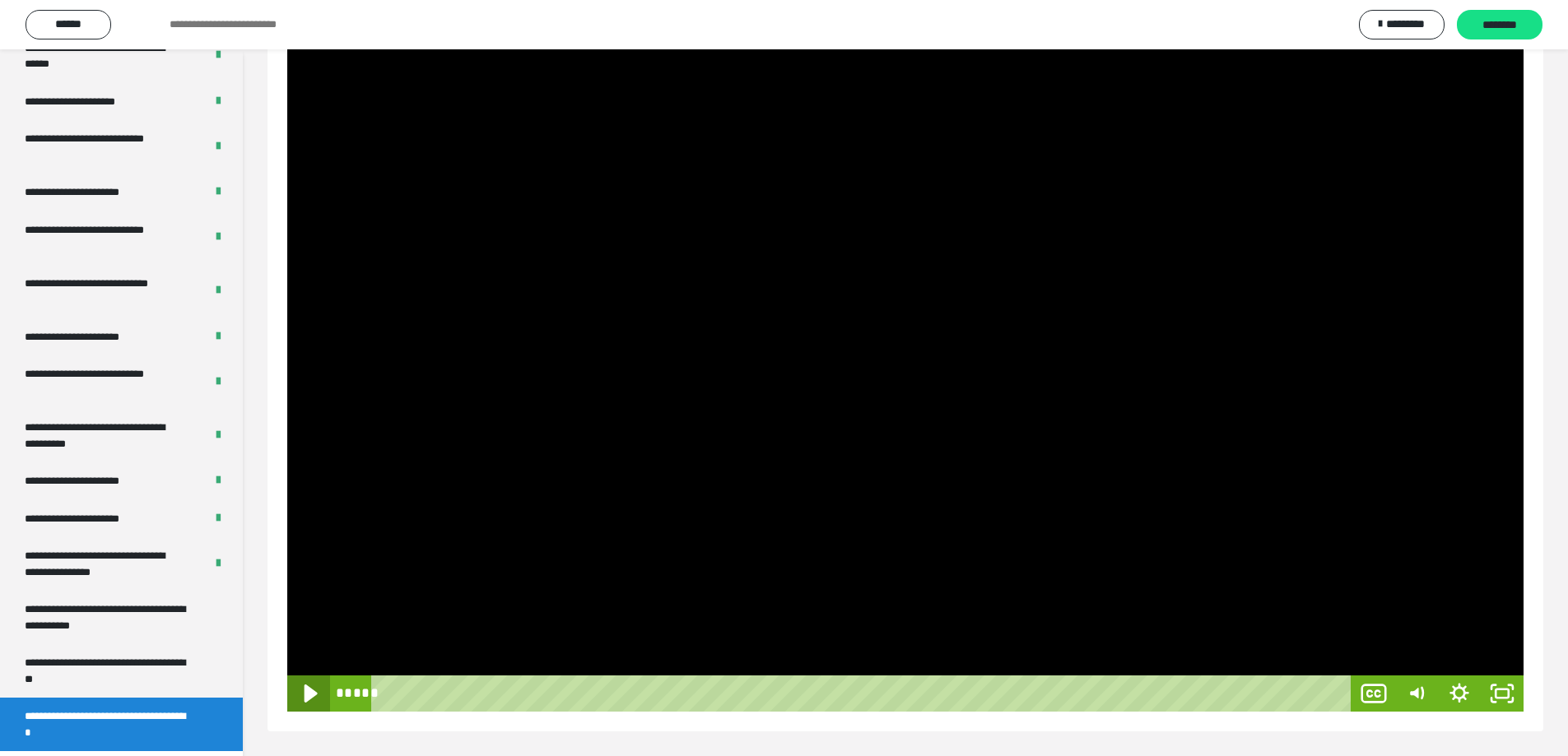 click 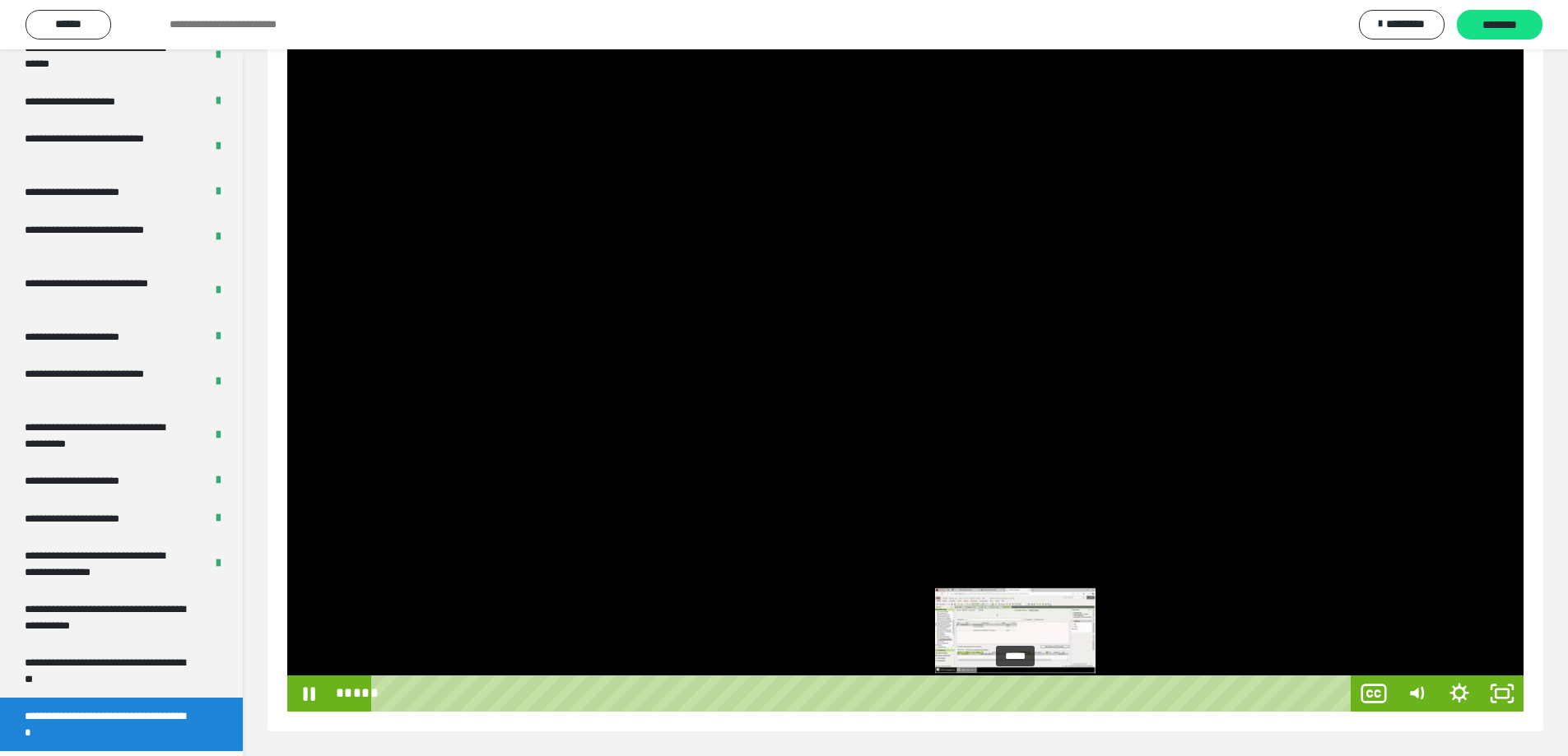 click on "*****" at bounding box center [864, 693] 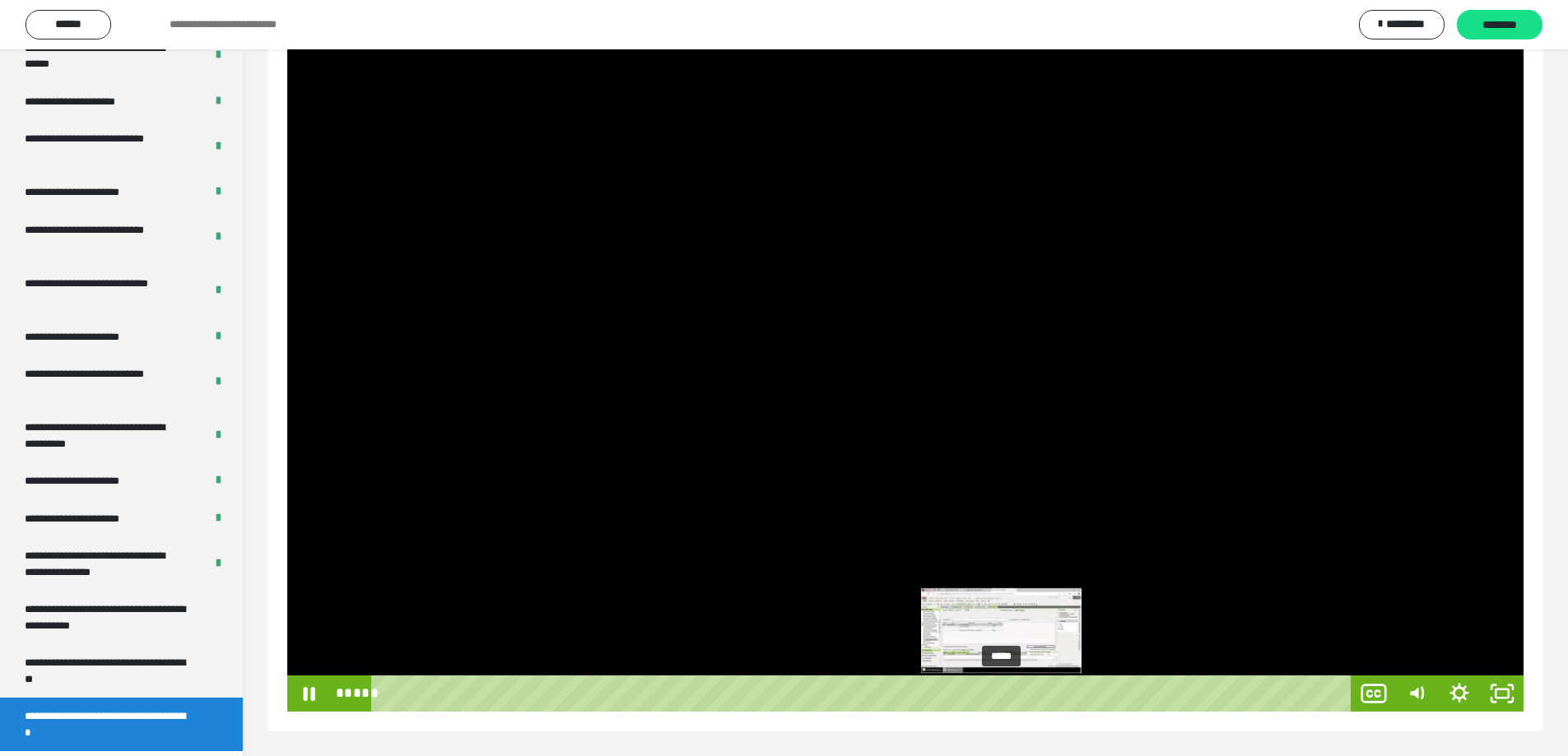 click on "*****" at bounding box center [864, 693] 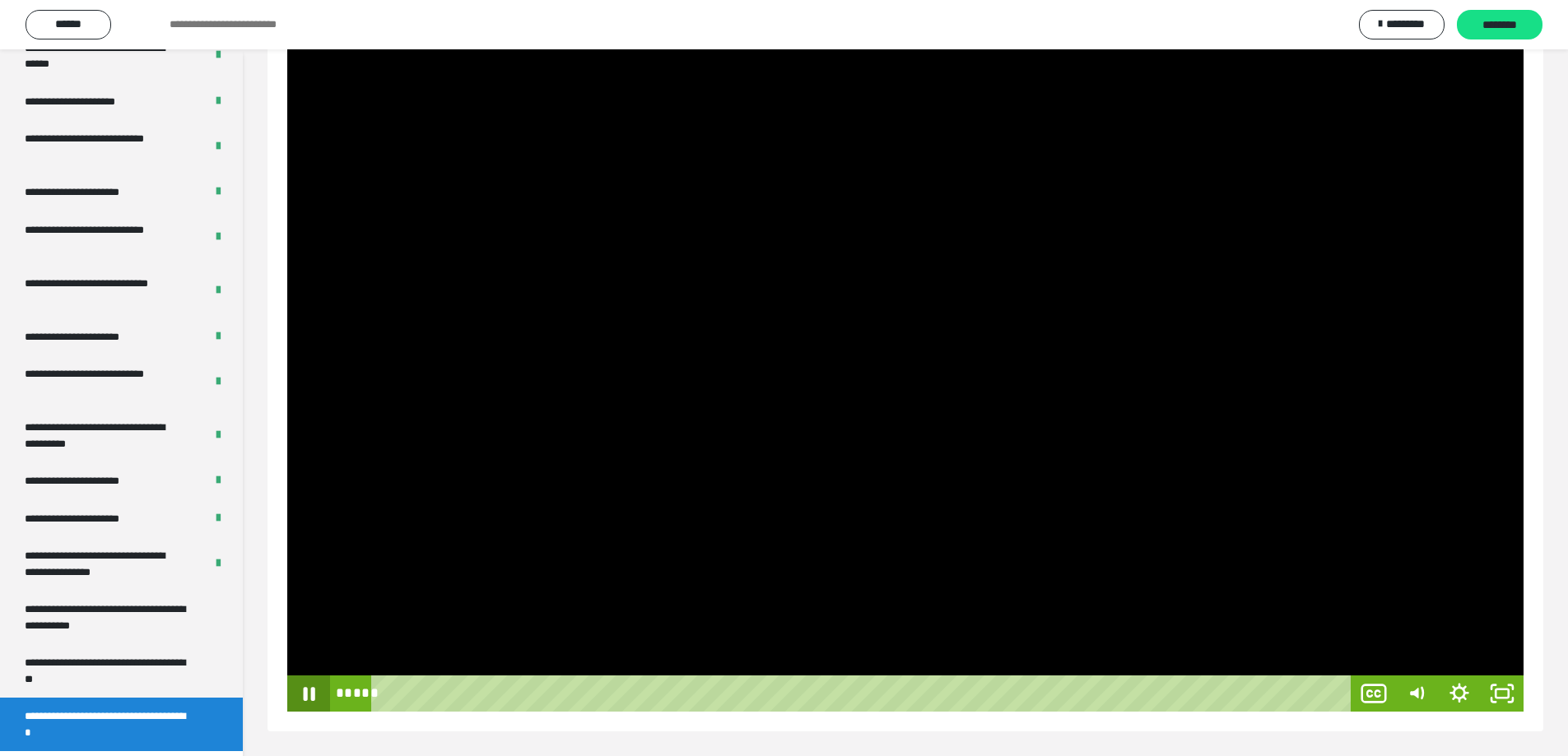 click 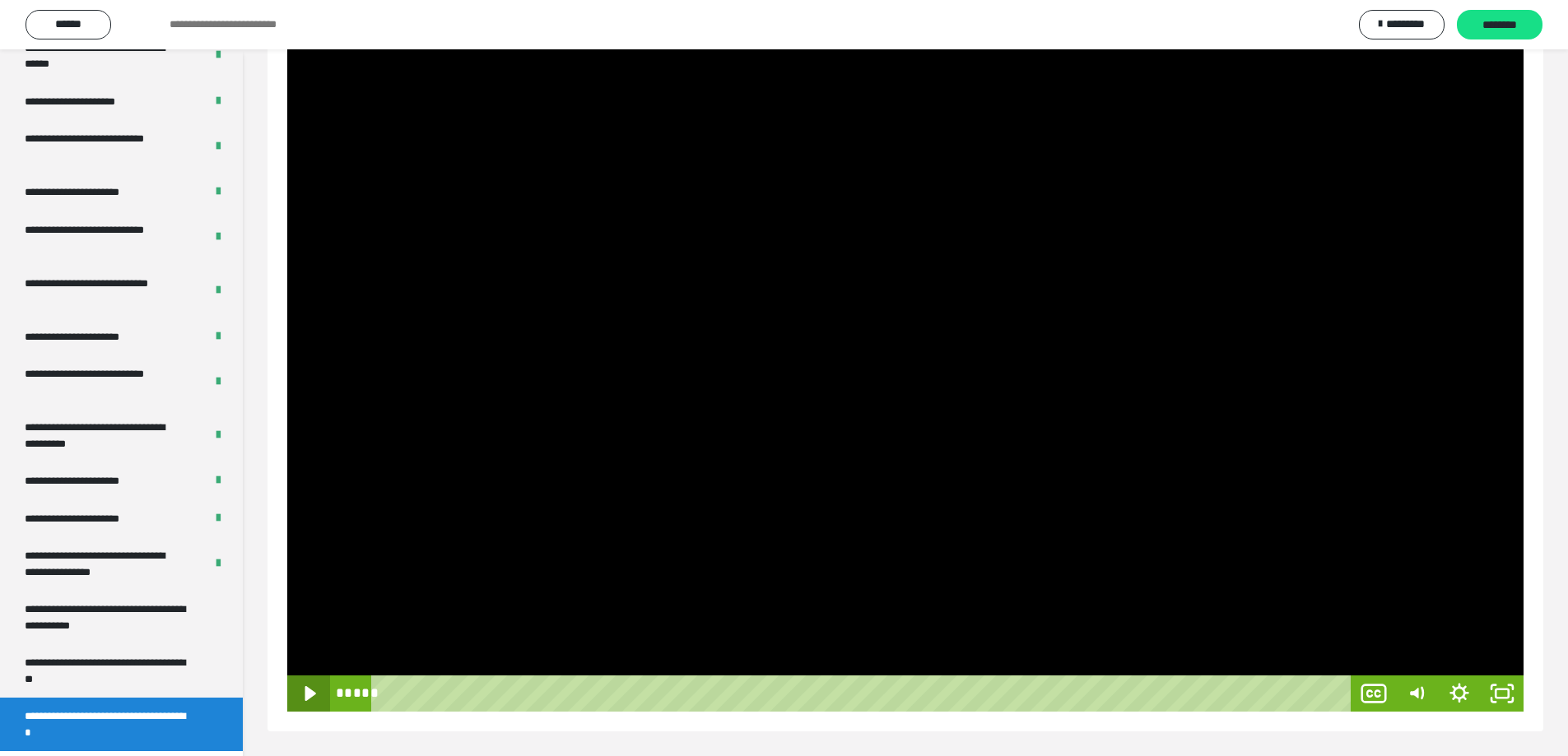 click 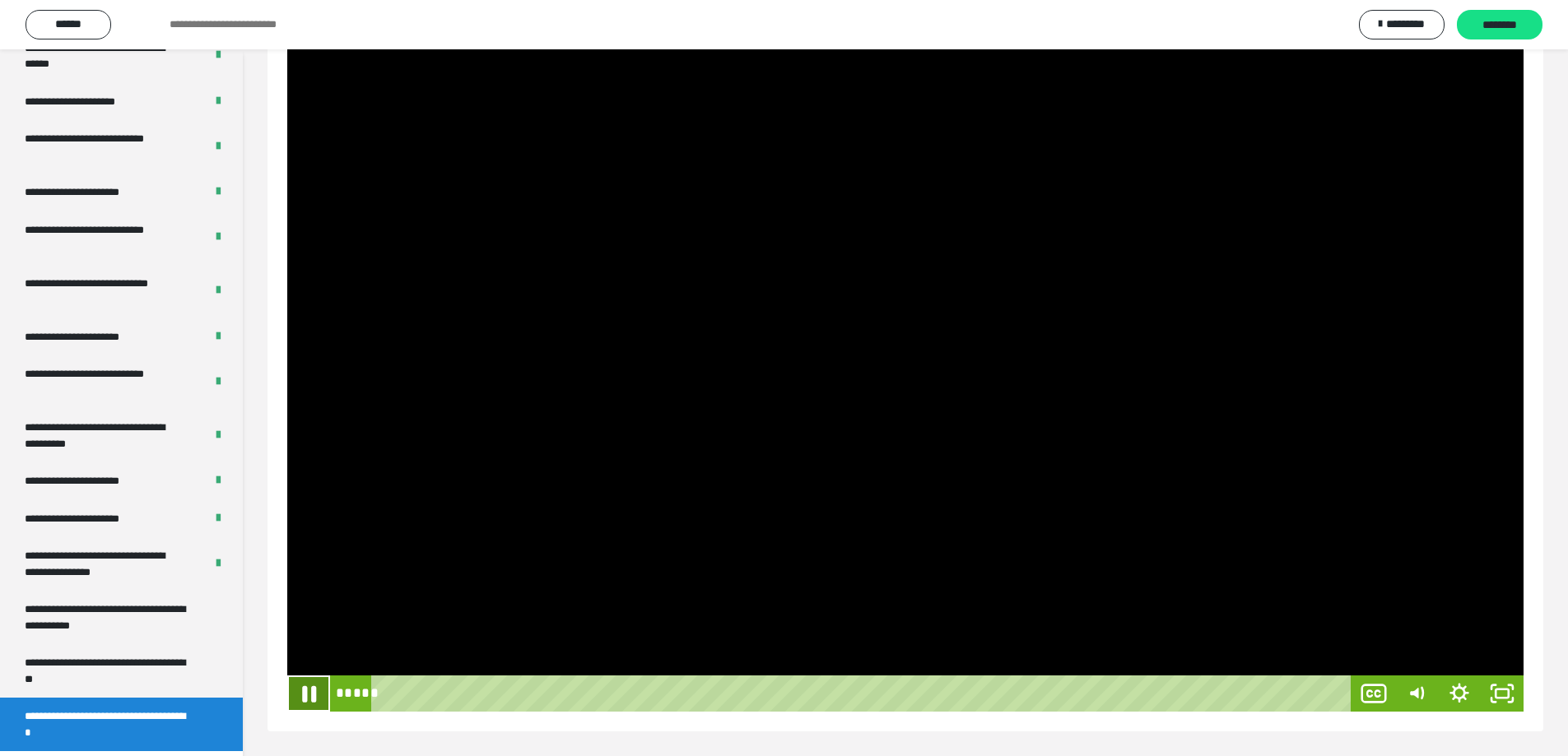 click 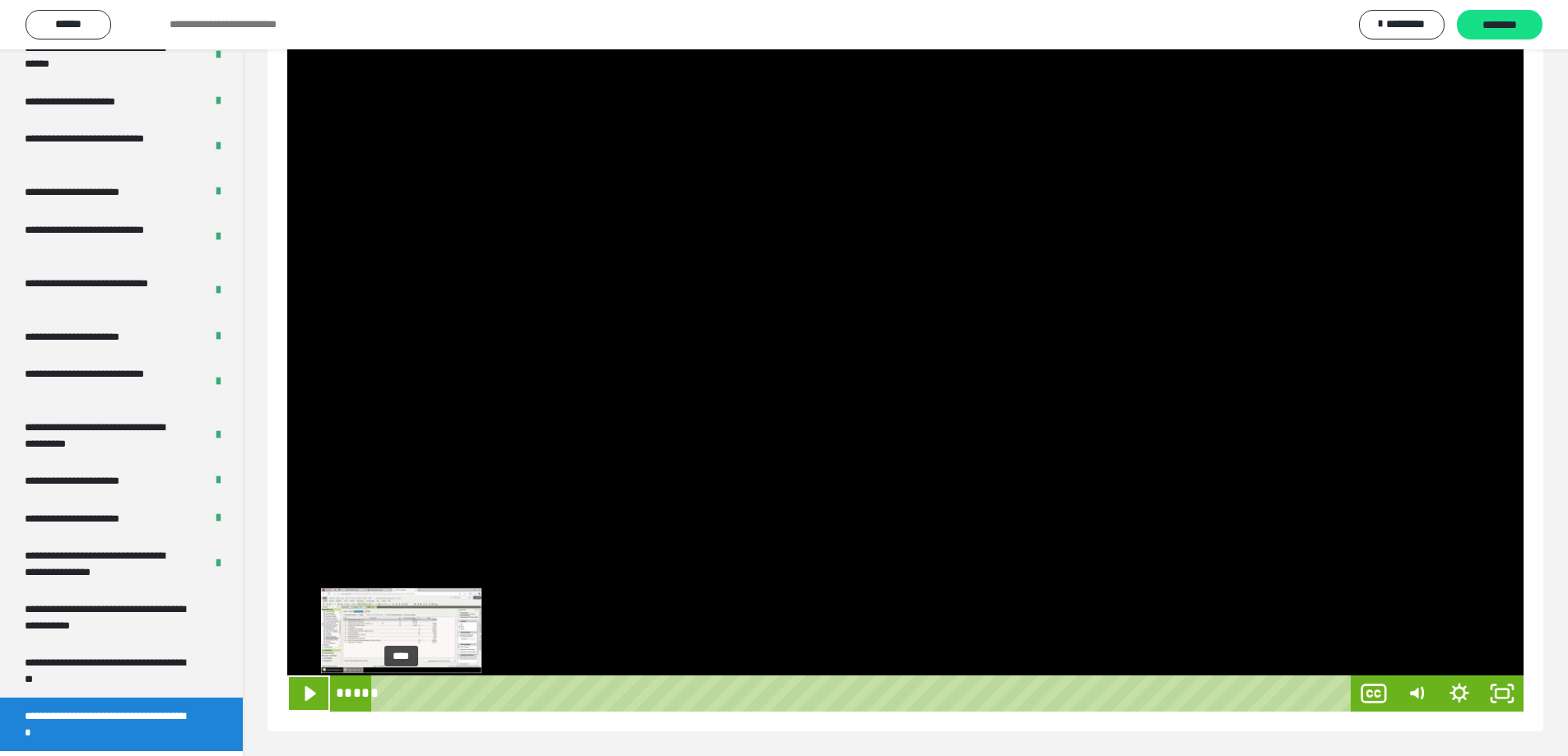 click on "****" at bounding box center [864, 693] 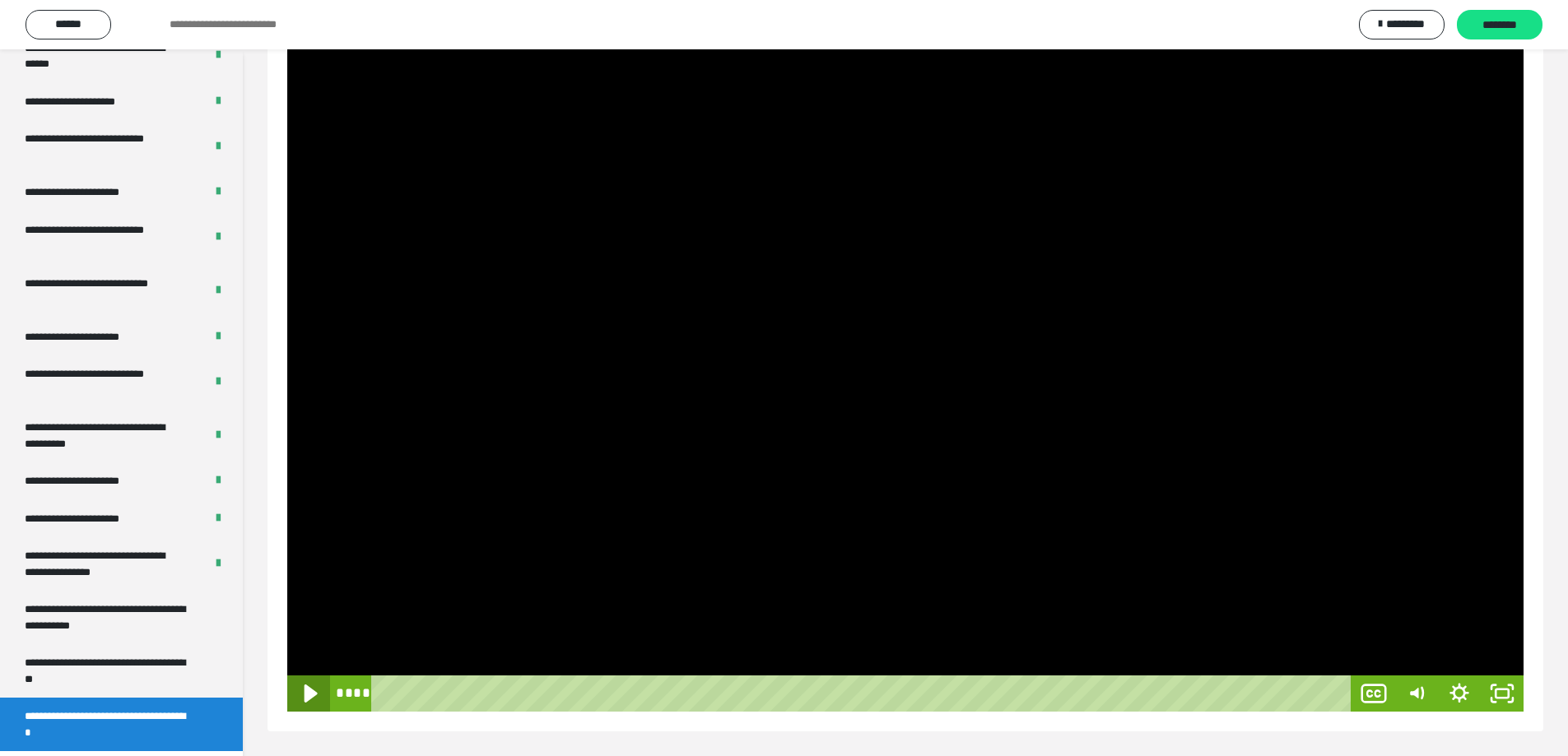click 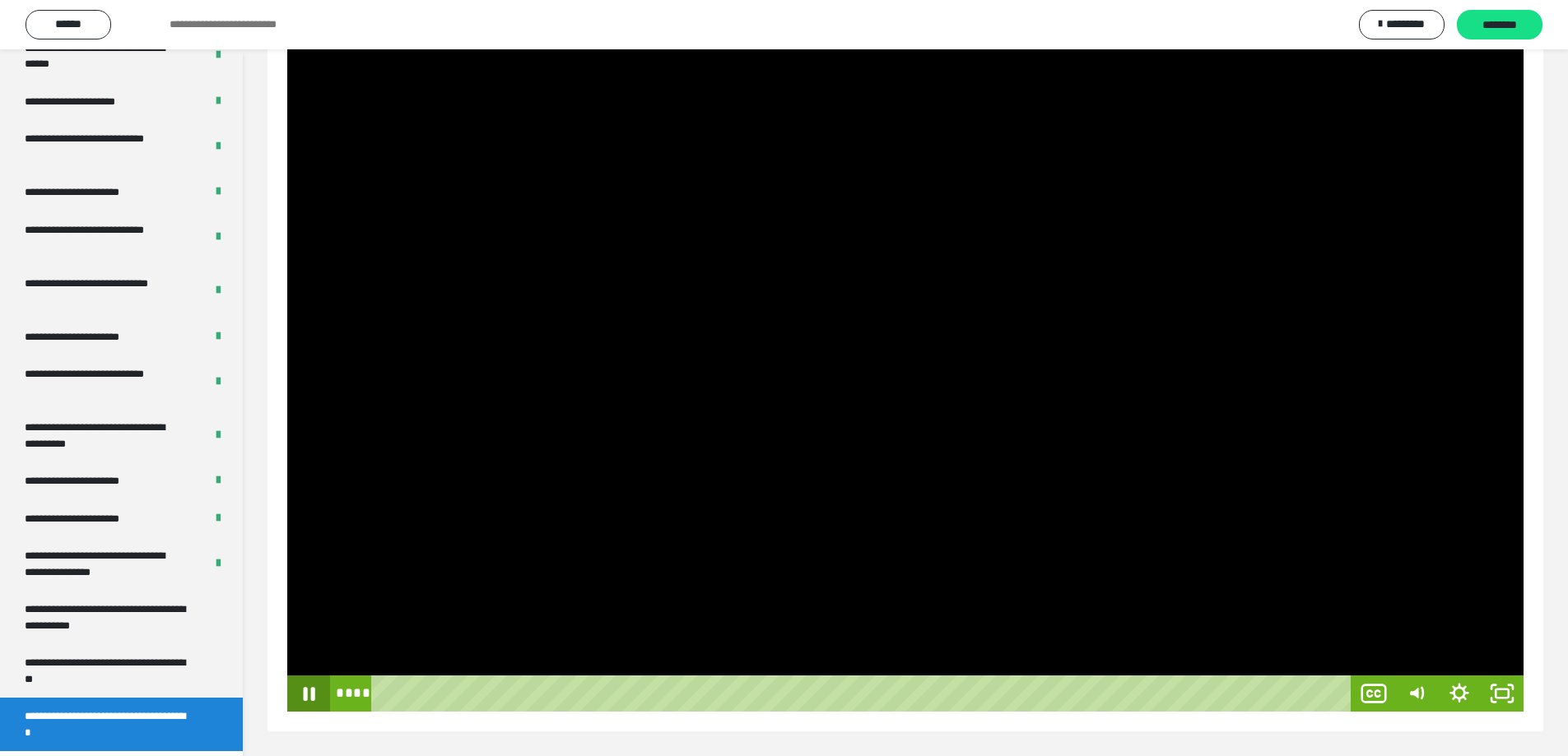 click 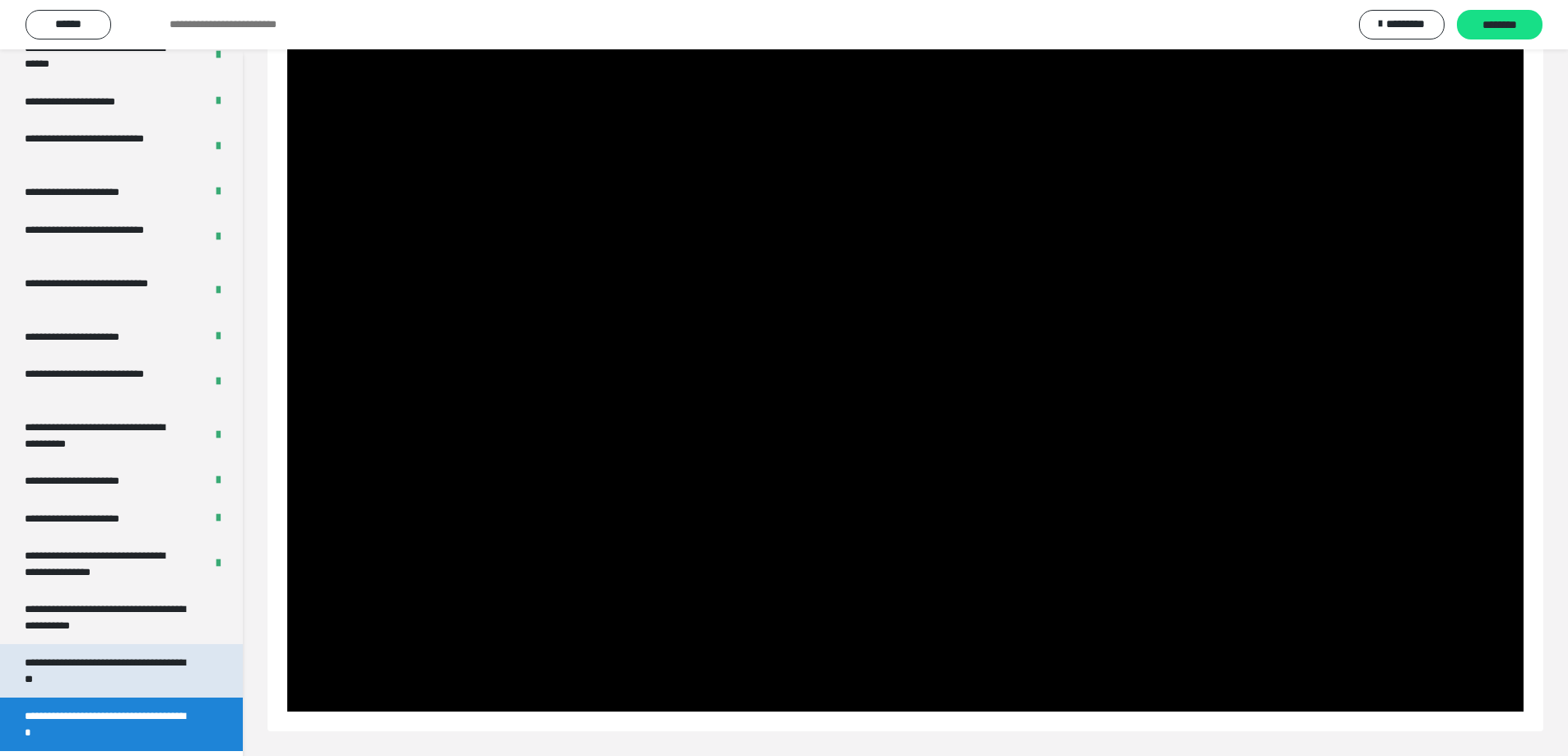 click on "**********" at bounding box center [109, 670] 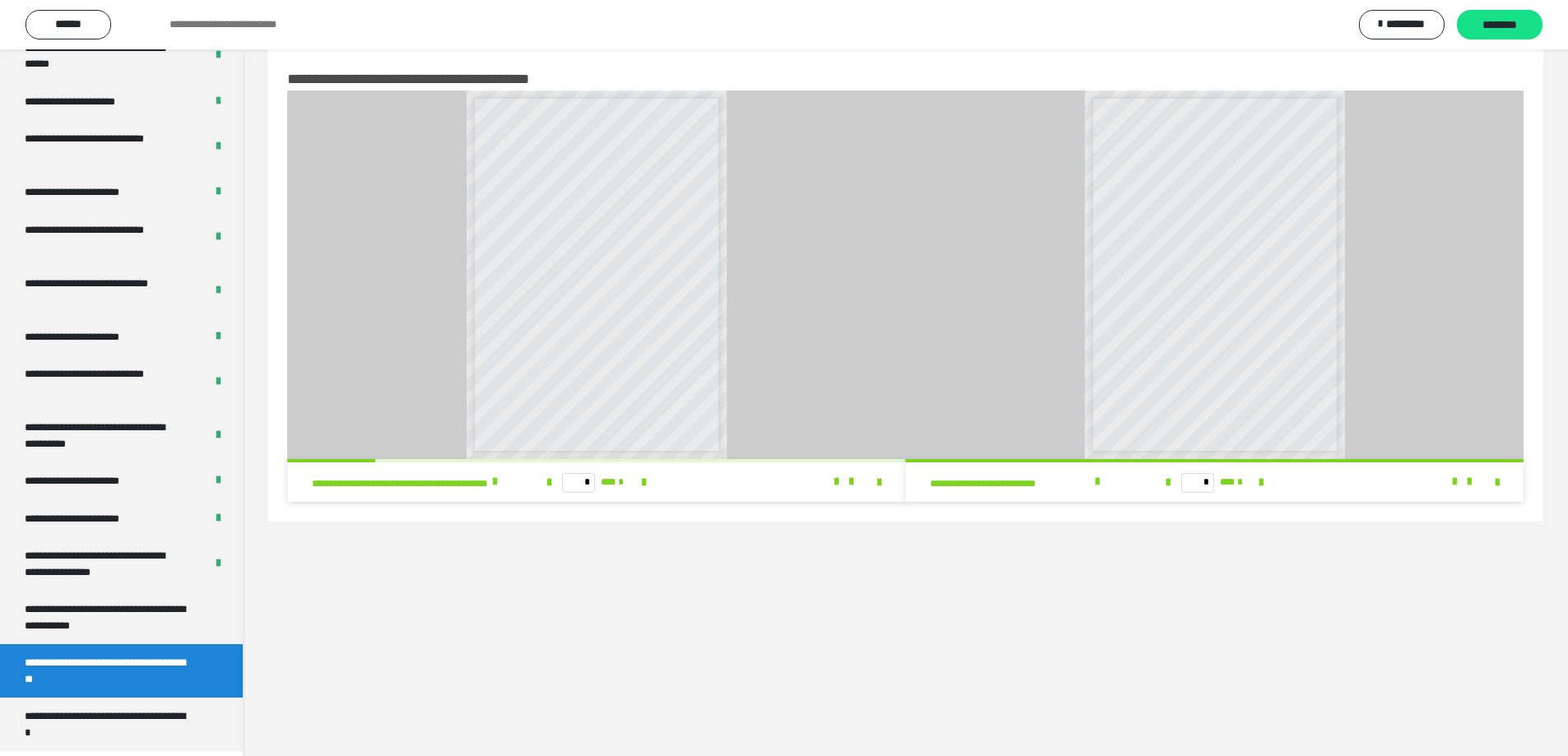 scroll, scrollTop: 49, scrollLeft: 0, axis: vertical 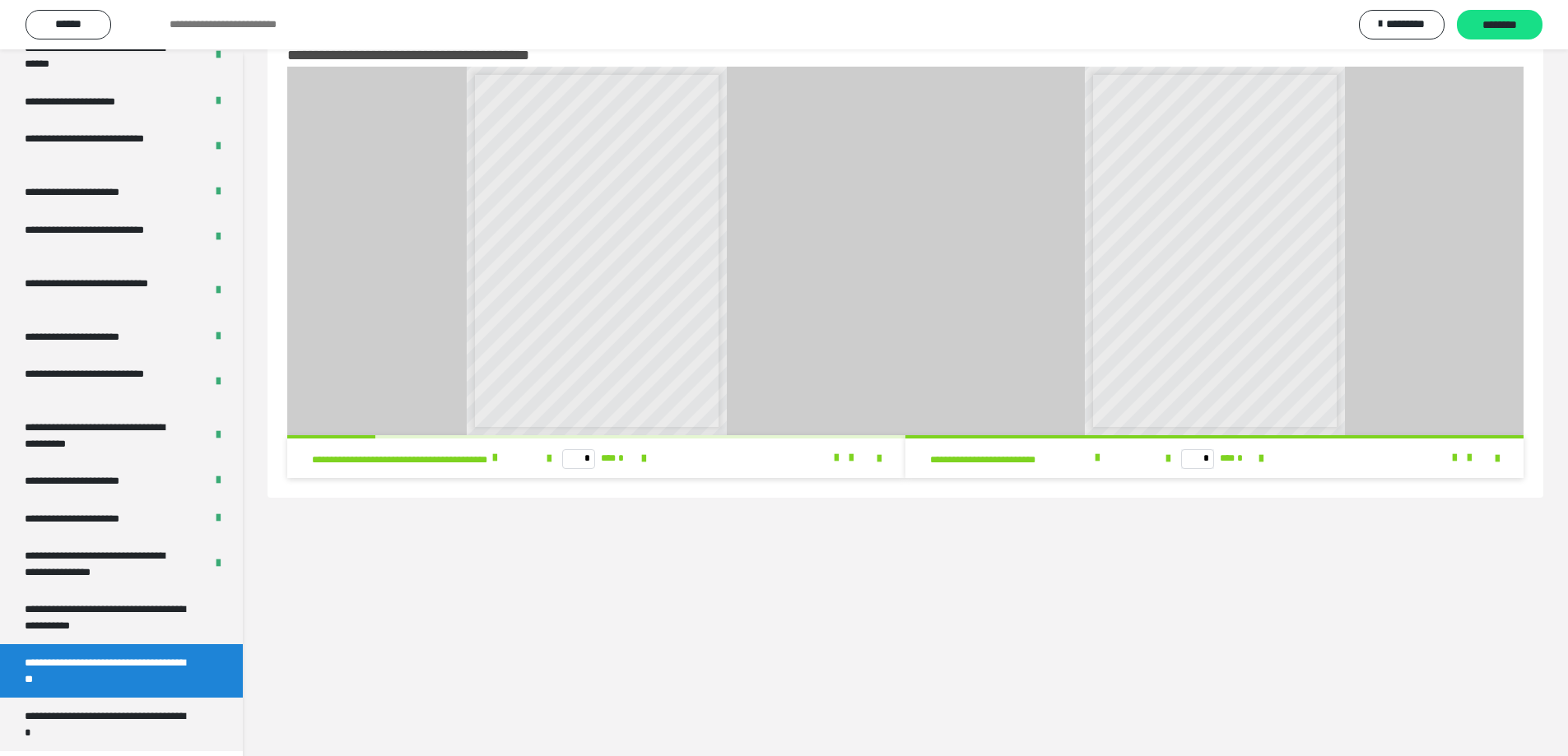 drag, startPoint x: 157, startPoint y: 625, endPoint x: 440, endPoint y: 611, distance: 283.3461 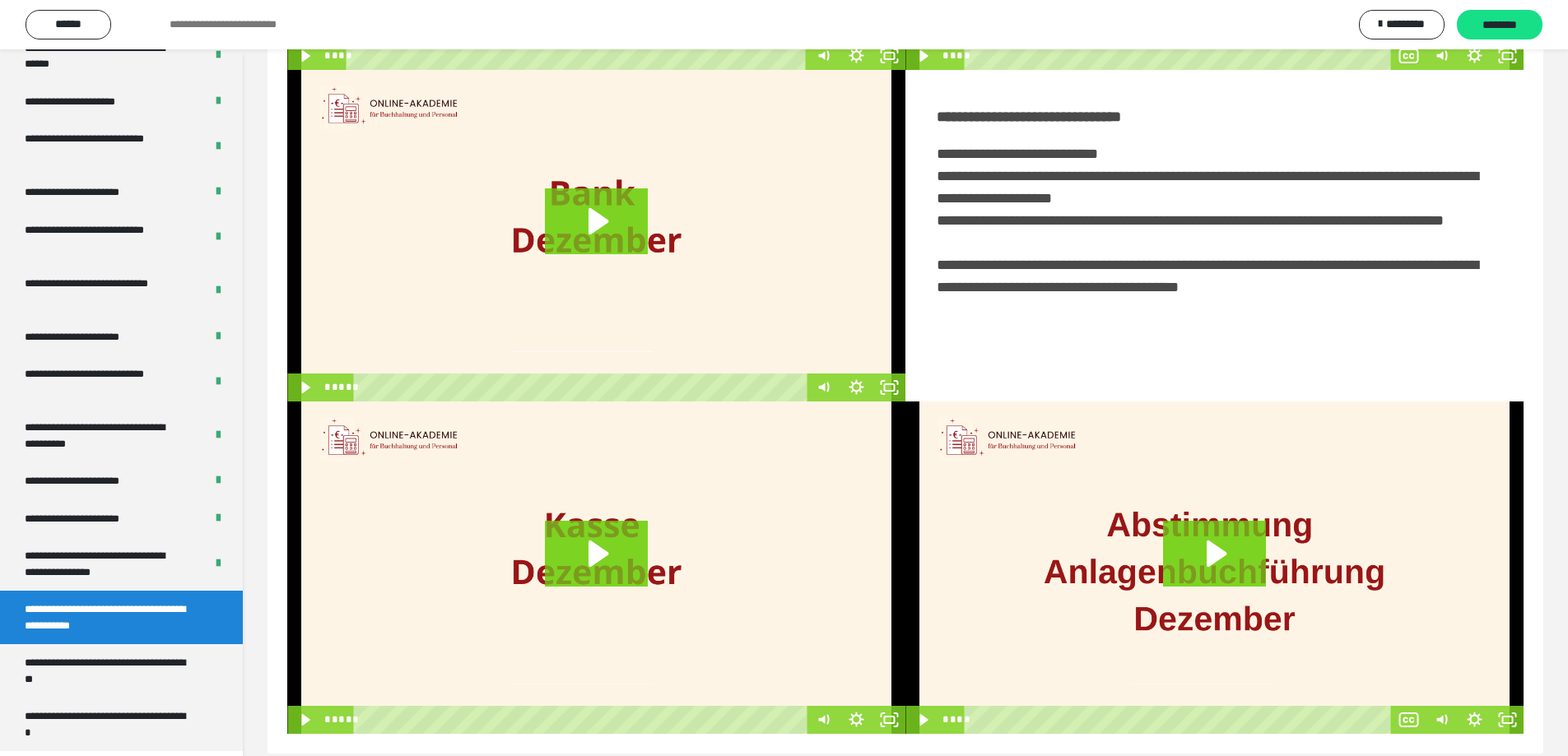 scroll, scrollTop: 401, scrollLeft: 0, axis: vertical 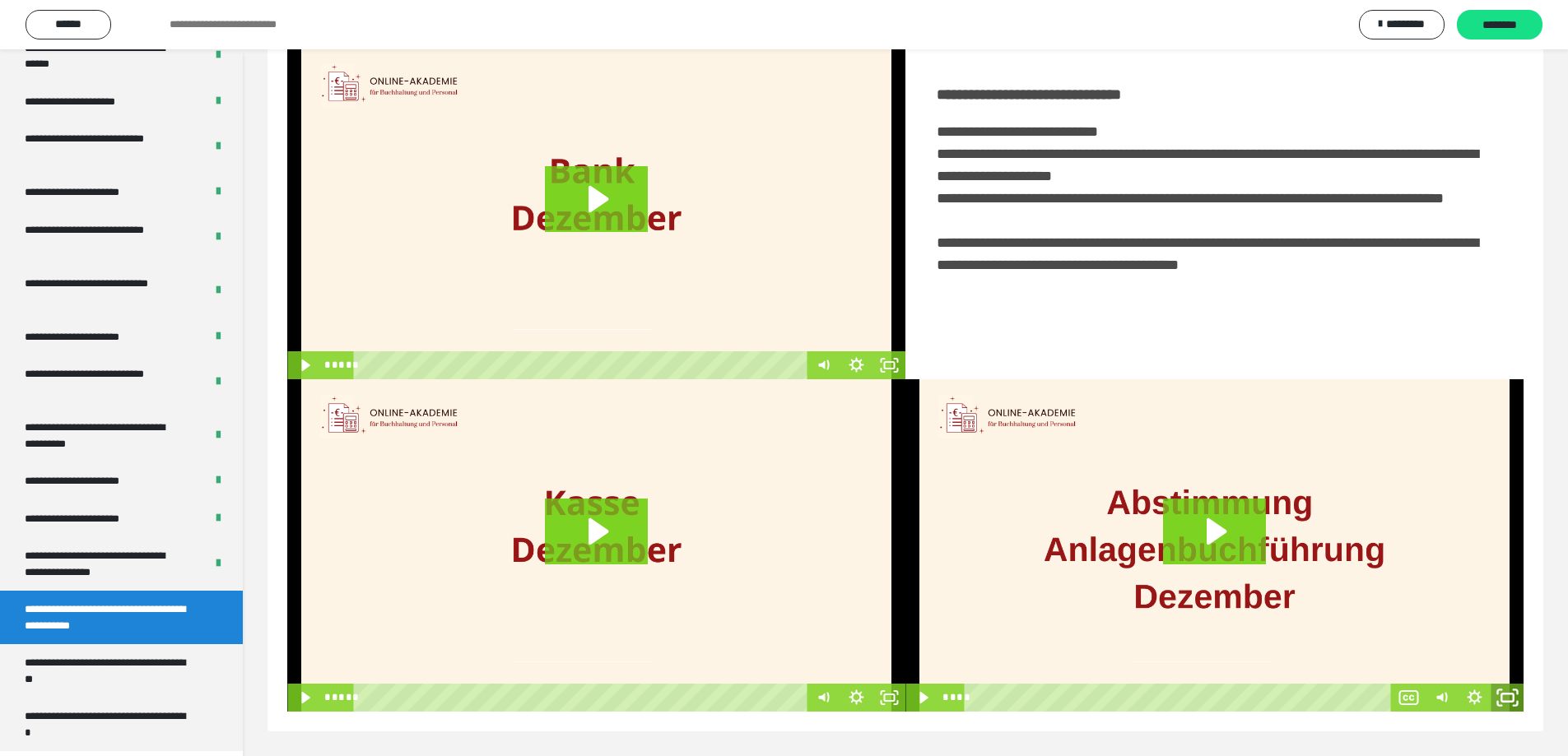 click 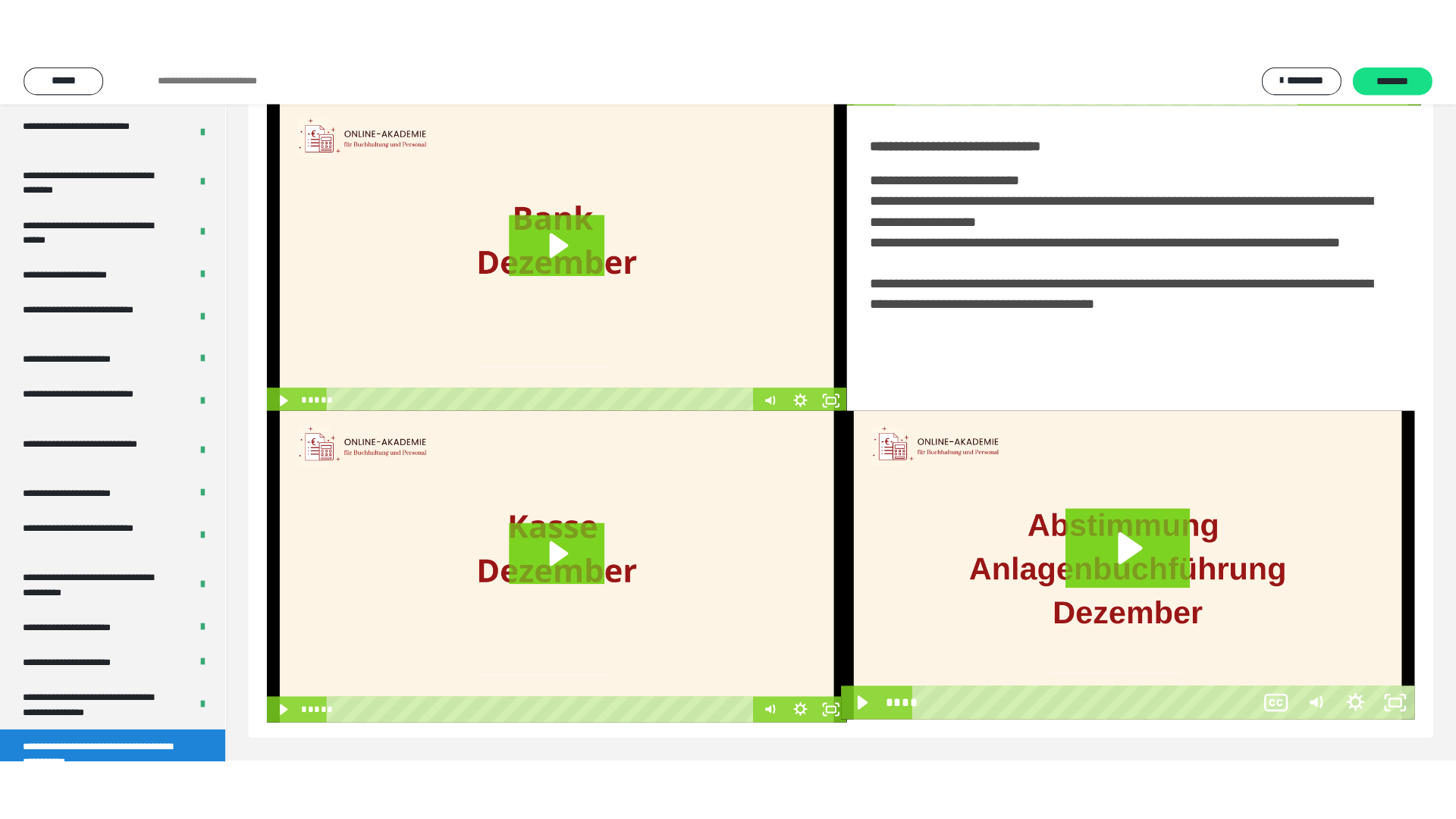 scroll, scrollTop: 256, scrollLeft: 0, axis: vertical 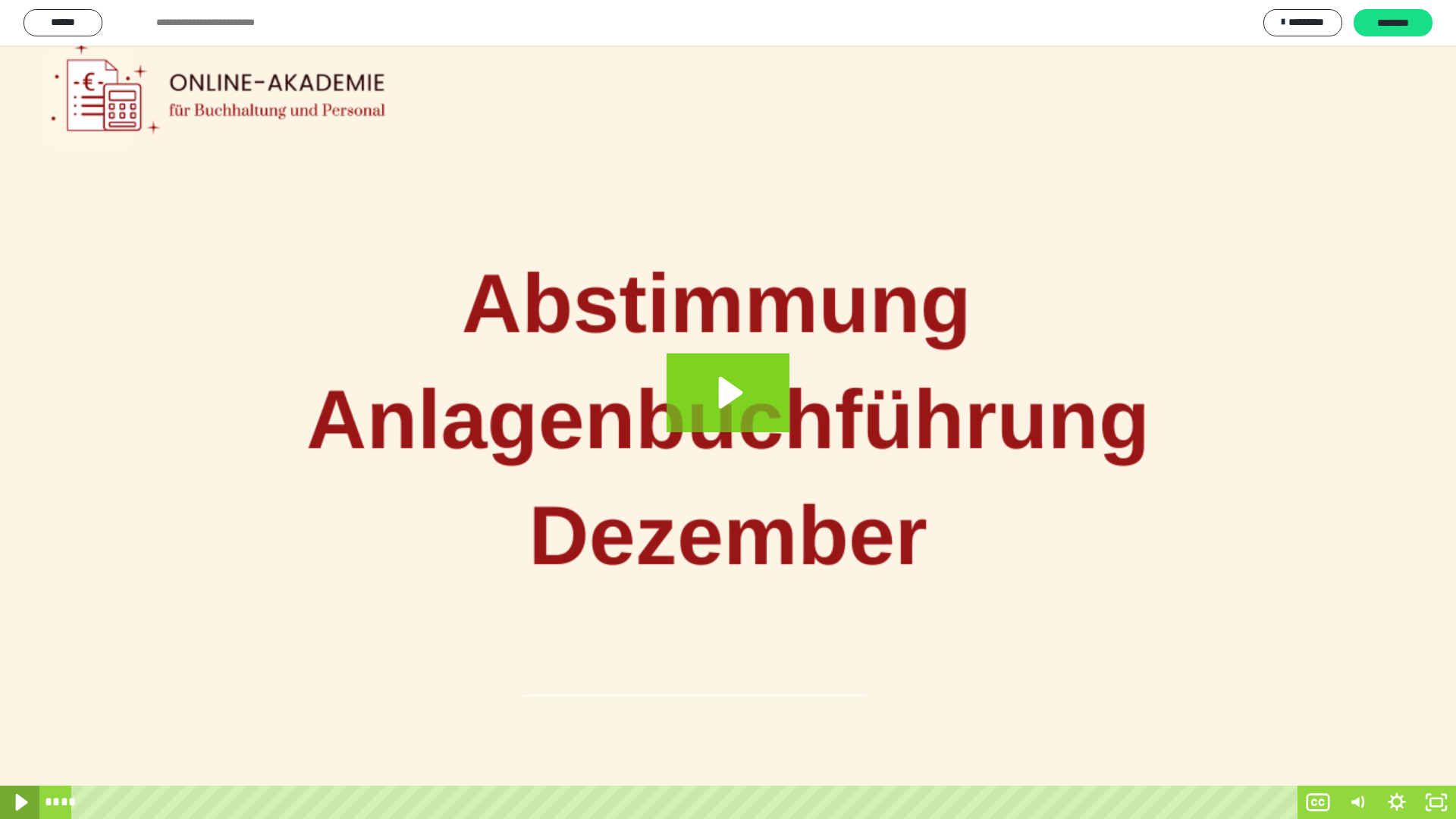 click 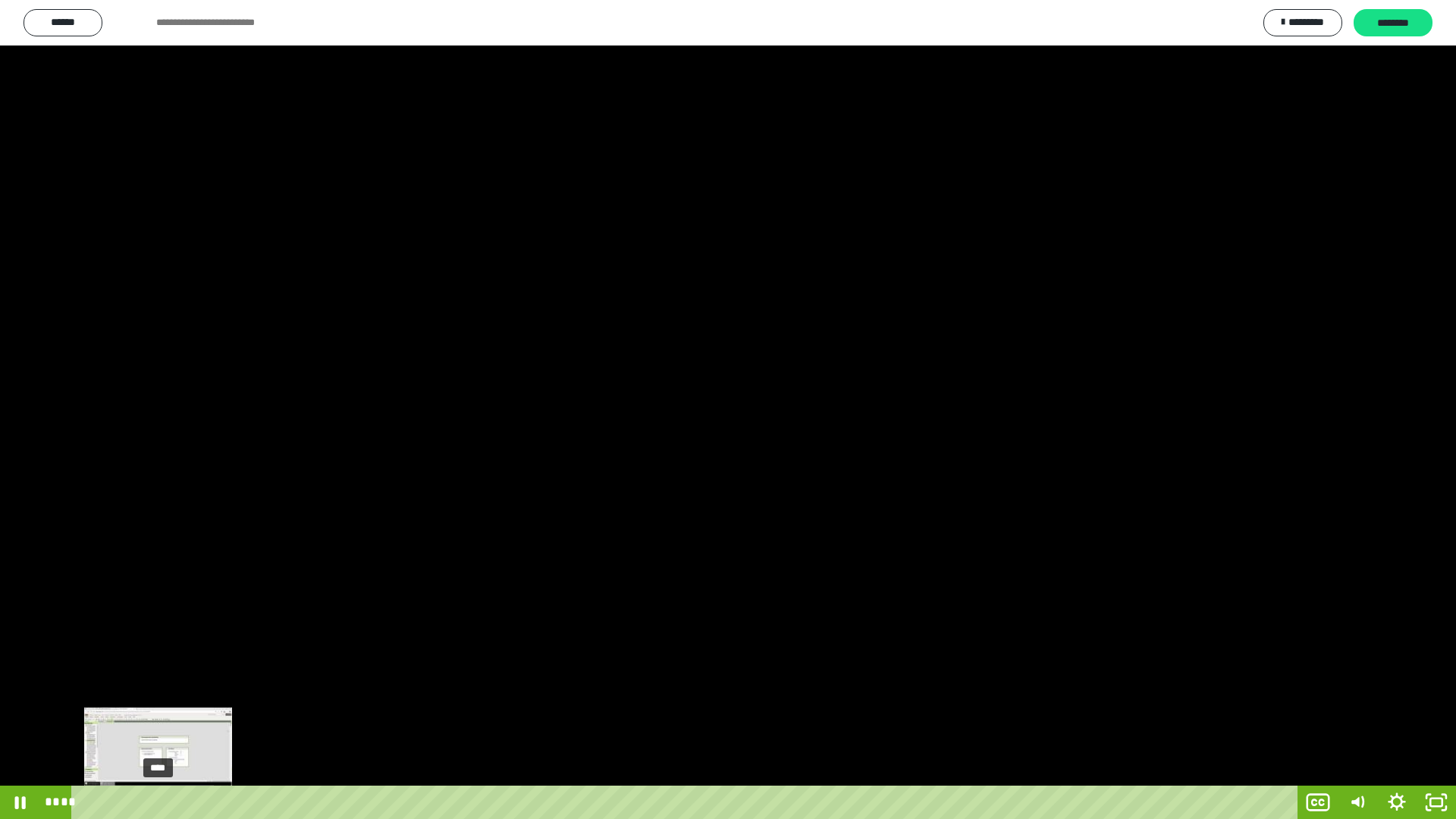 click on "****" at bounding box center (687, 802) 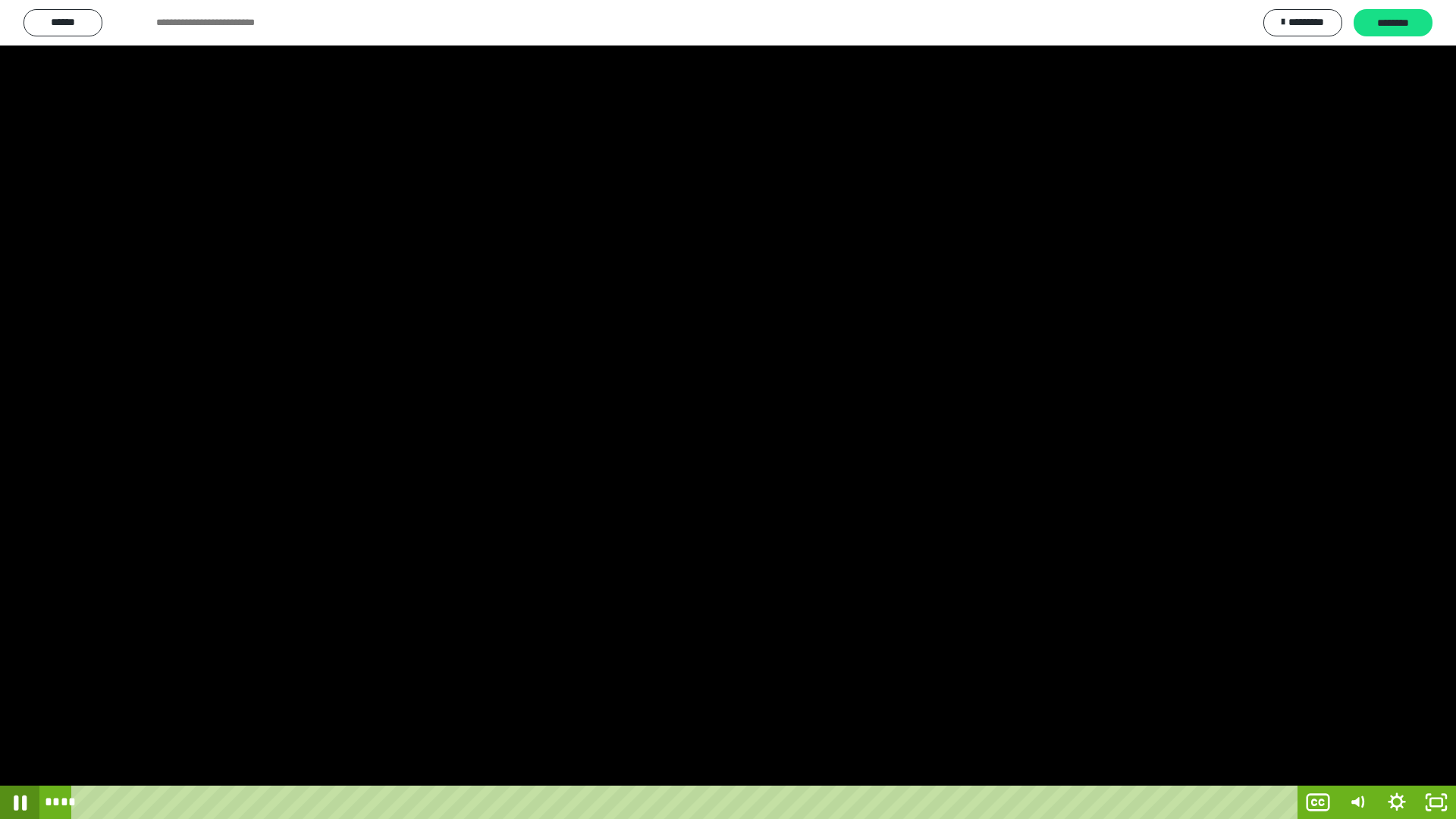 click 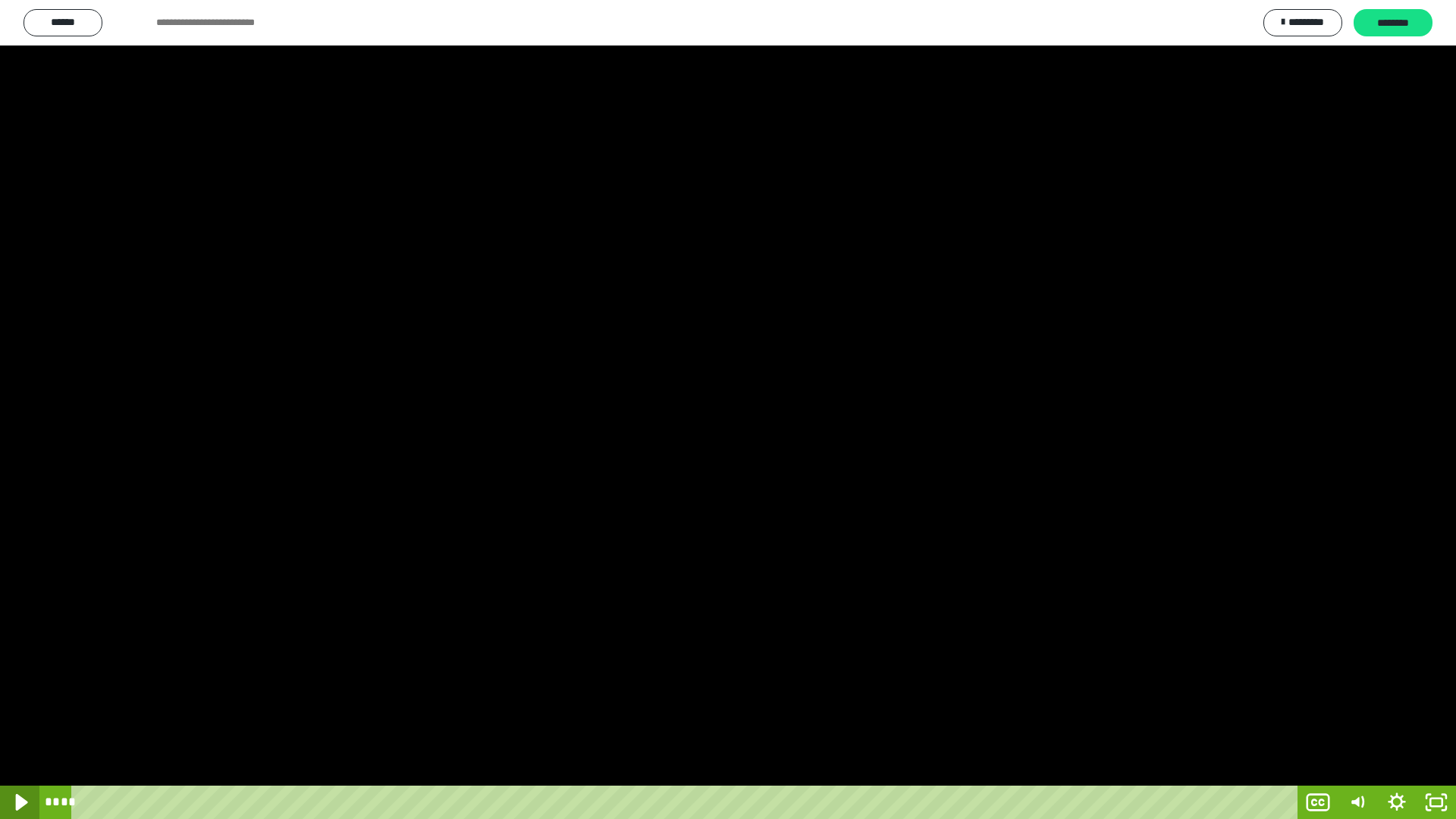 click 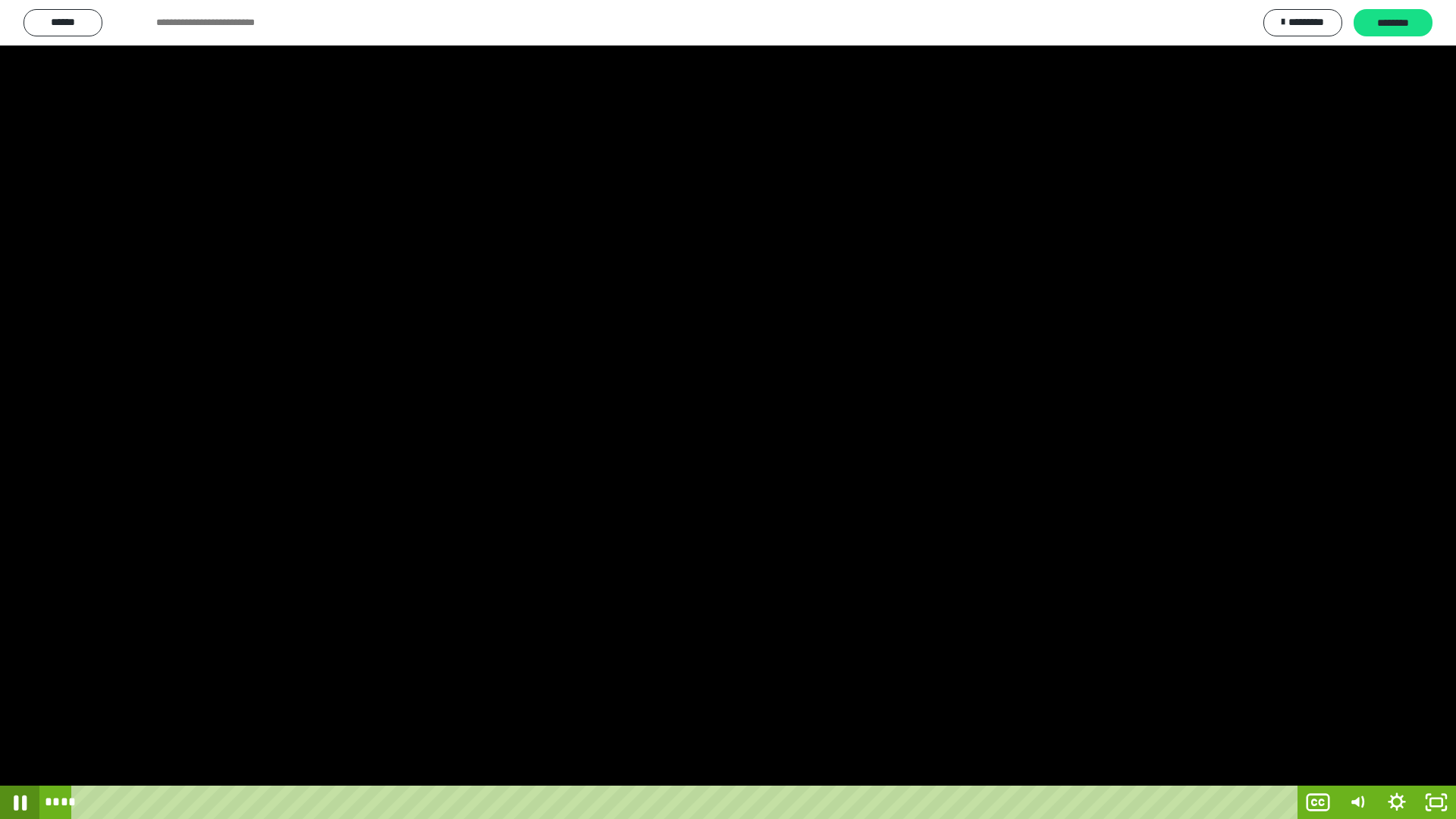 click 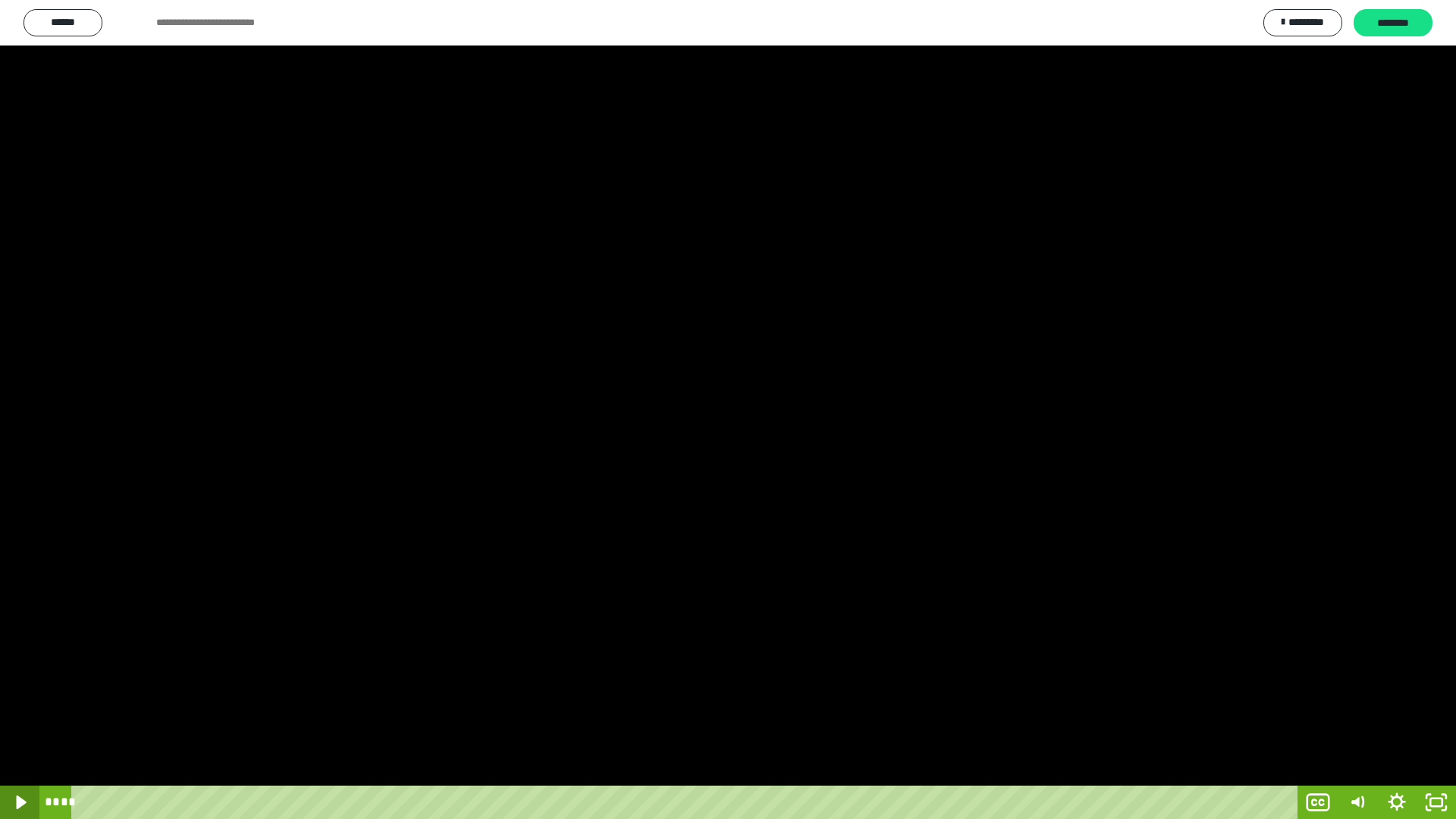 click 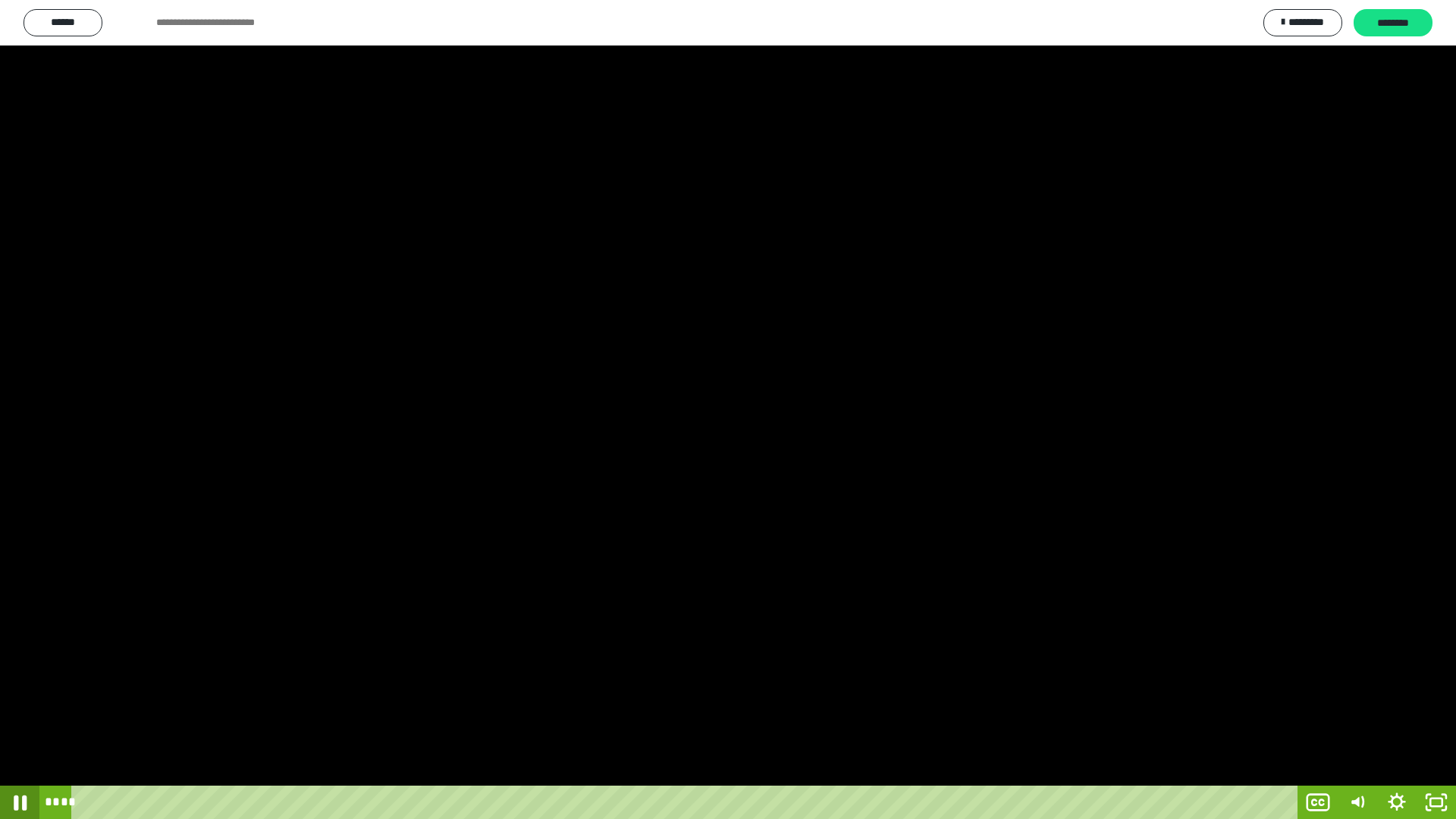 click 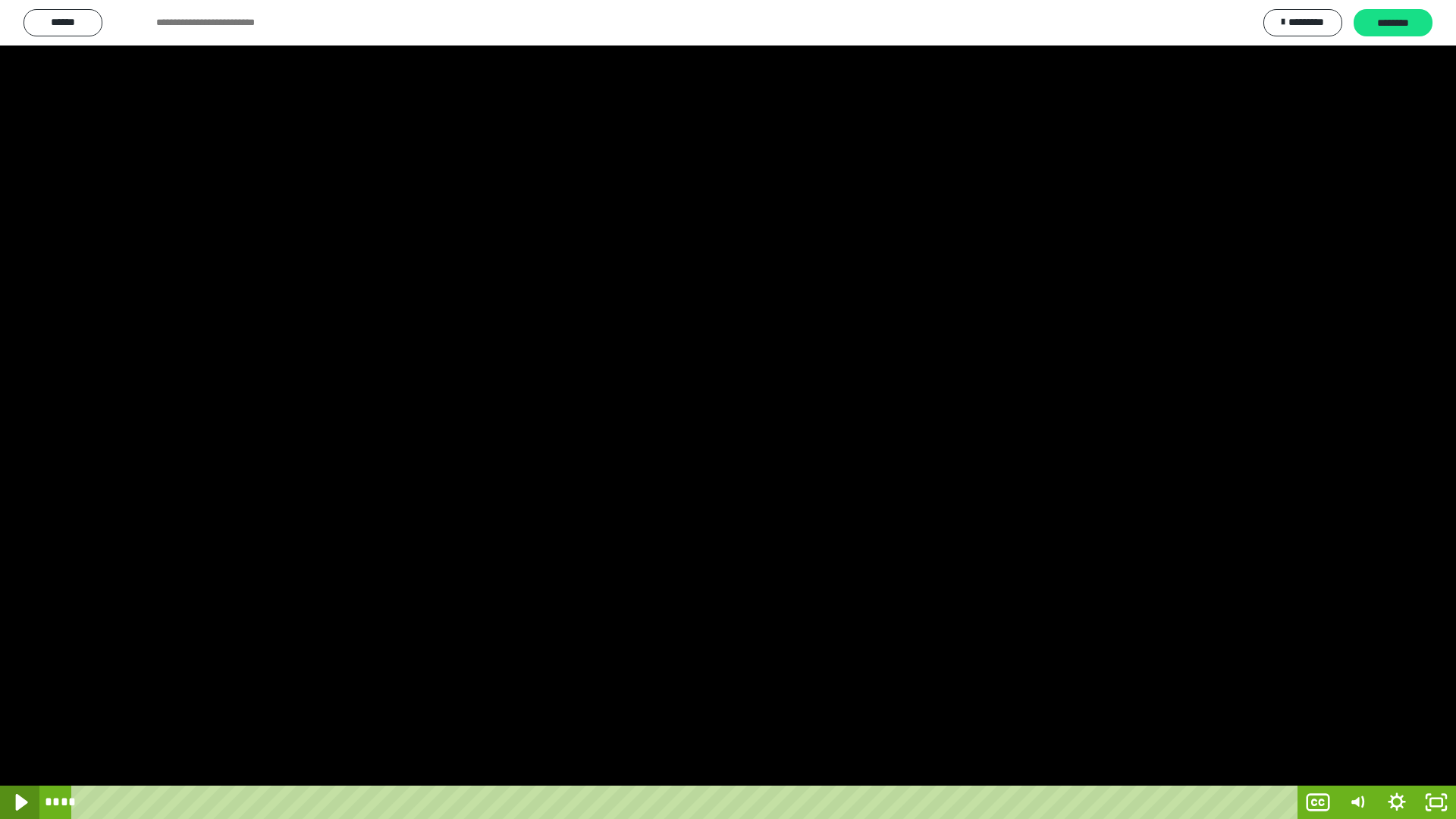 click 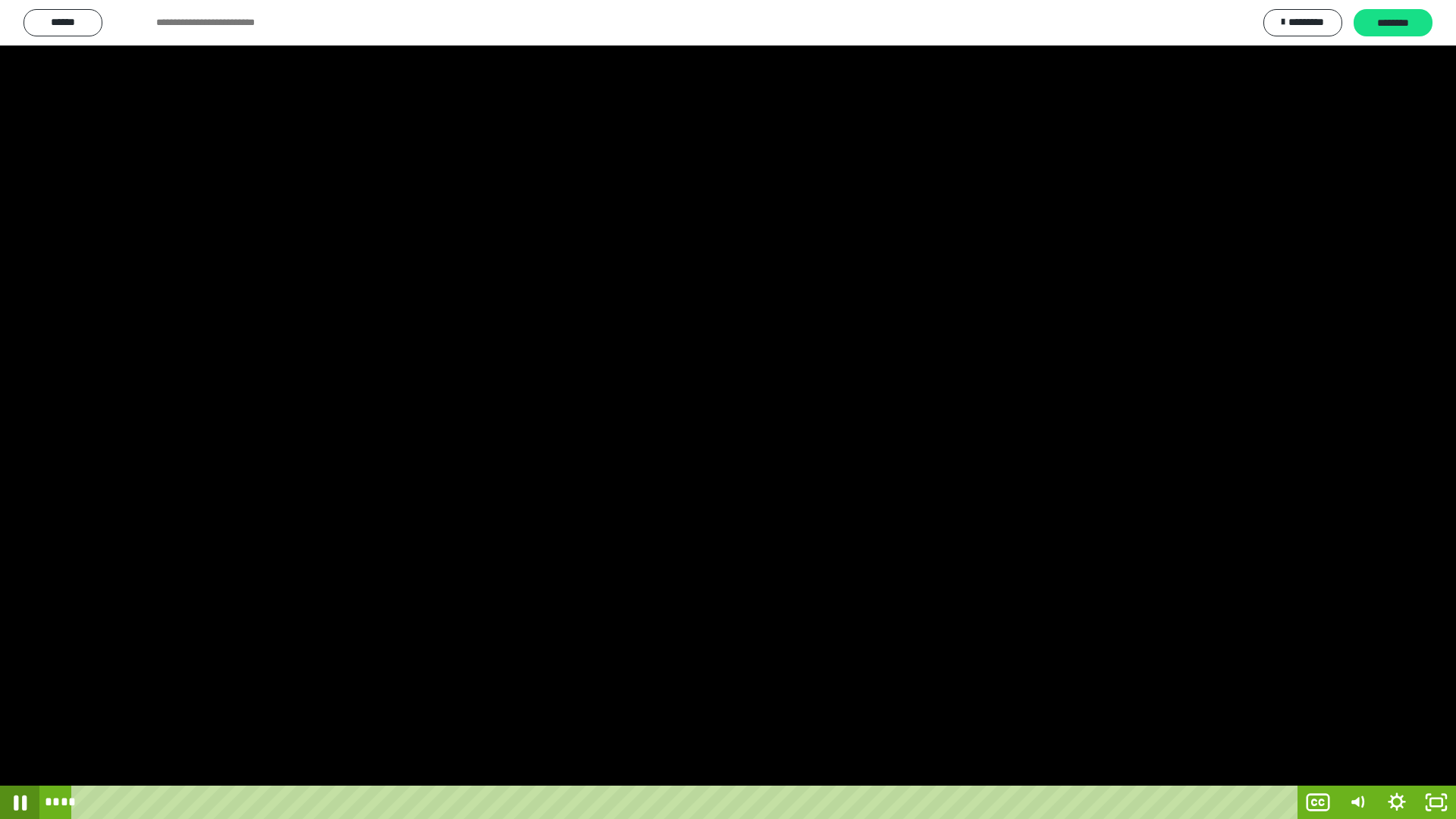 click 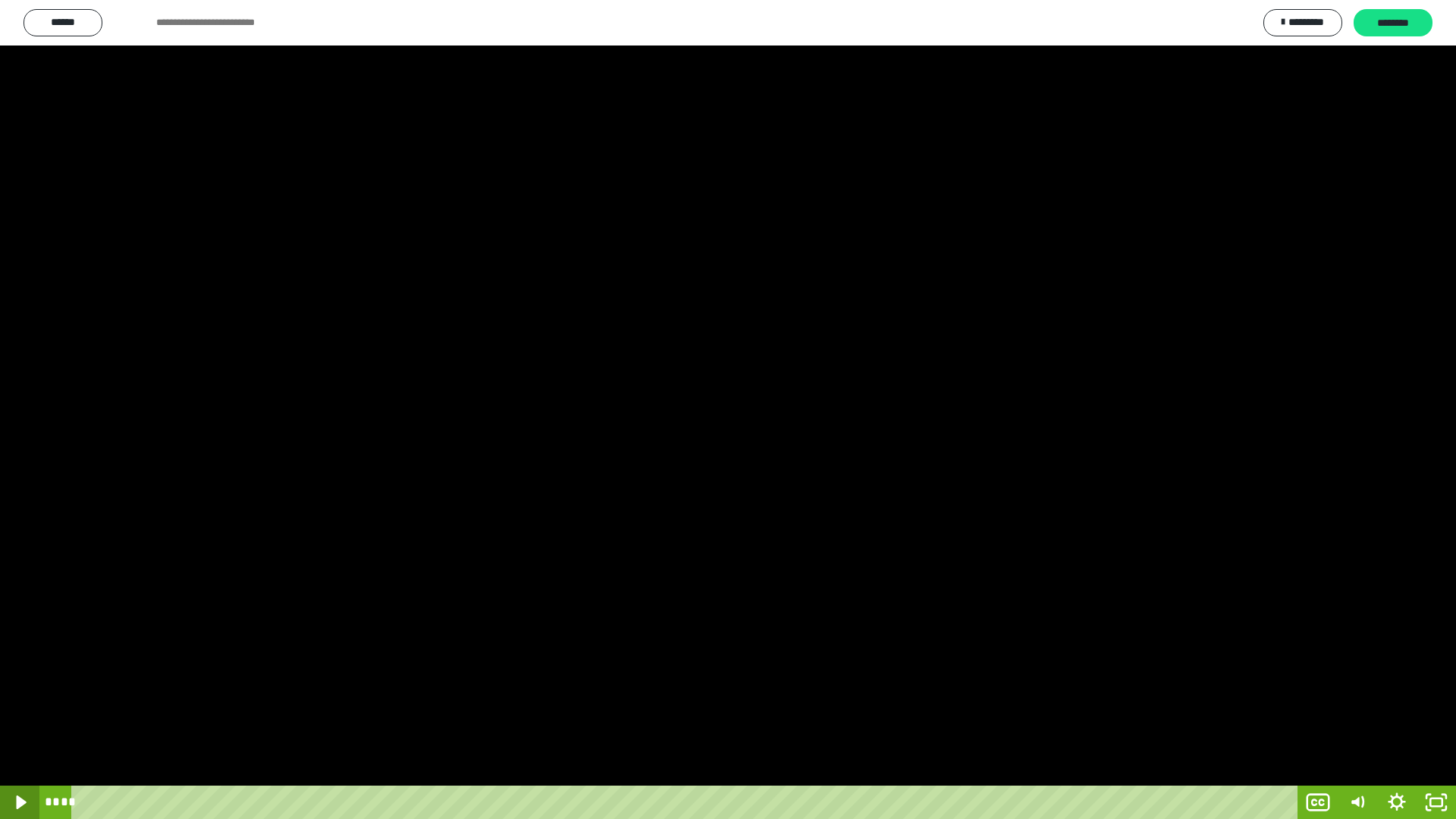 click 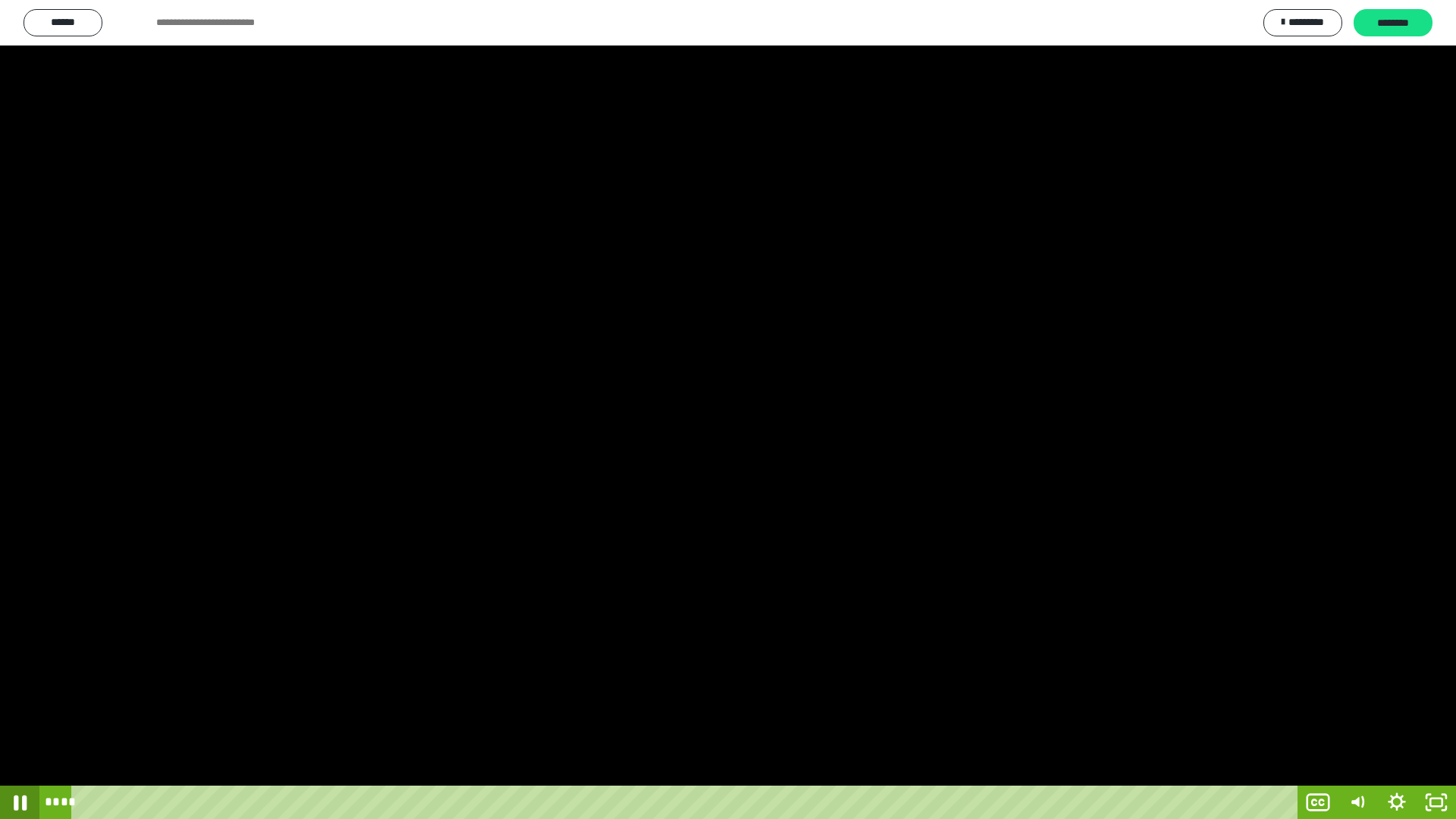 click 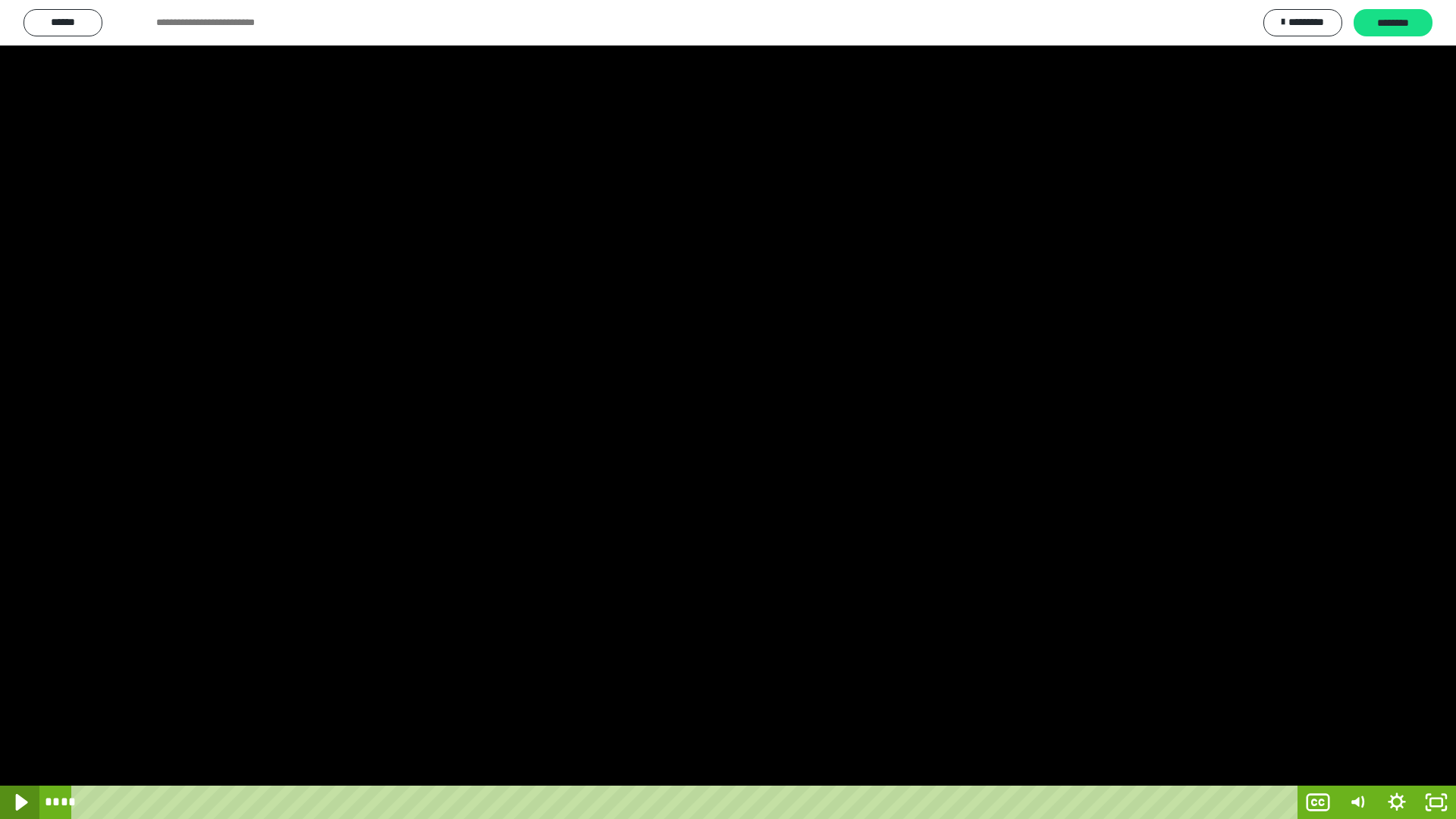 click 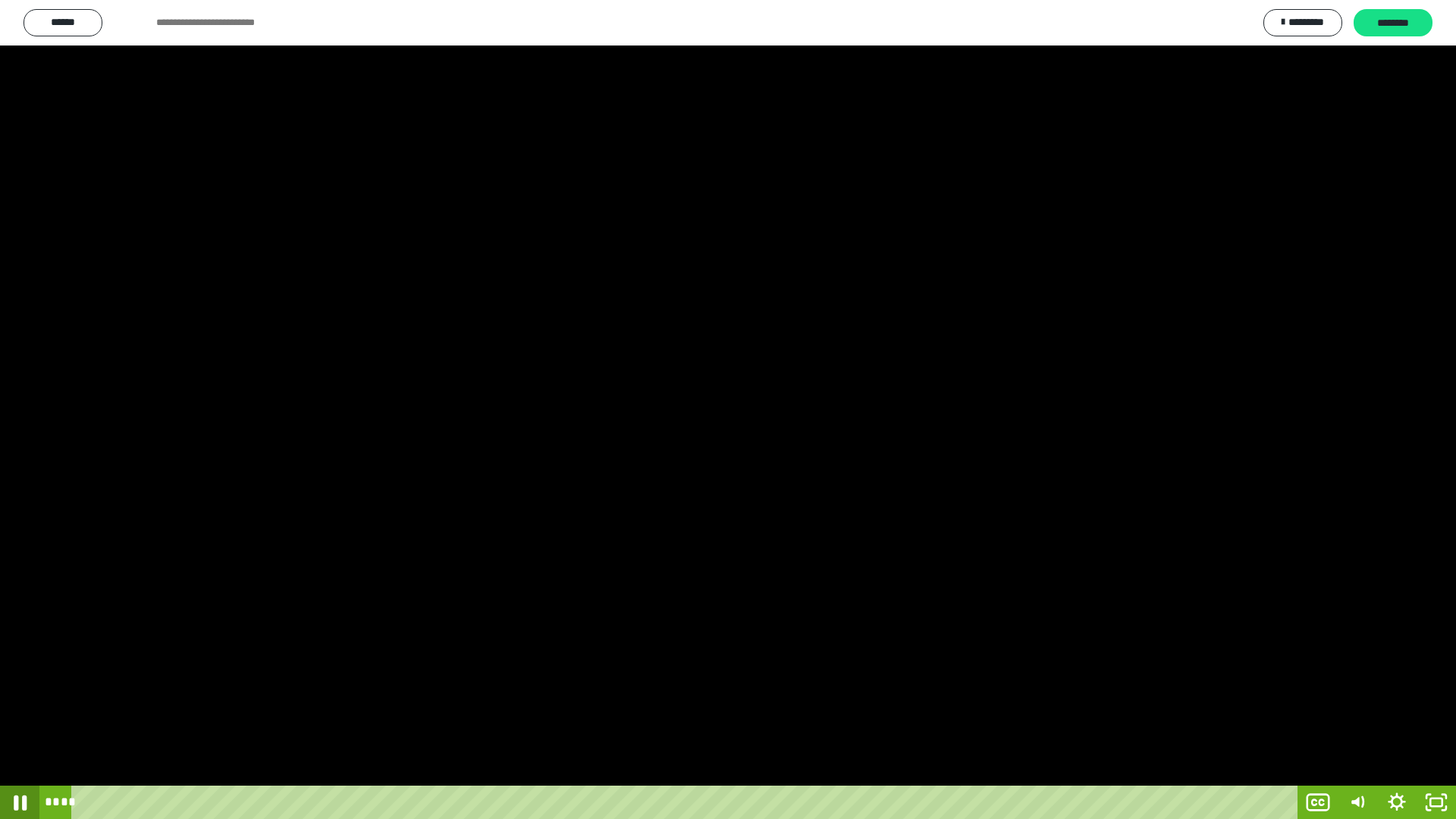 click 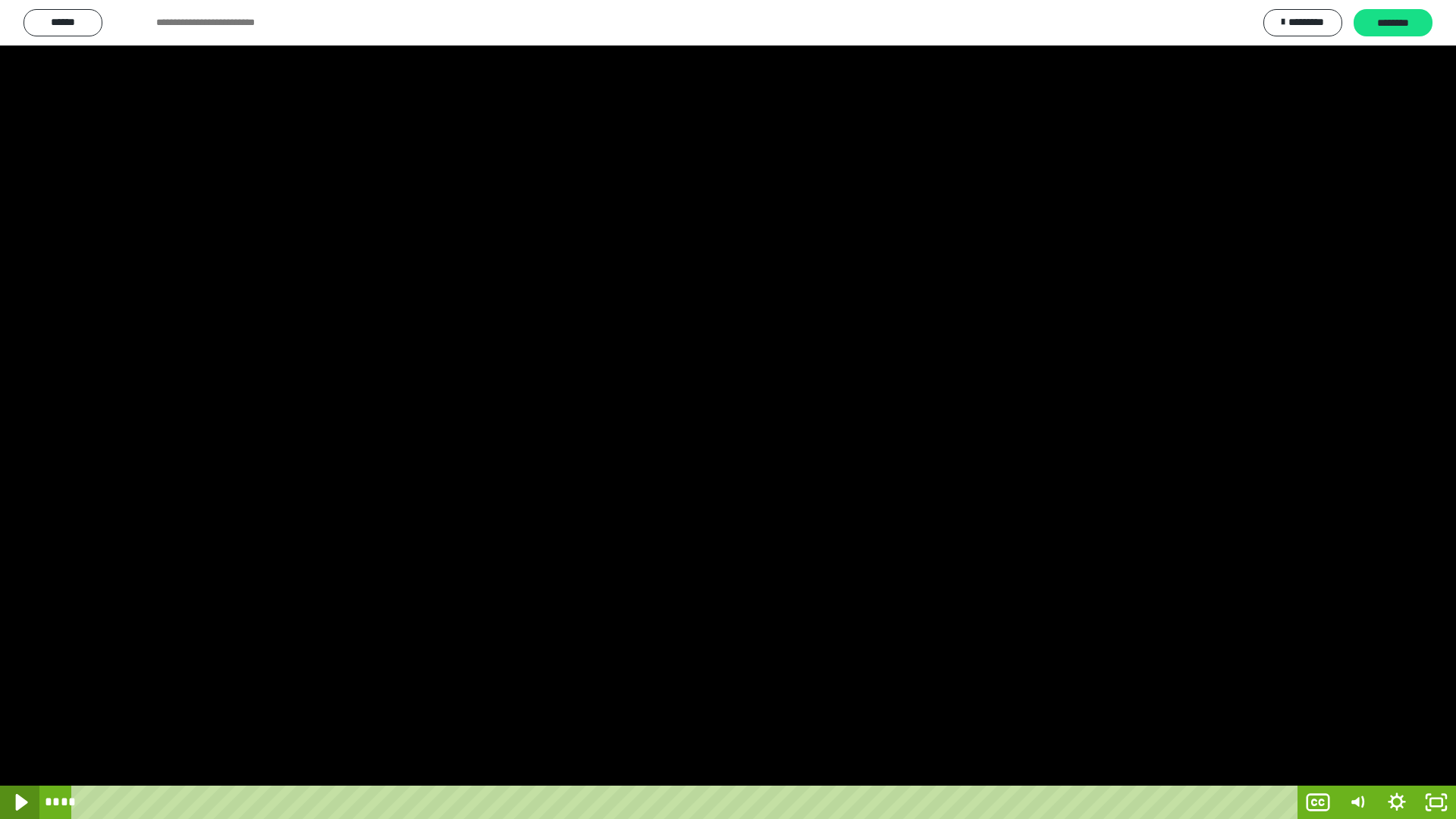 click 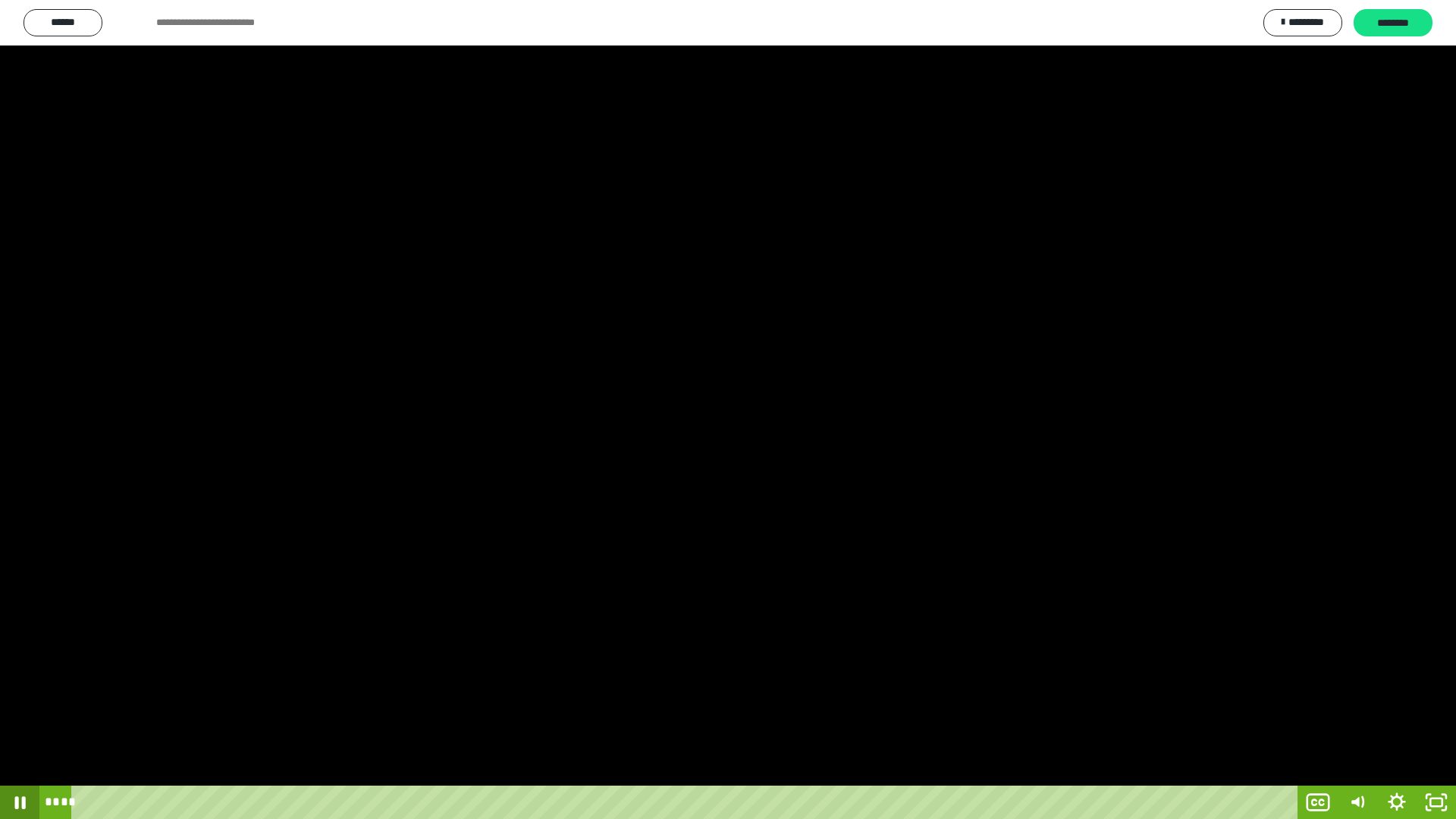 click 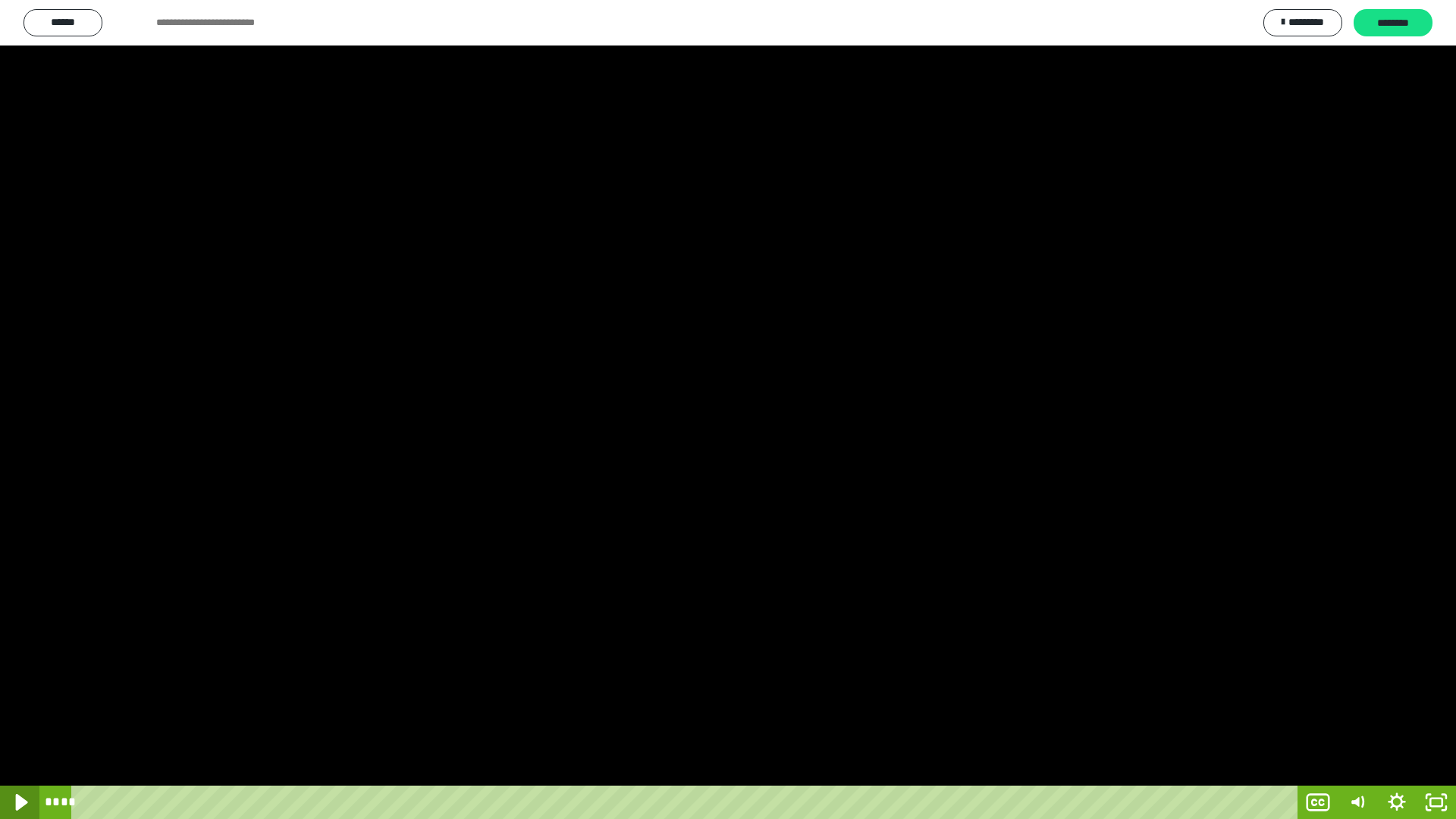 click 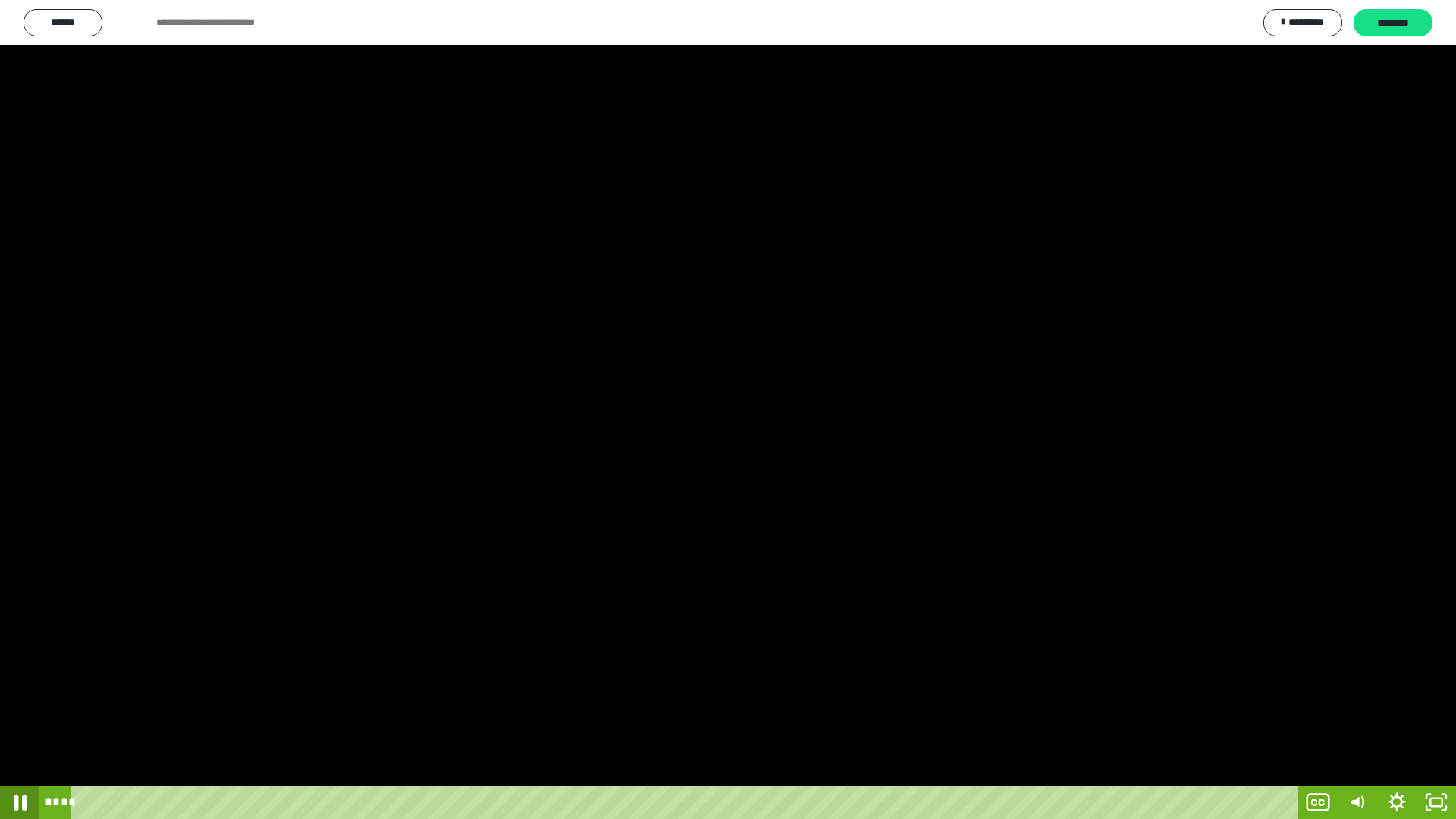 click 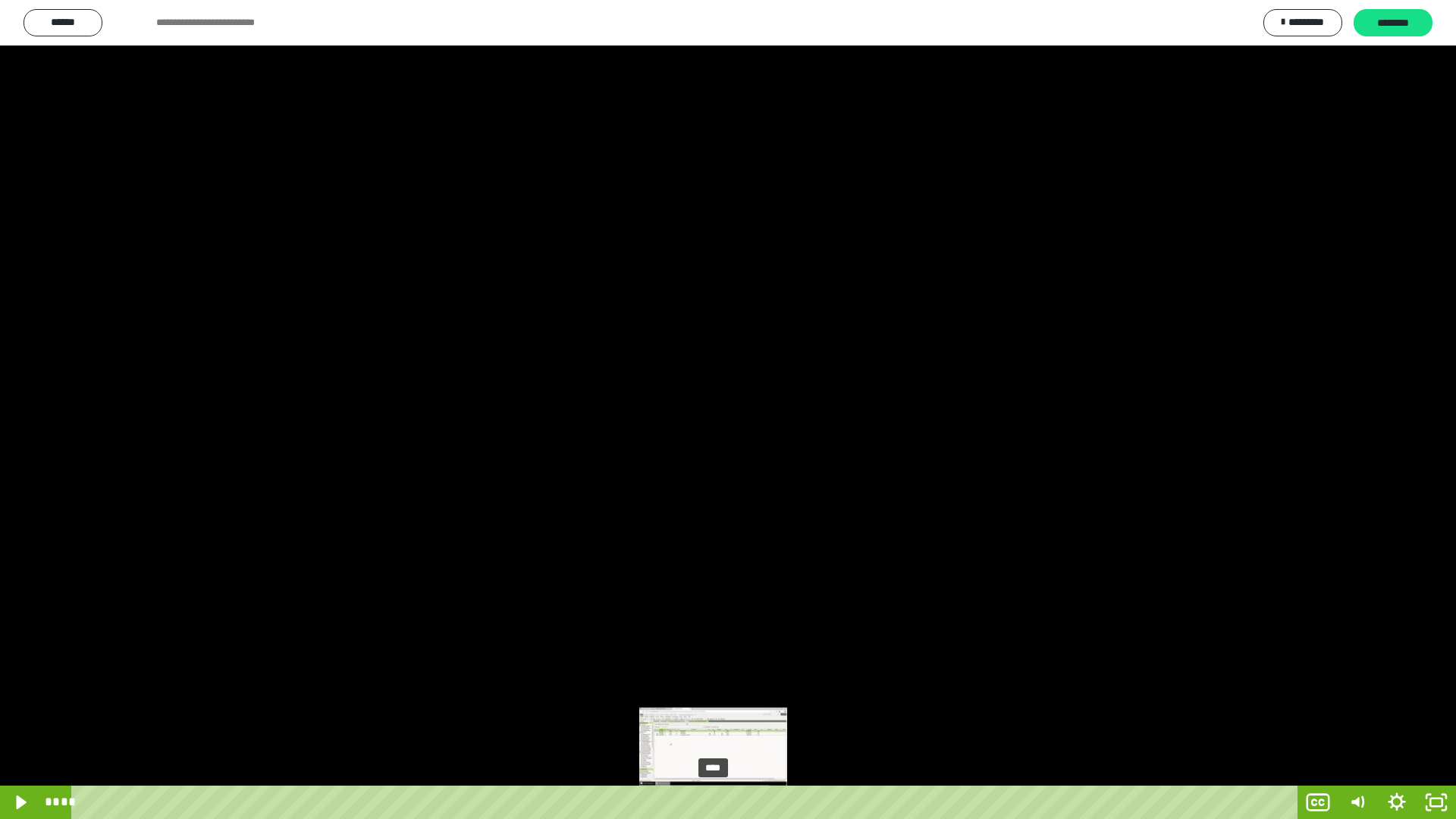click on "****" at bounding box center [687, 802] 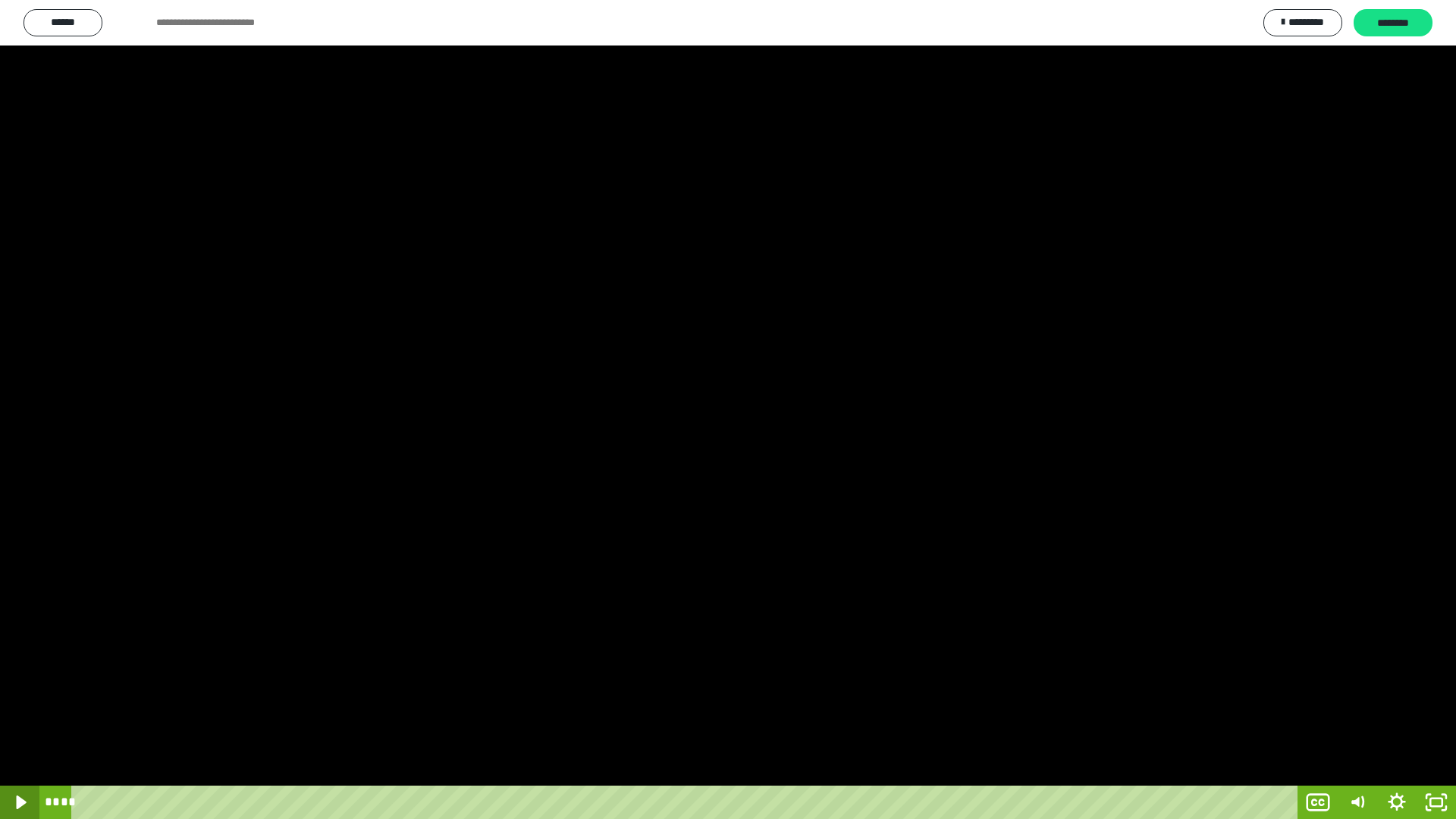 click 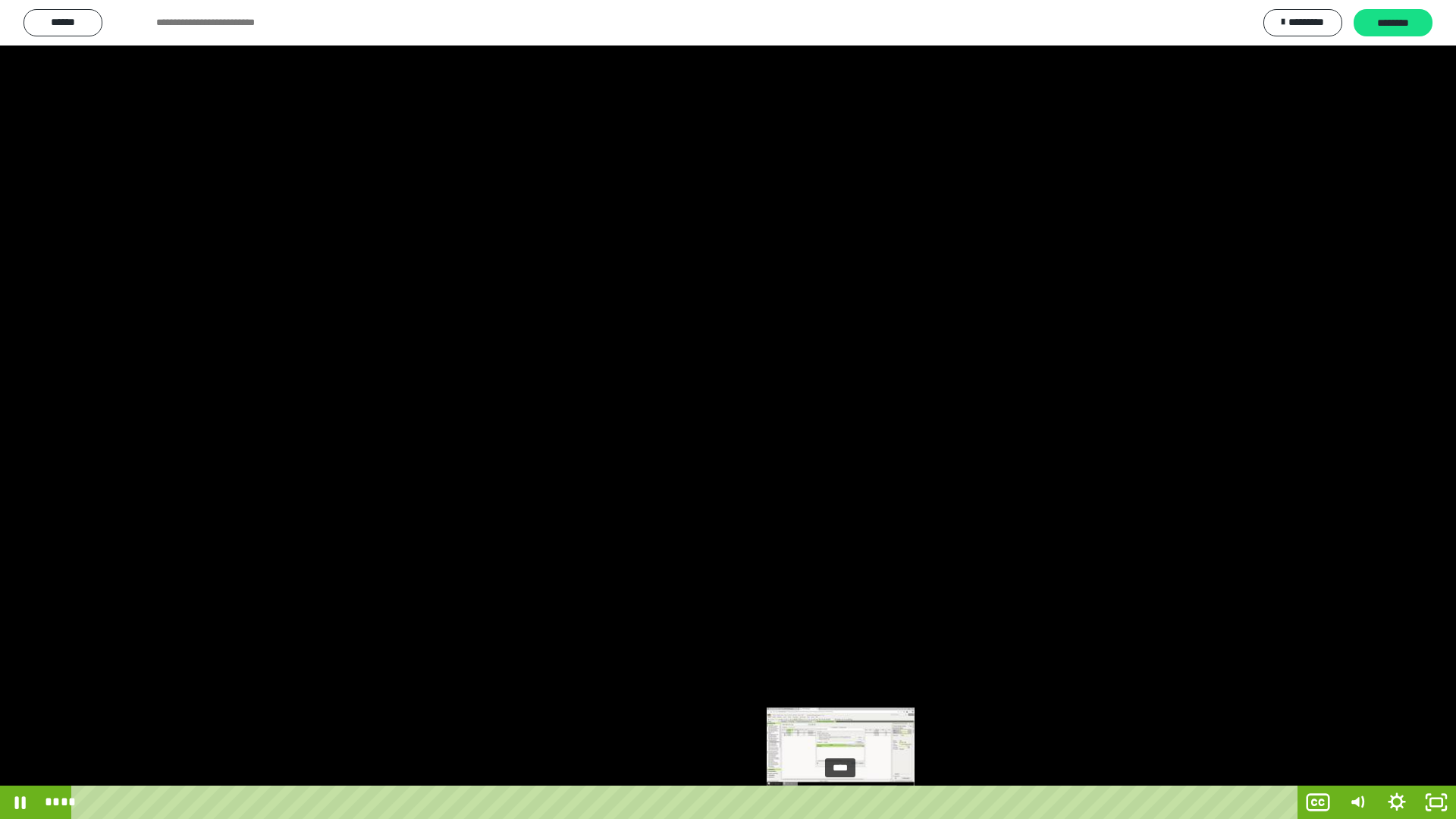 click on "****" at bounding box center [687, 802] 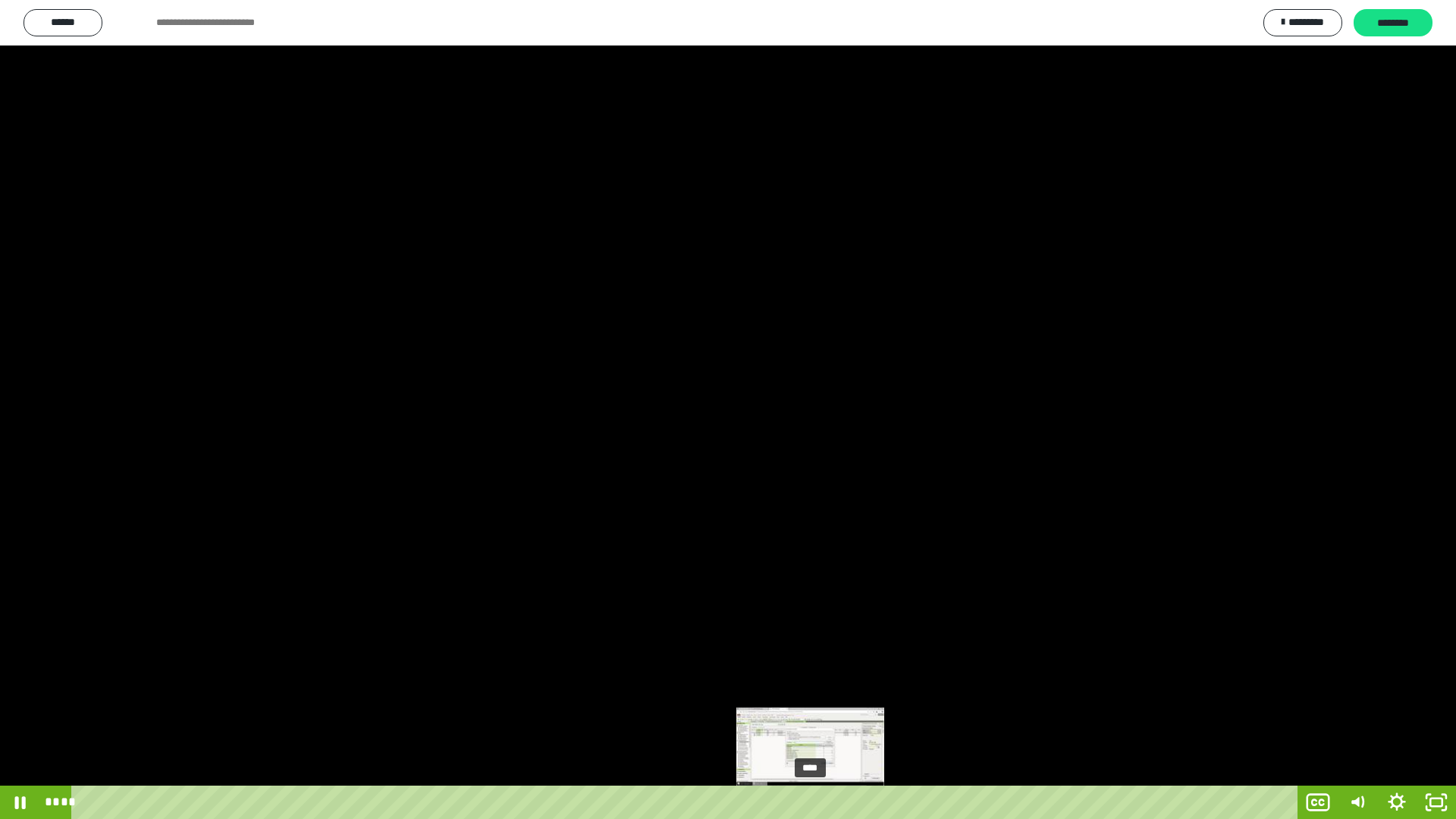 click on "****" at bounding box center [687, 802] 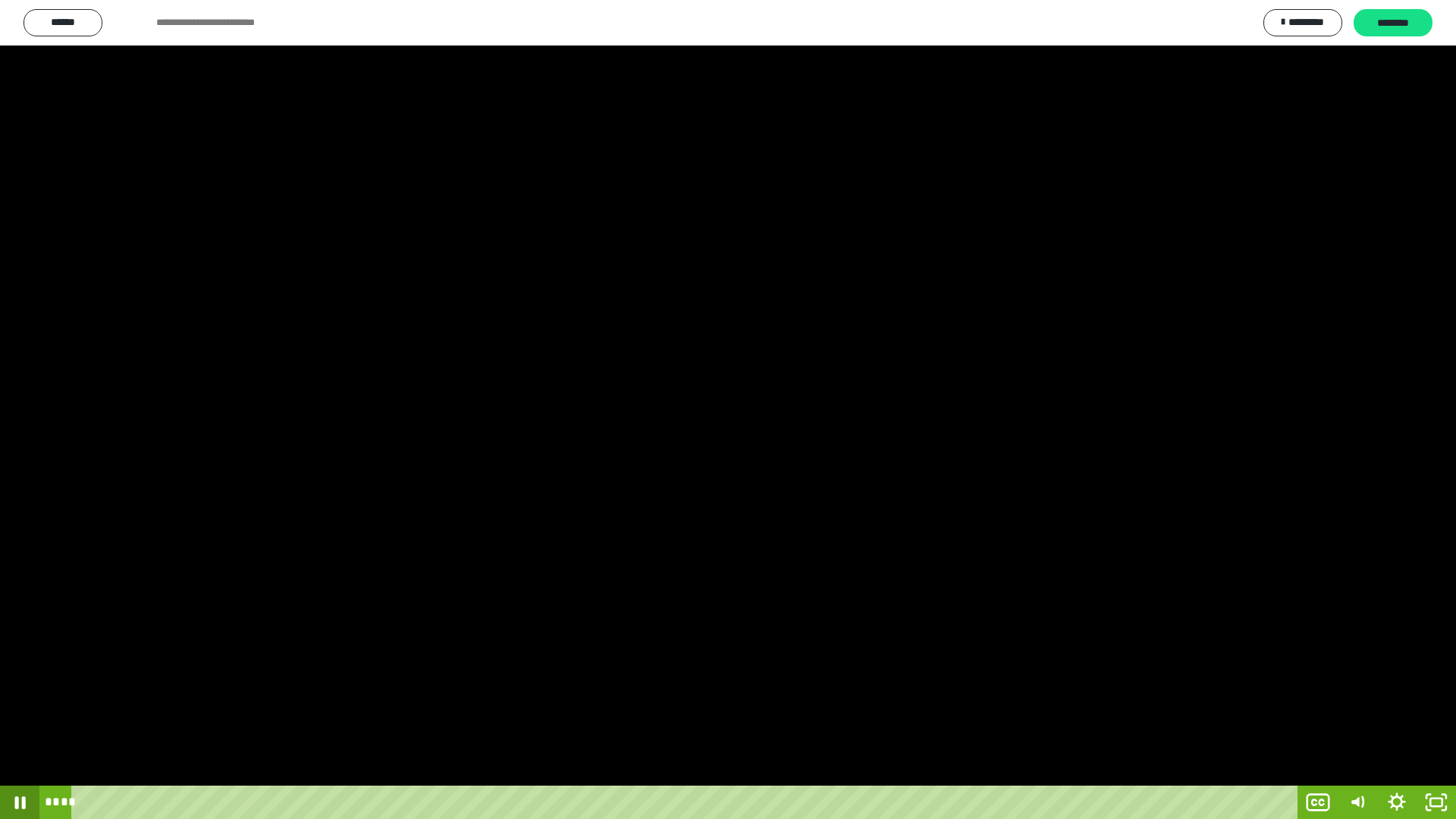 click 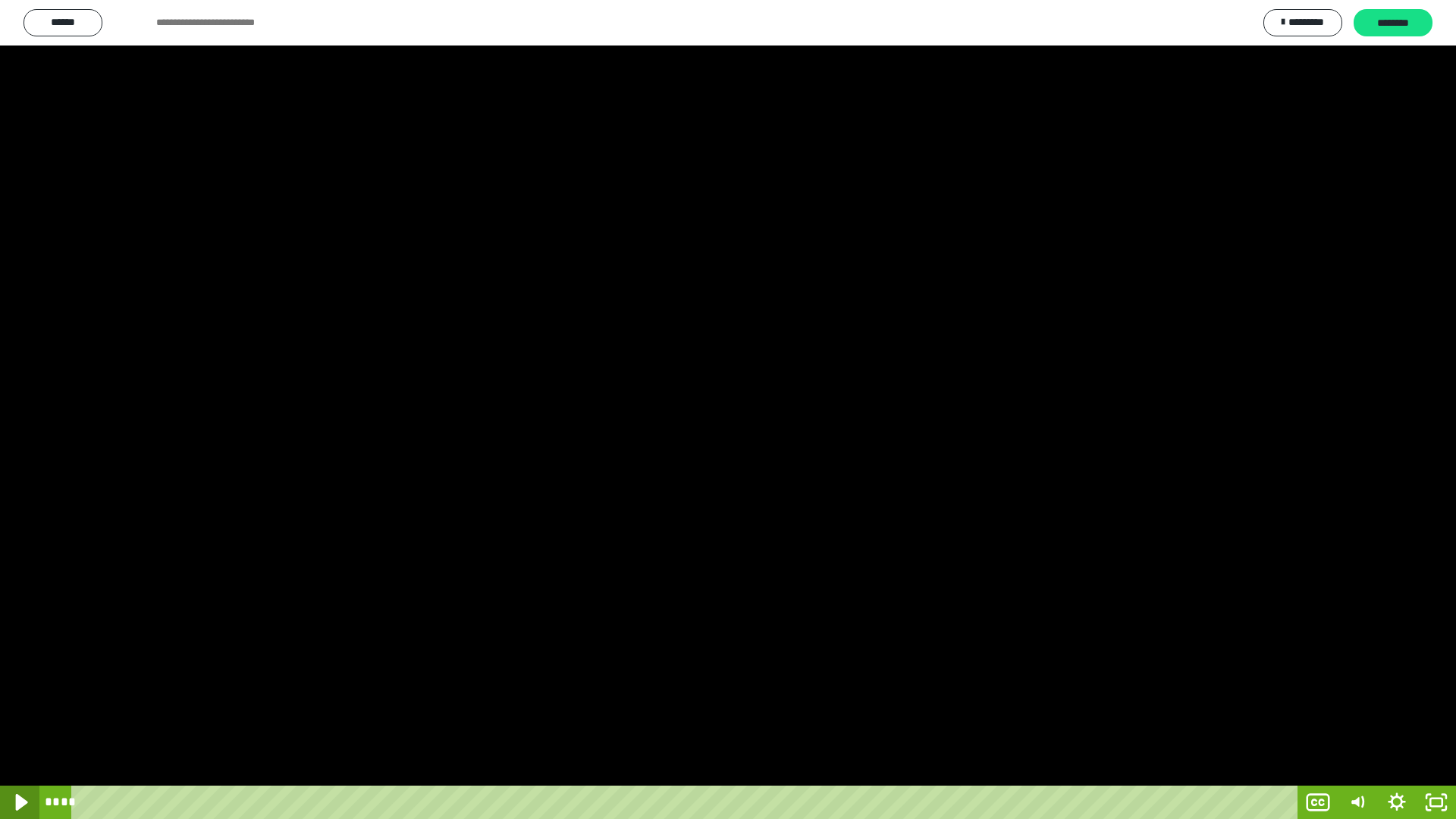 click 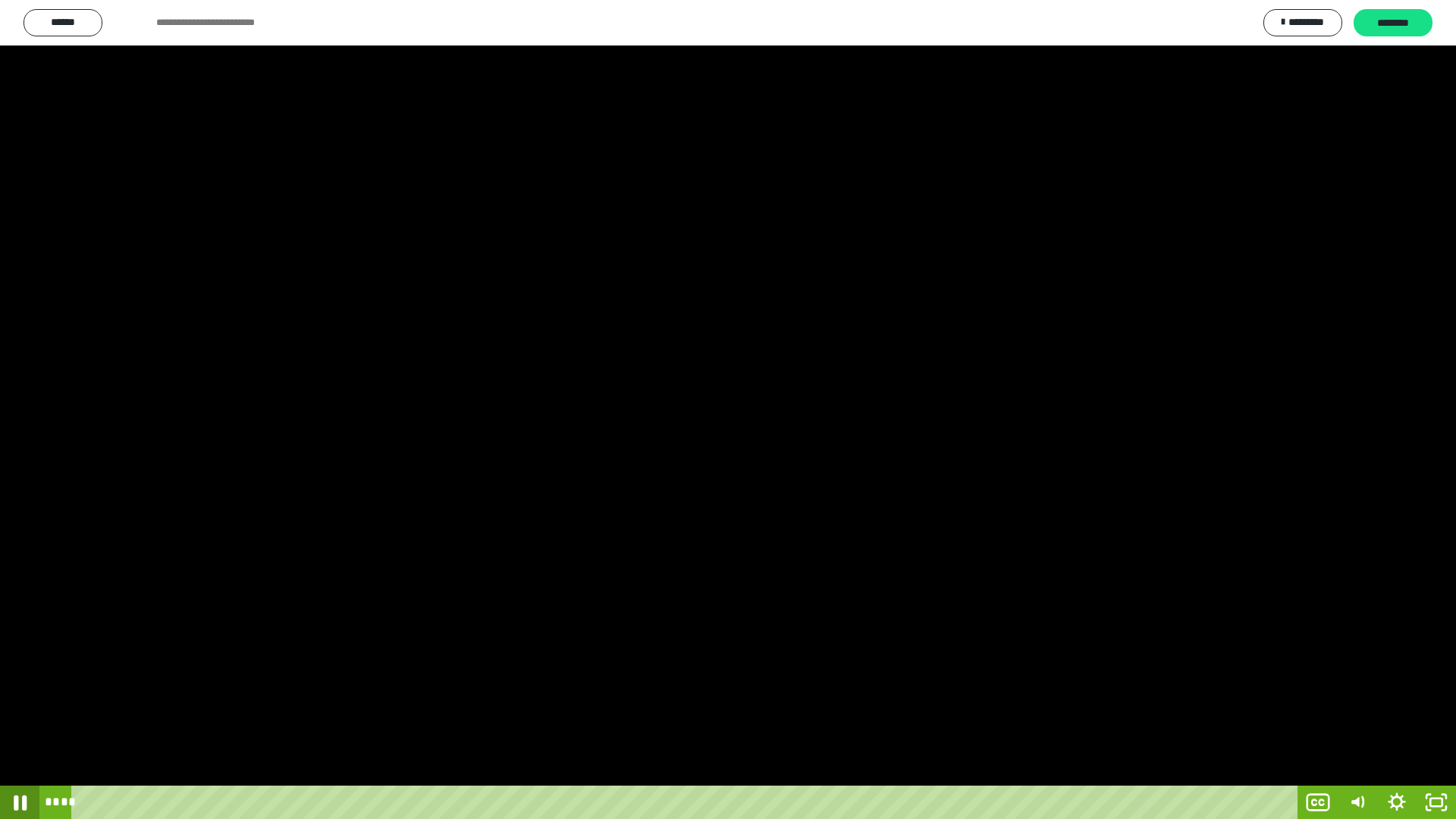 click 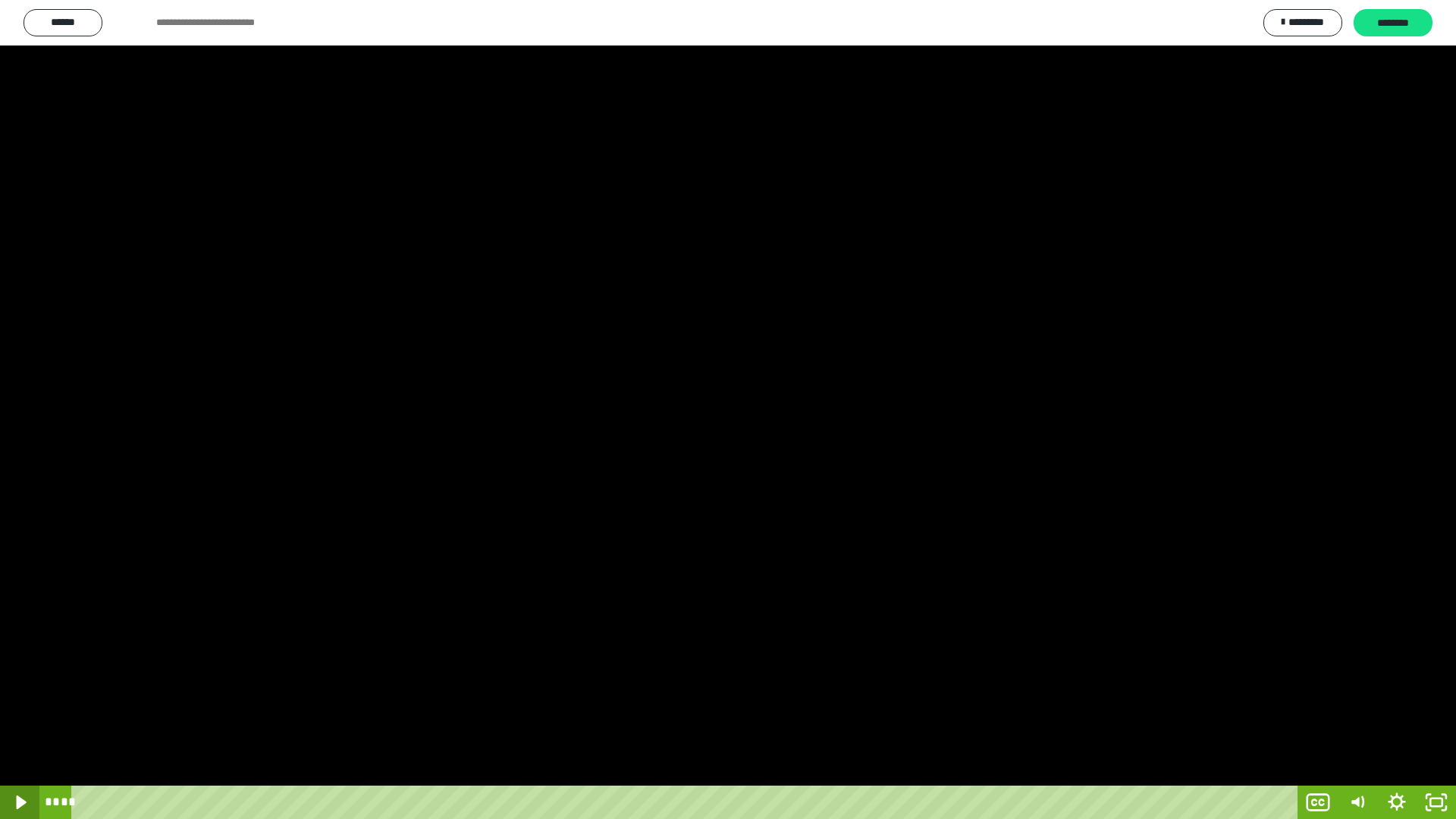 click 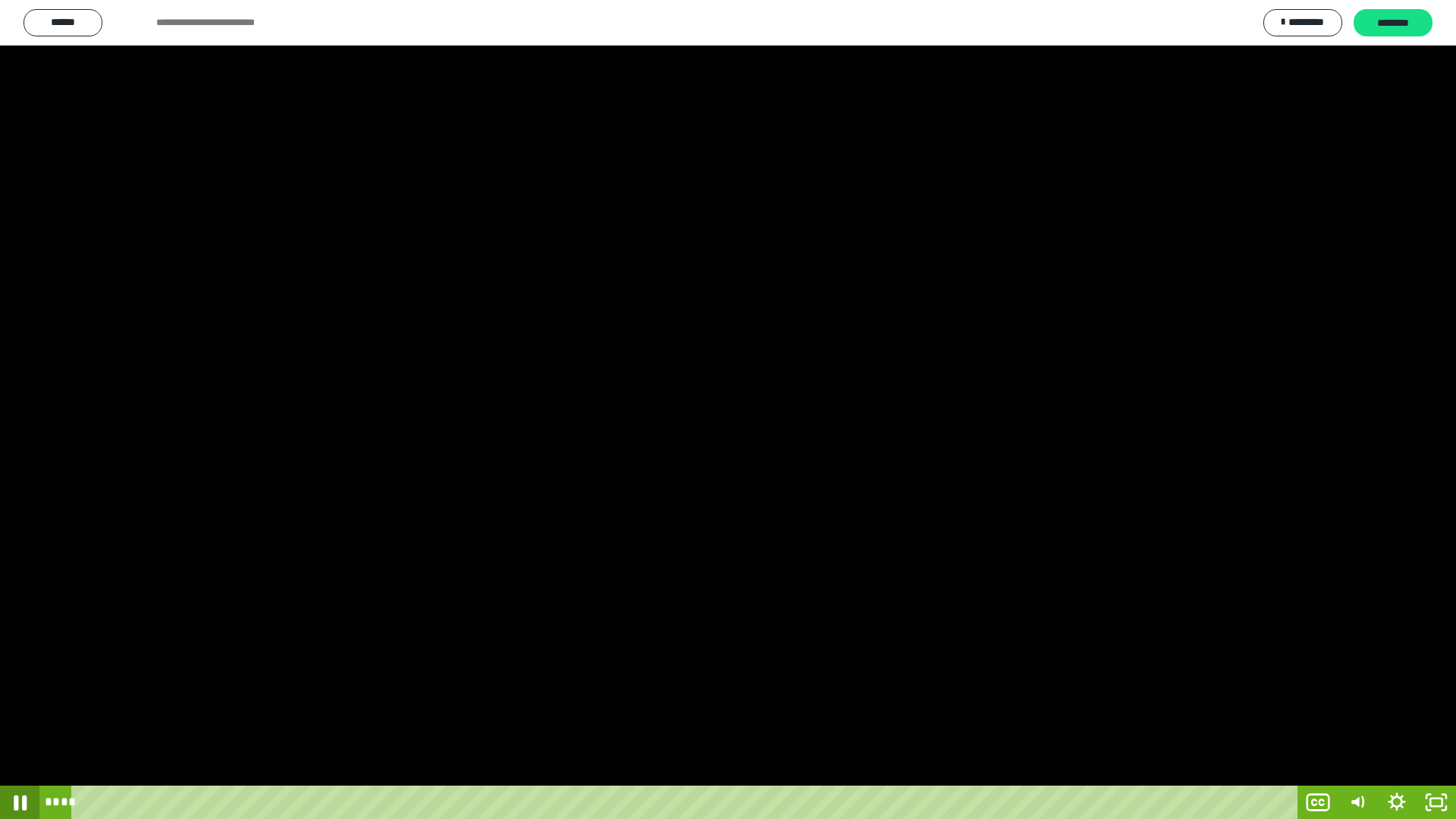 click 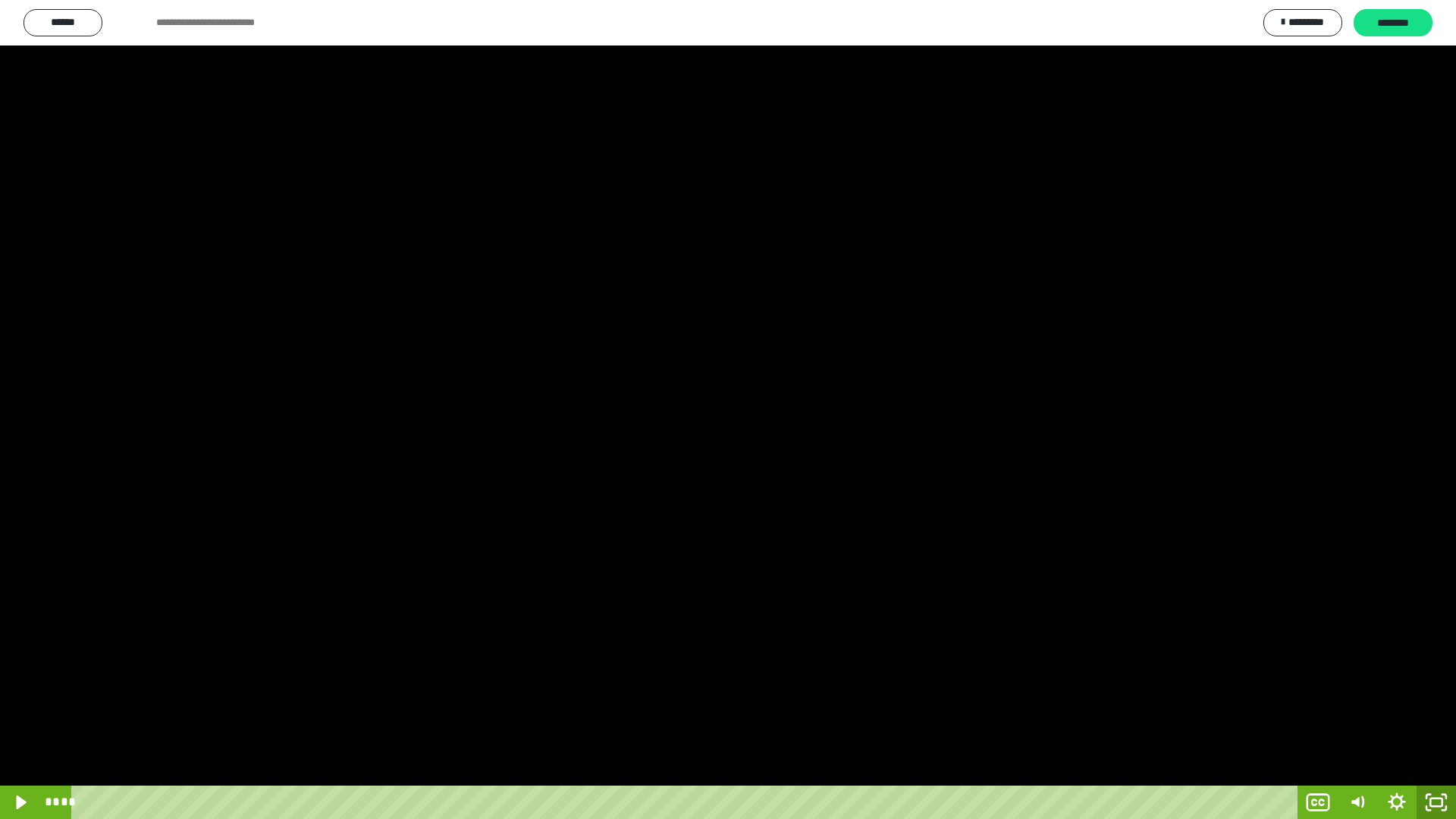 click 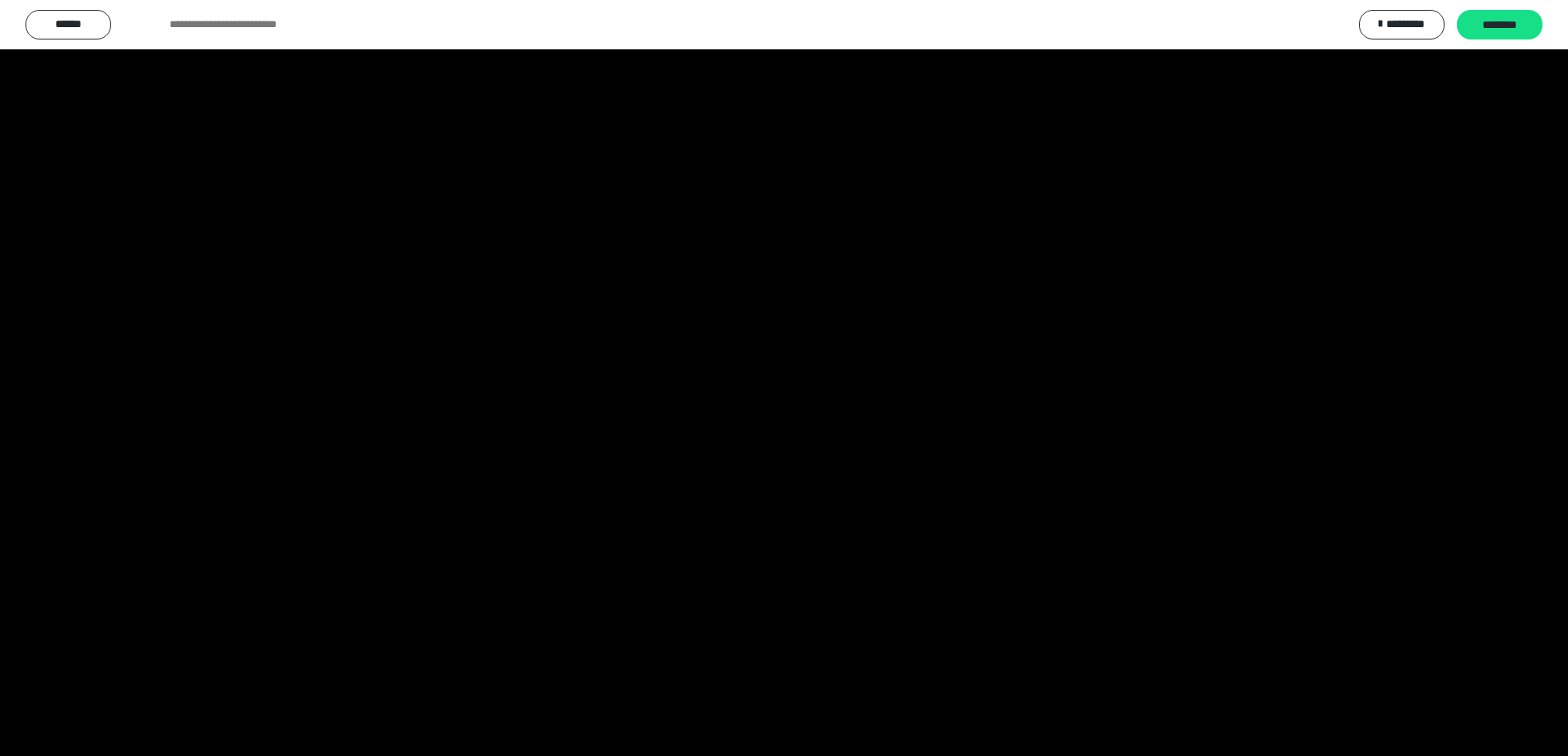 scroll, scrollTop: 3102, scrollLeft: 0, axis: vertical 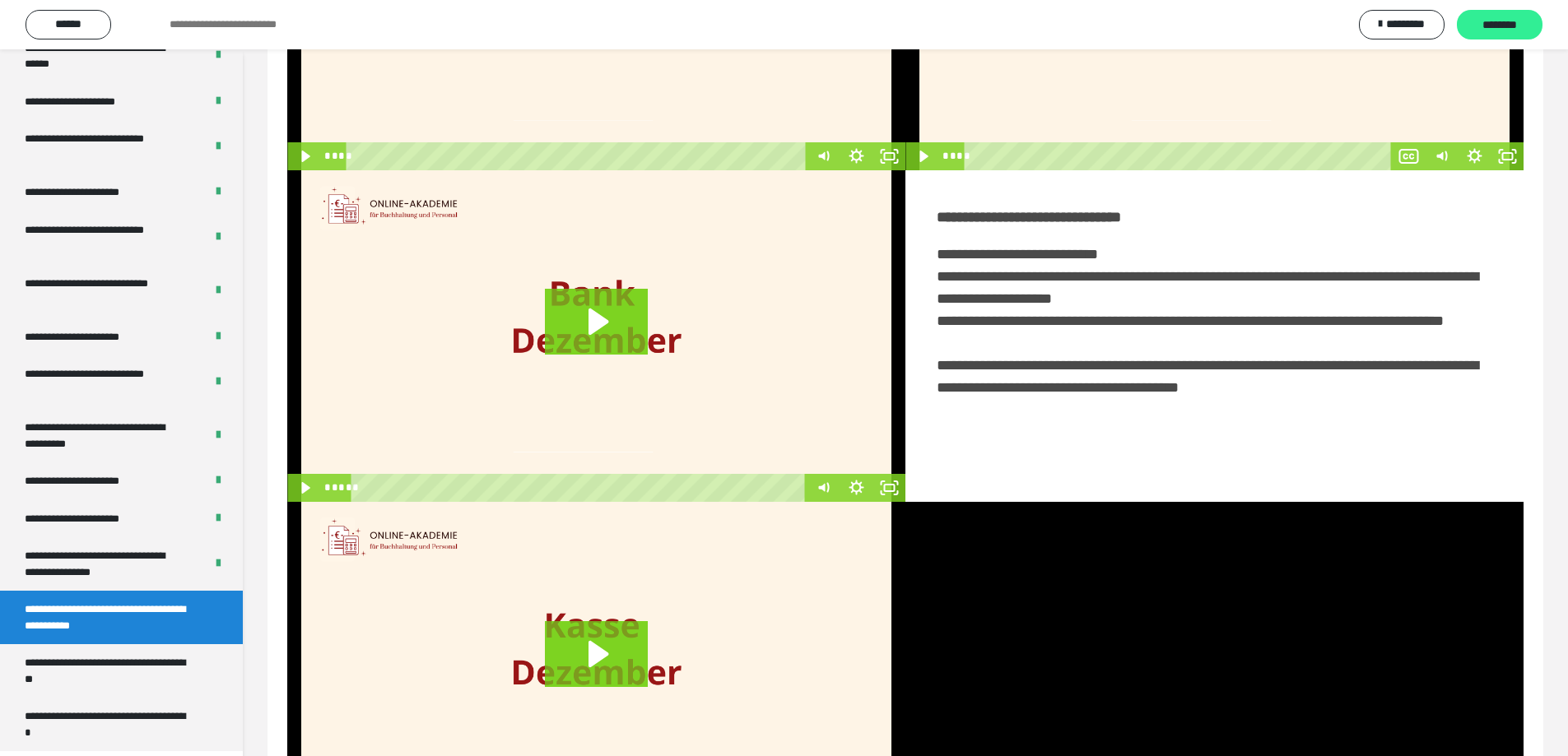 click on "********" at bounding box center (1500, 26) 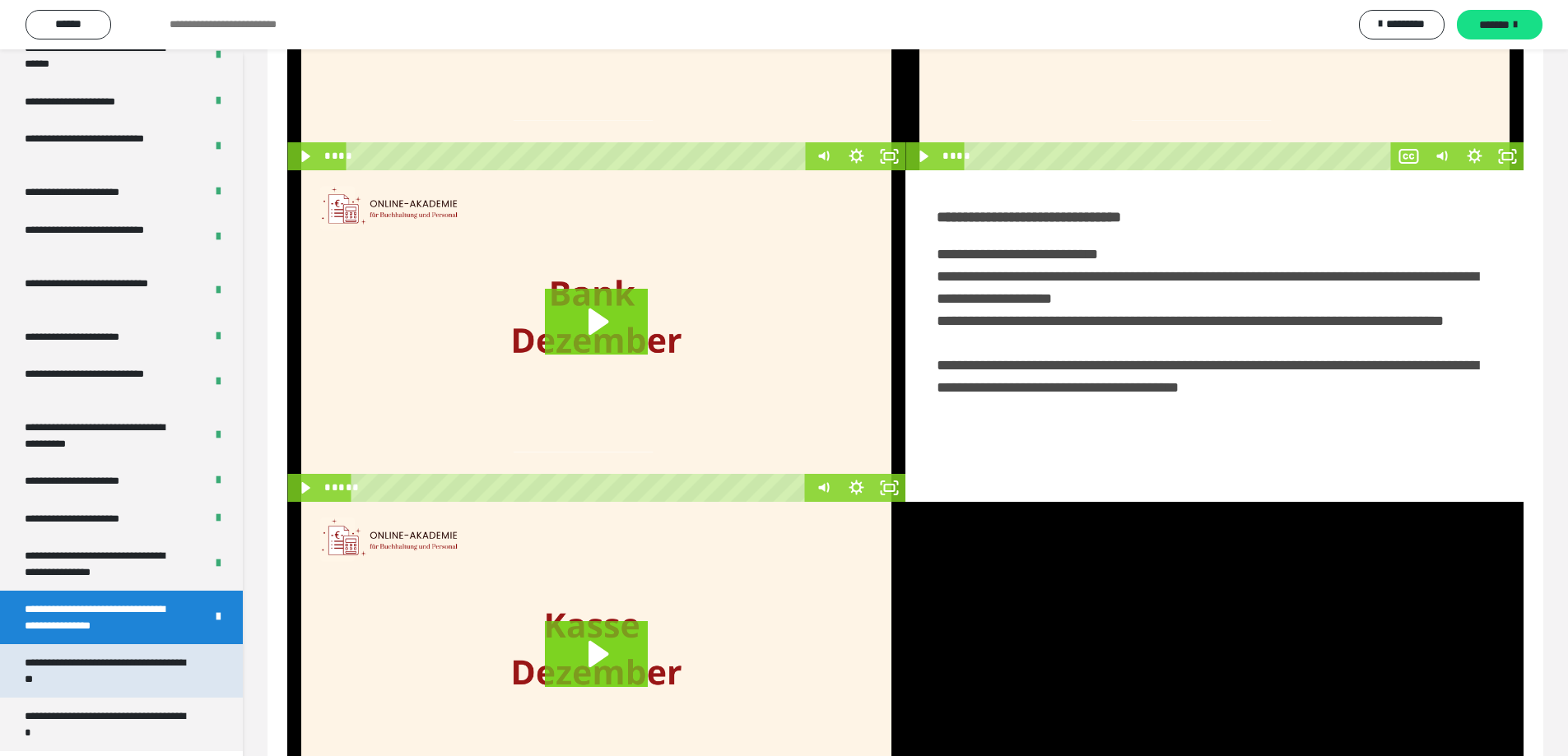 click on "**********" at bounding box center [109, 670] 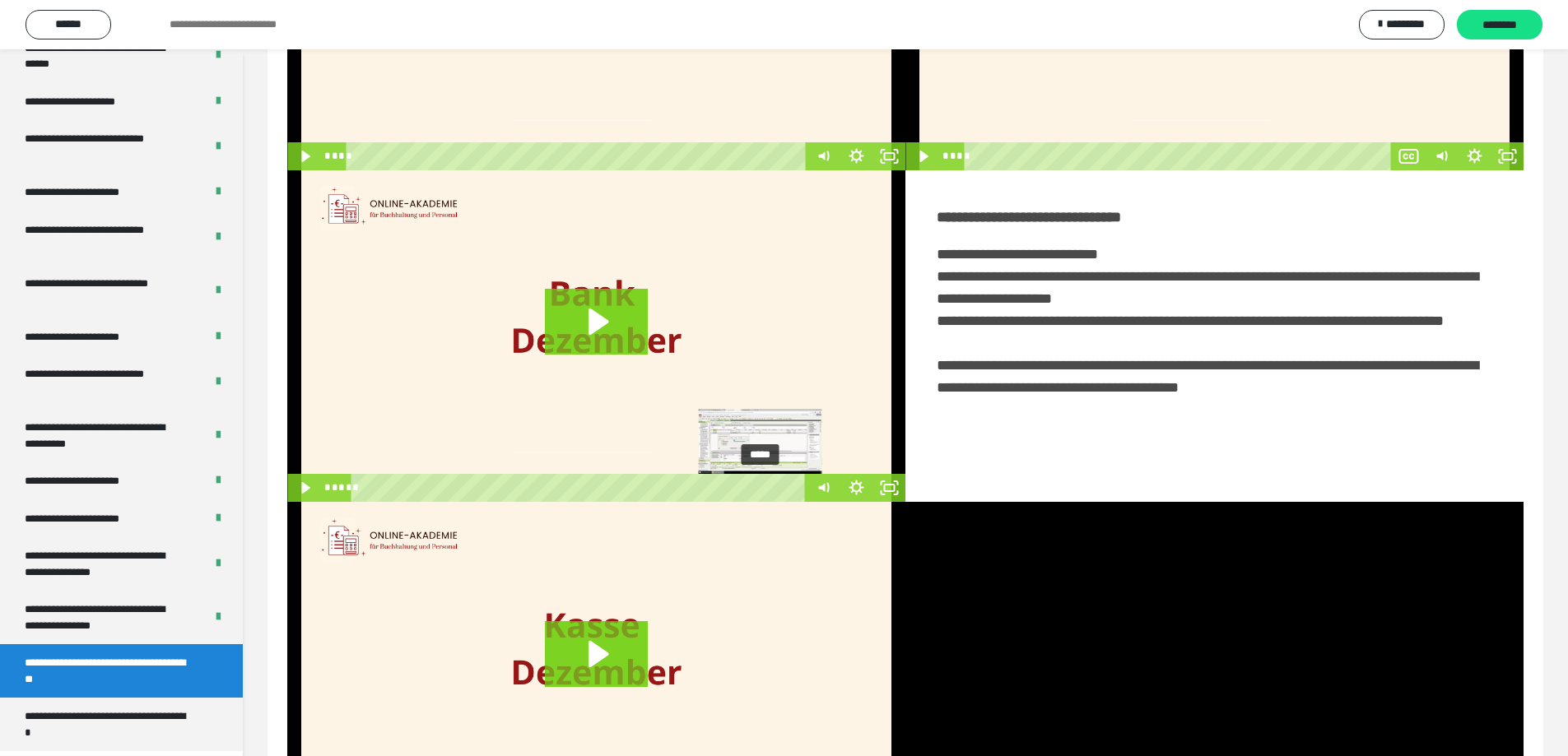 scroll, scrollTop: 49, scrollLeft: 0, axis: vertical 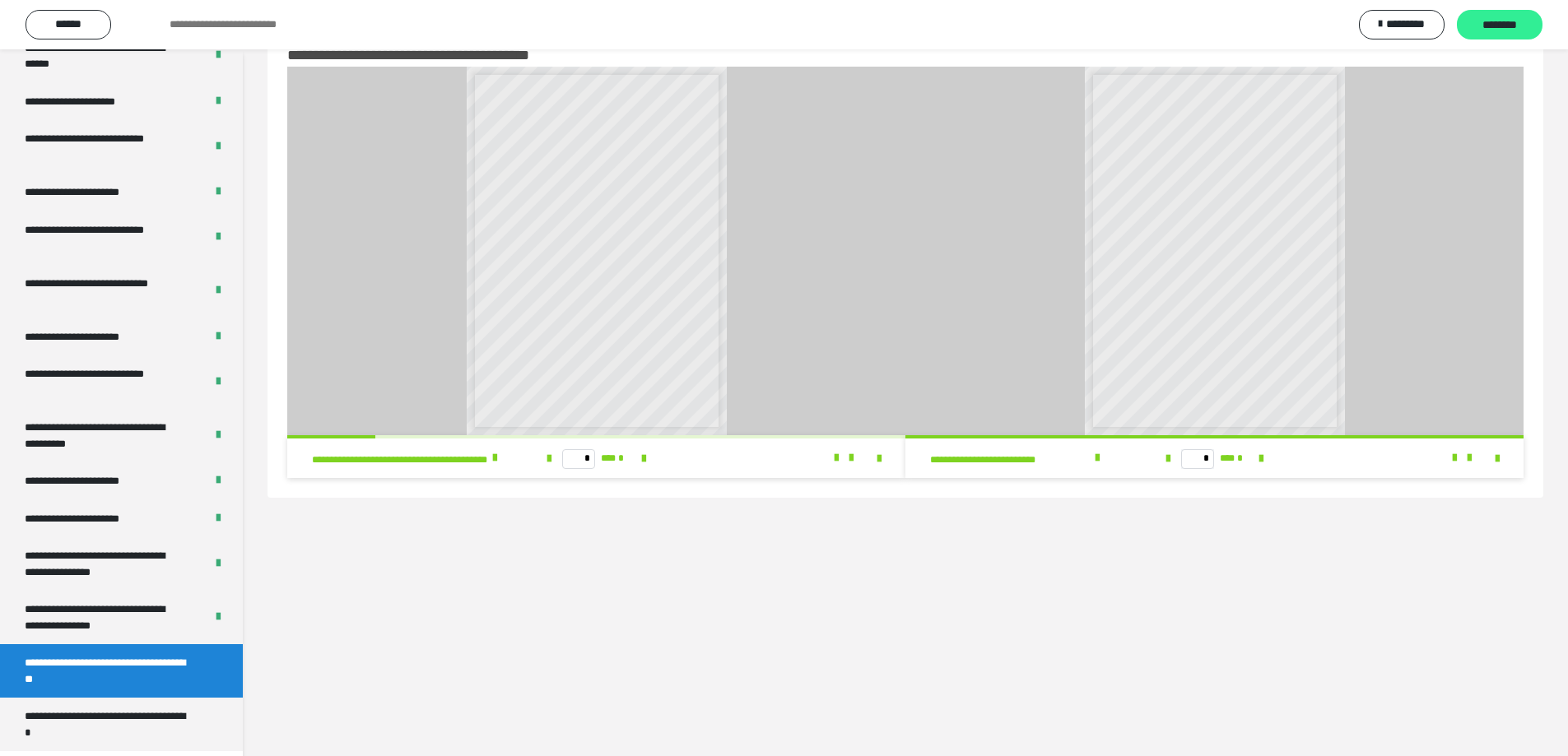 click on "********" at bounding box center [1500, 26] 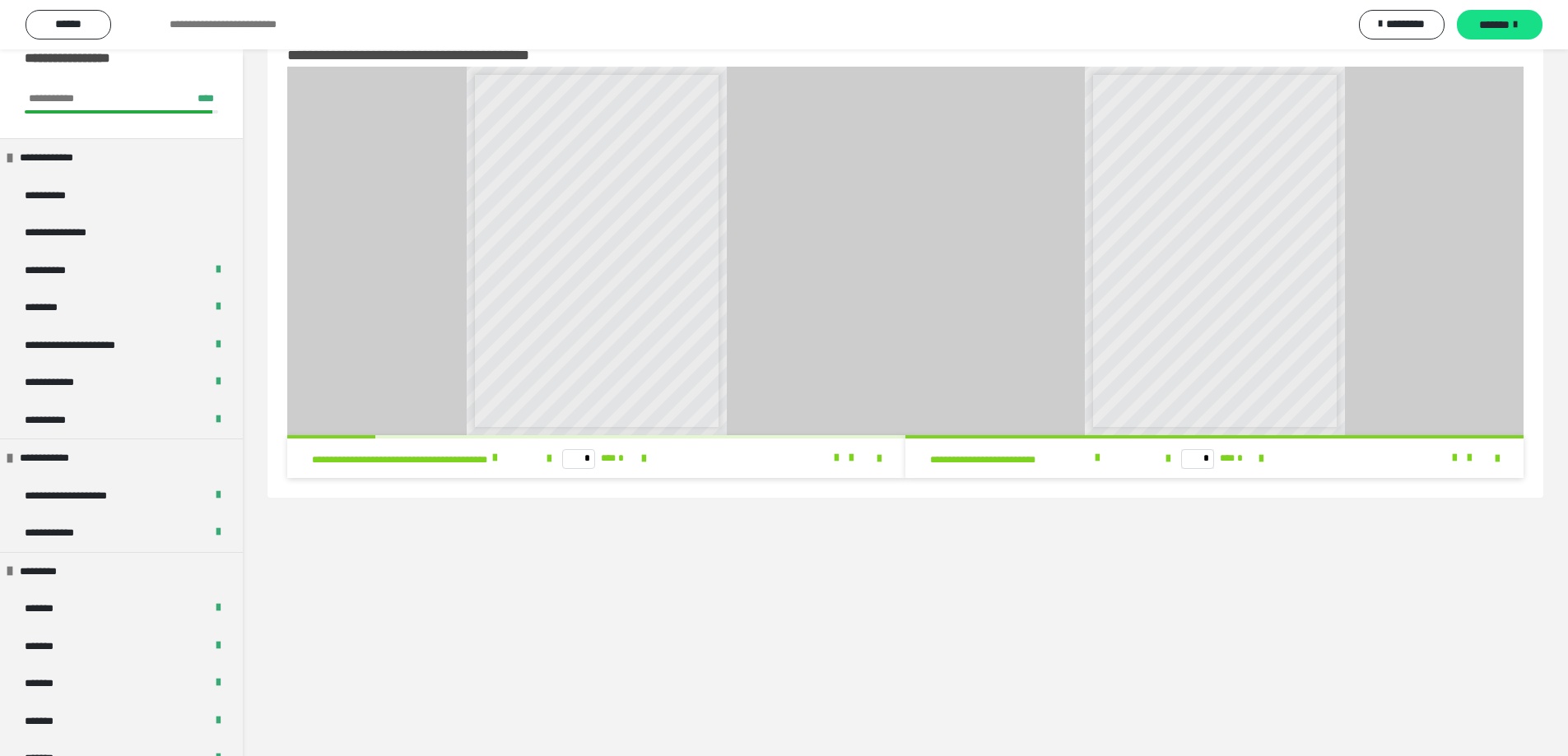 scroll, scrollTop: 26, scrollLeft: 0, axis: vertical 